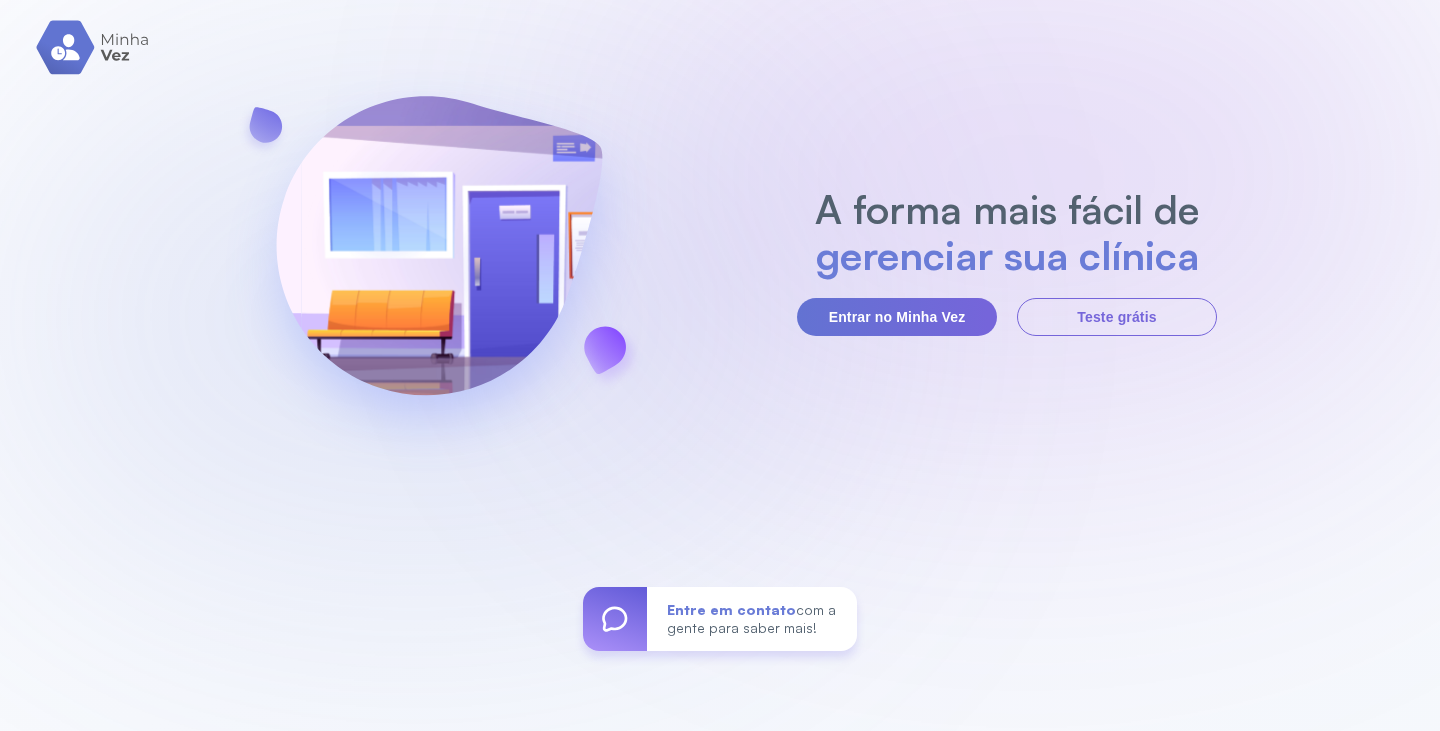scroll, scrollTop: 0, scrollLeft: 0, axis: both 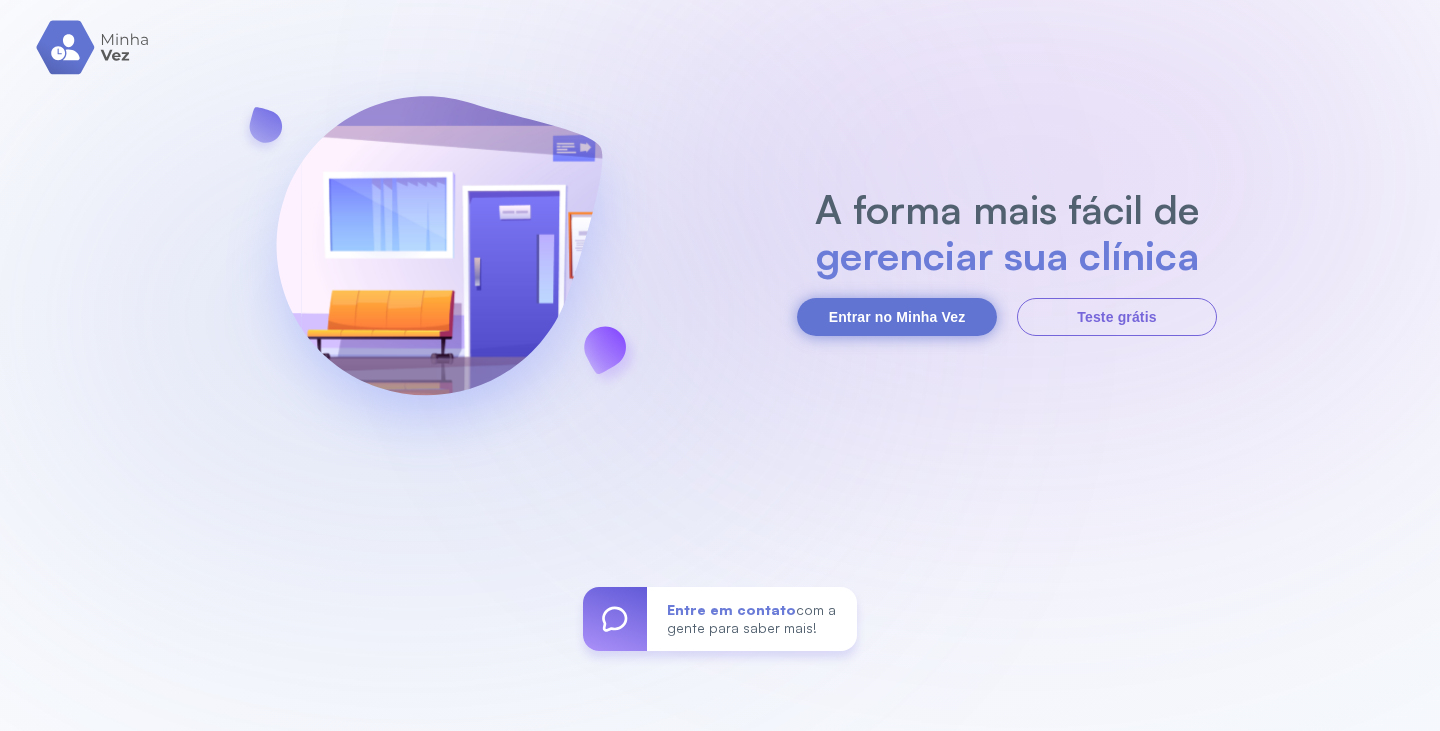 click on "Entrar no Minha Vez" at bounding box center [897, 317] 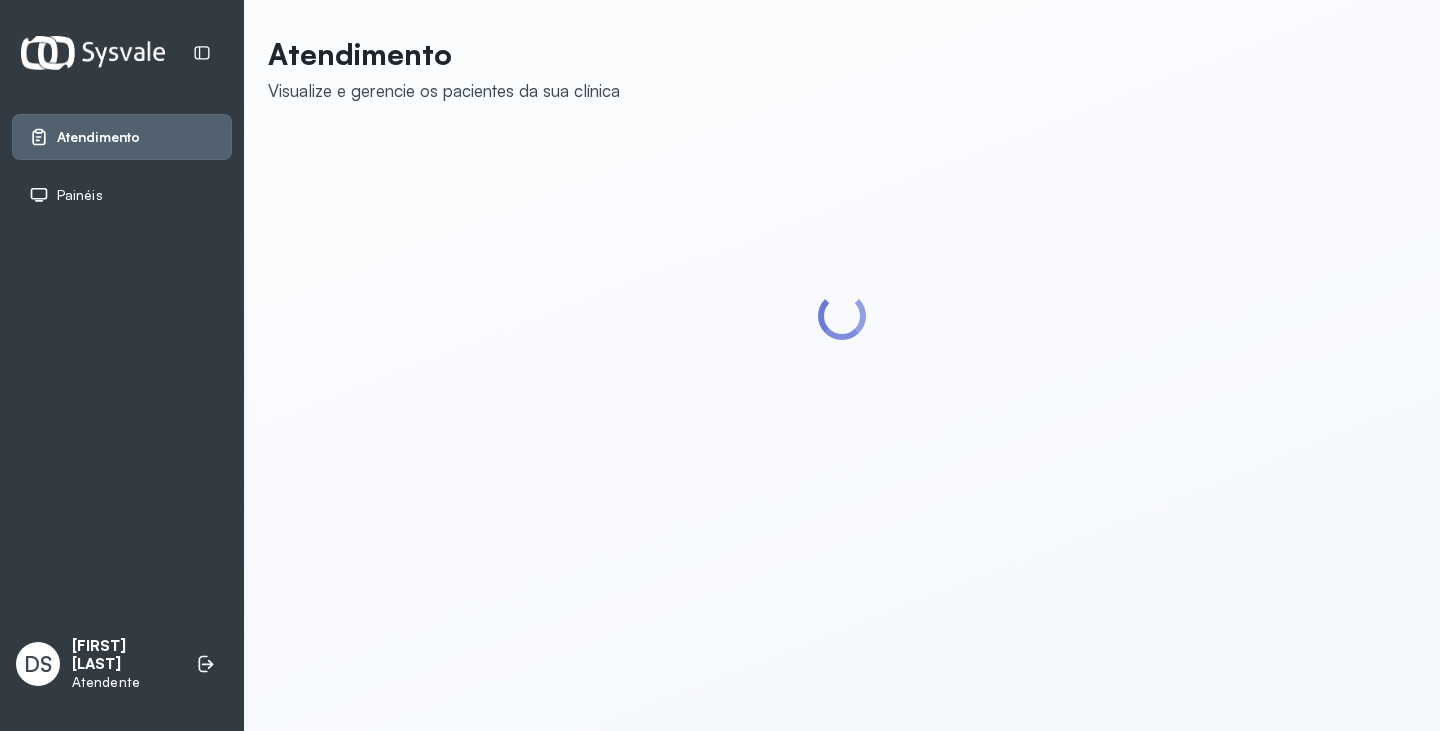 scroll, scrollTop: 0, scrollLeft: 0, axis: both 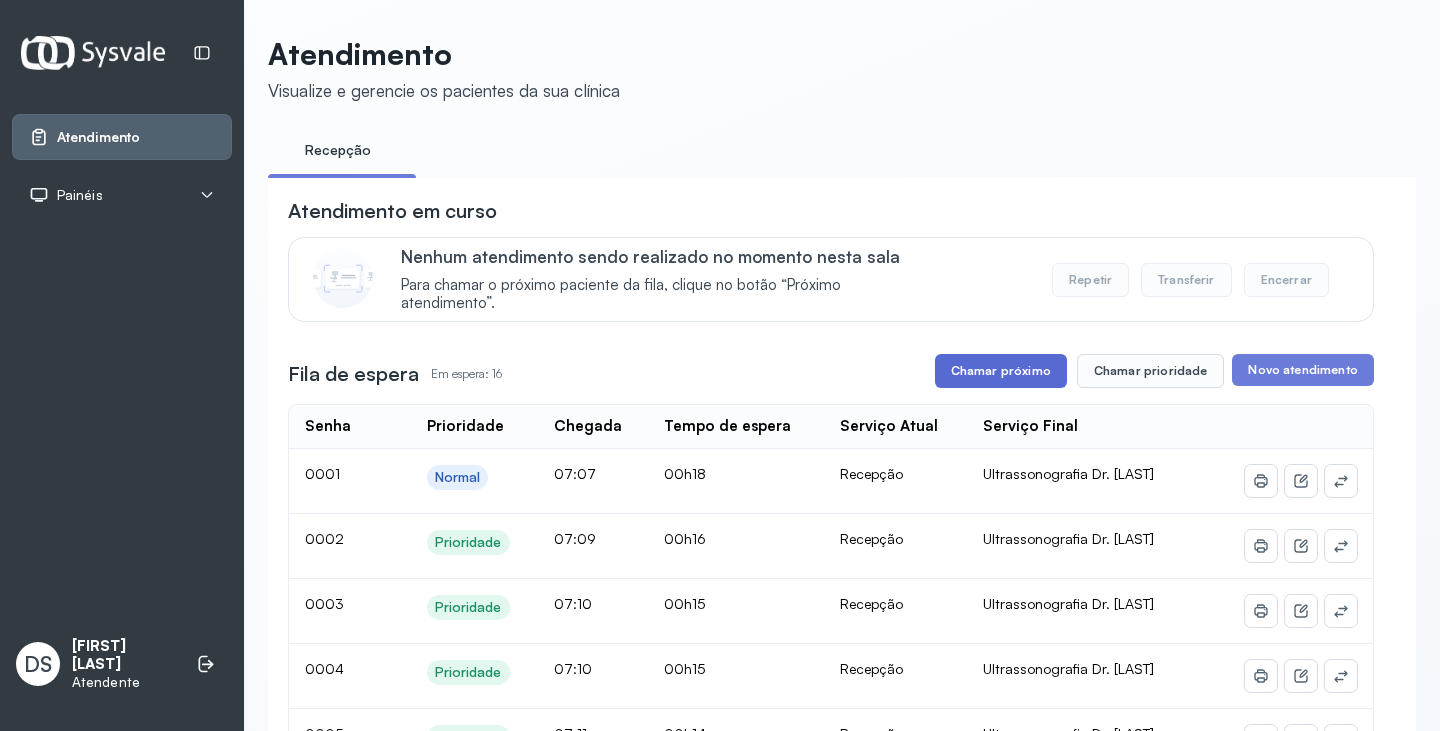 click on "Chamar próximo" at bounding box center [1001, 371] 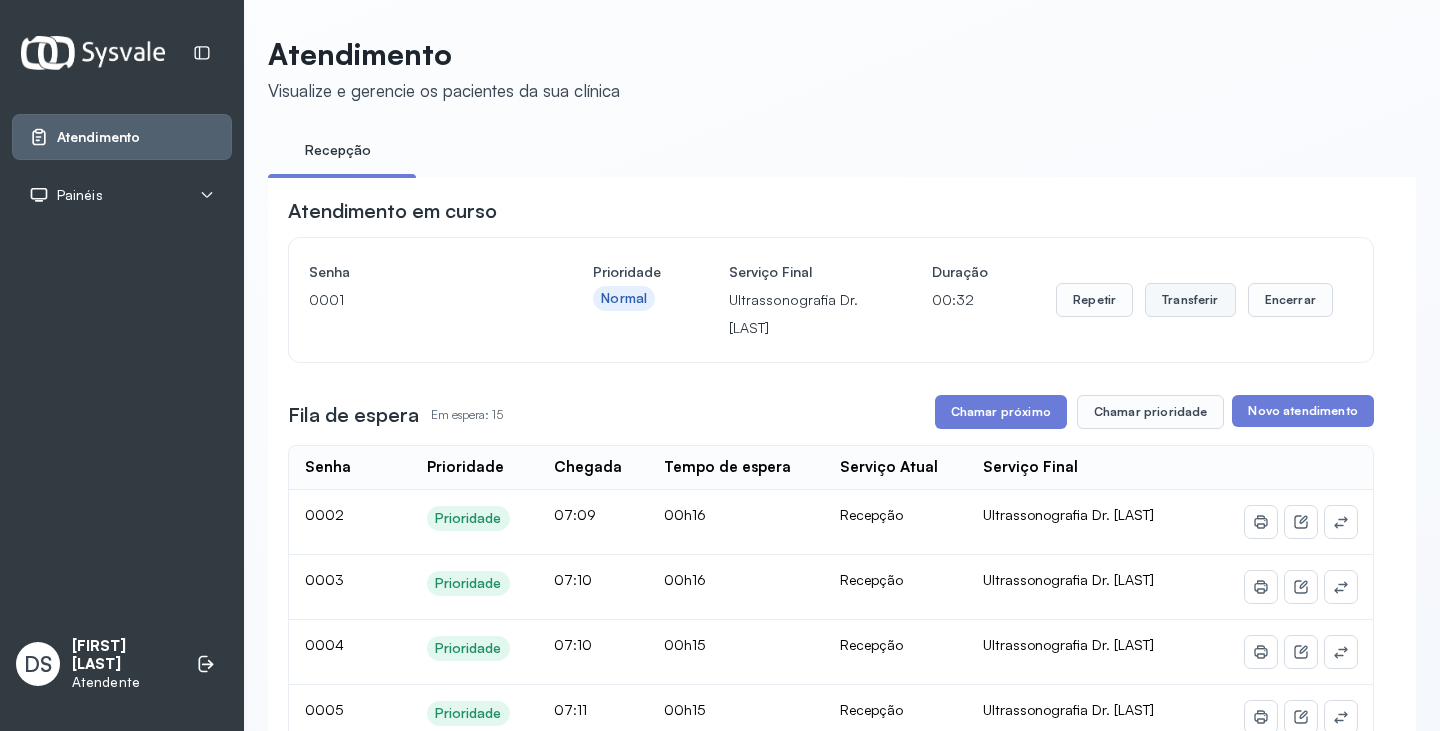 click on "Transferir" at bounding box center (1190, 300) 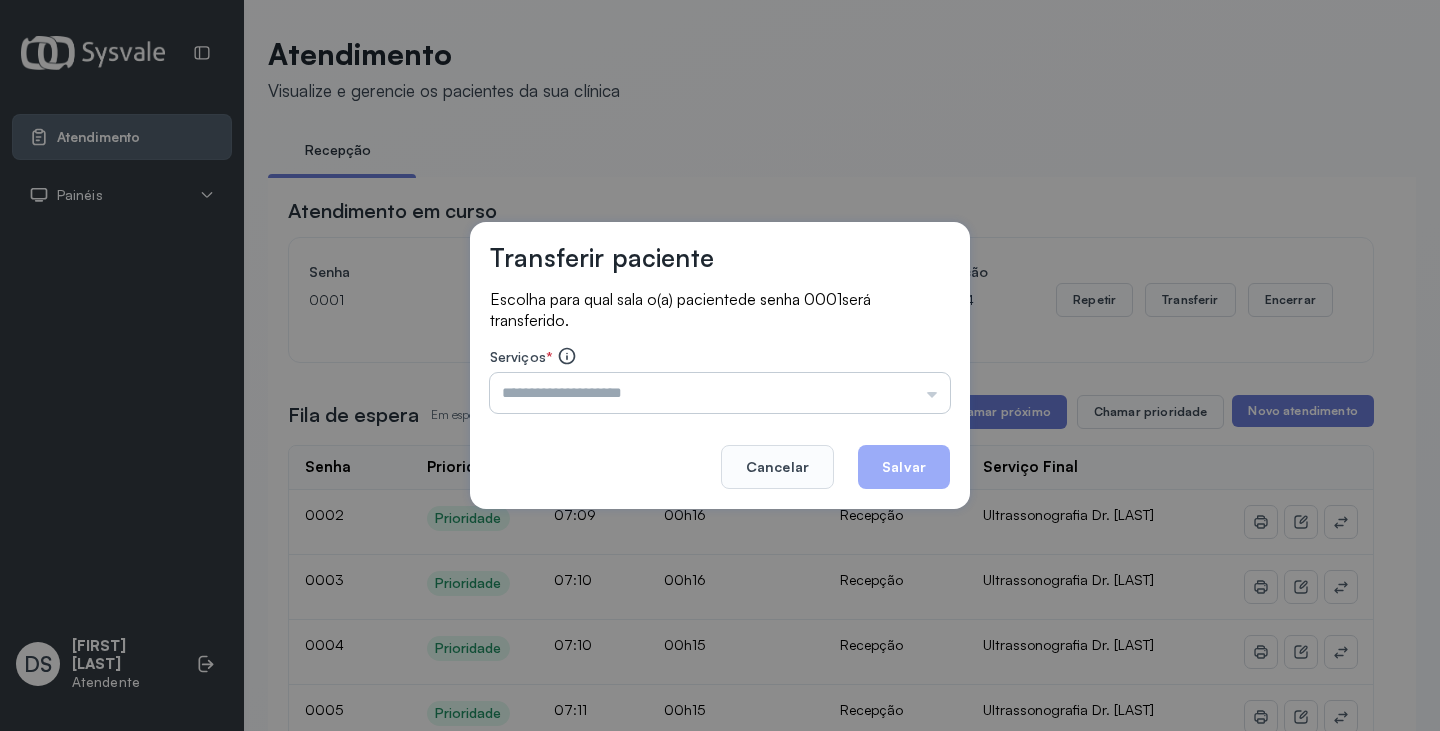 click at bounding box center (720, 393) 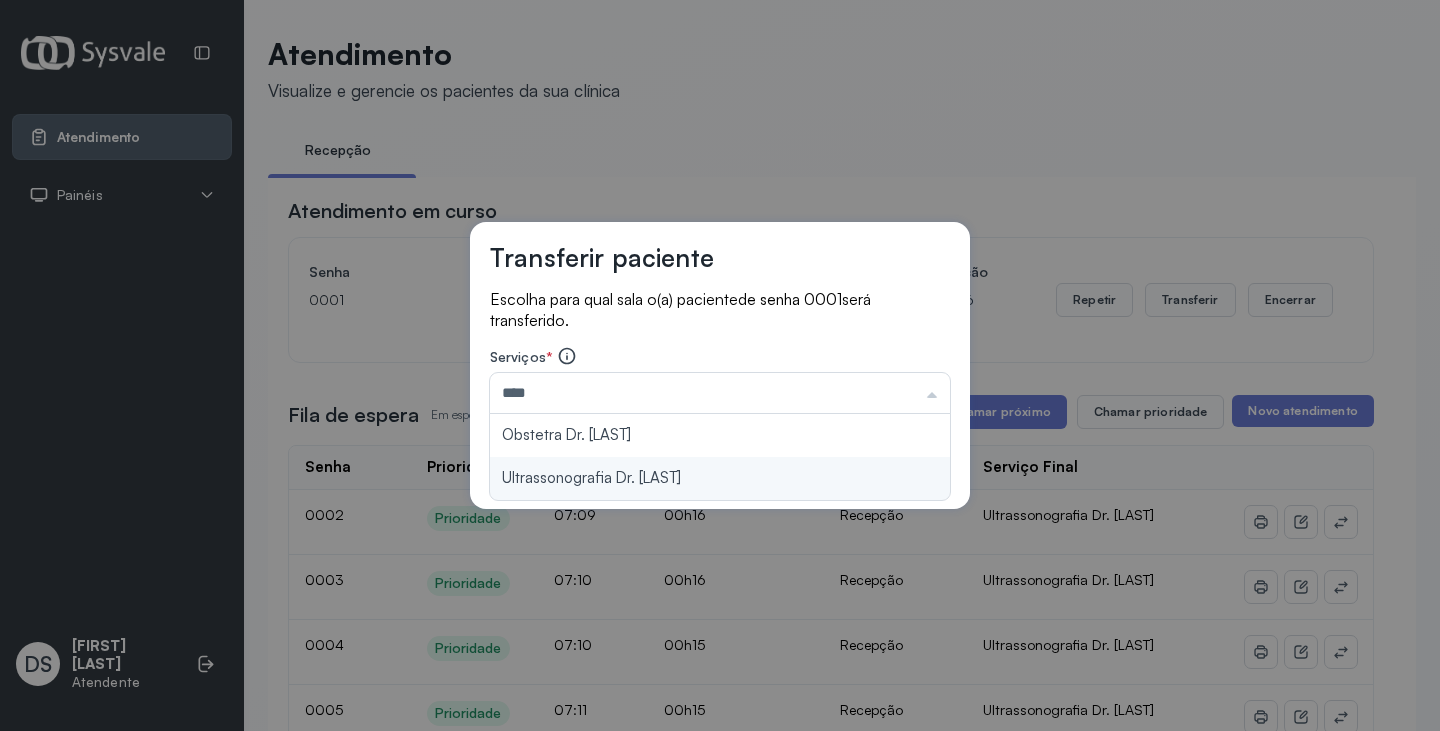 type on "**********" 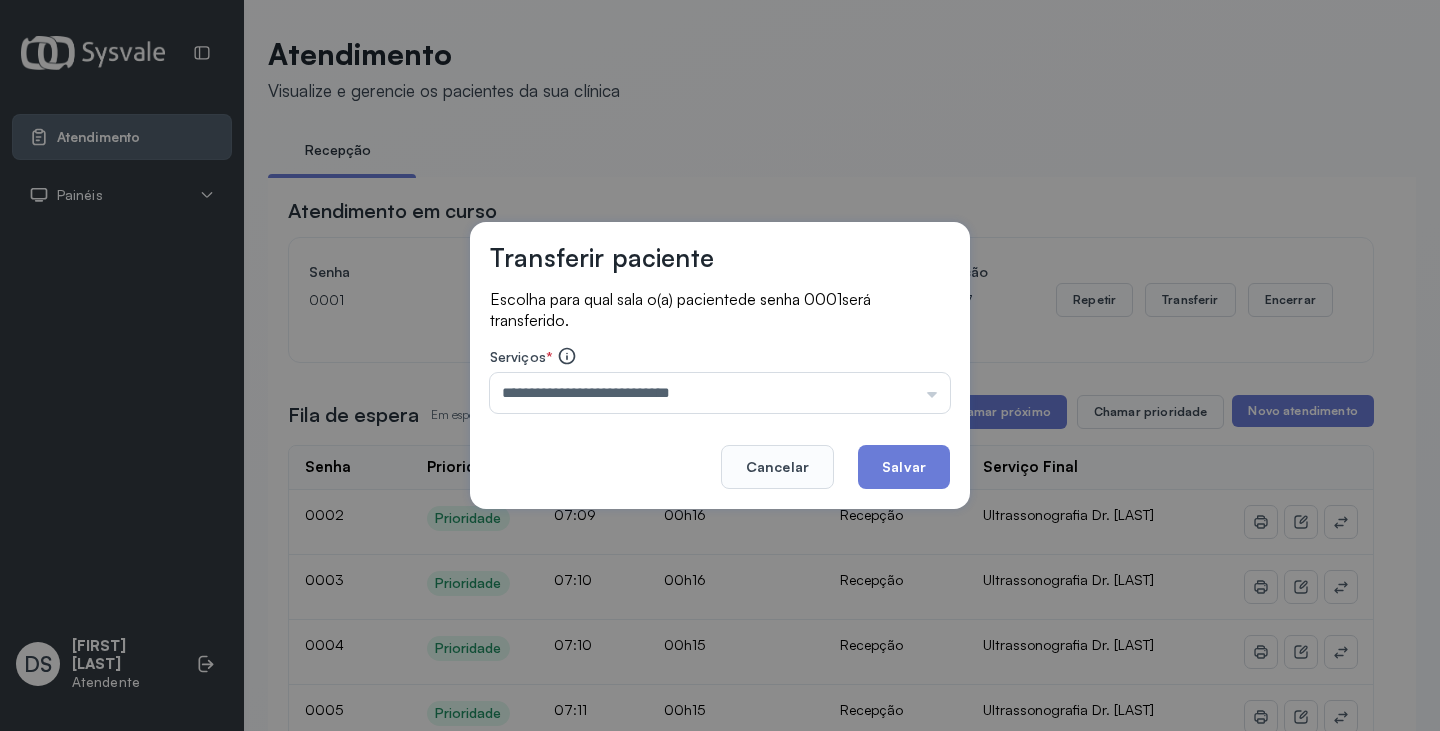 click on "**********" at bounding box center (720, 366) 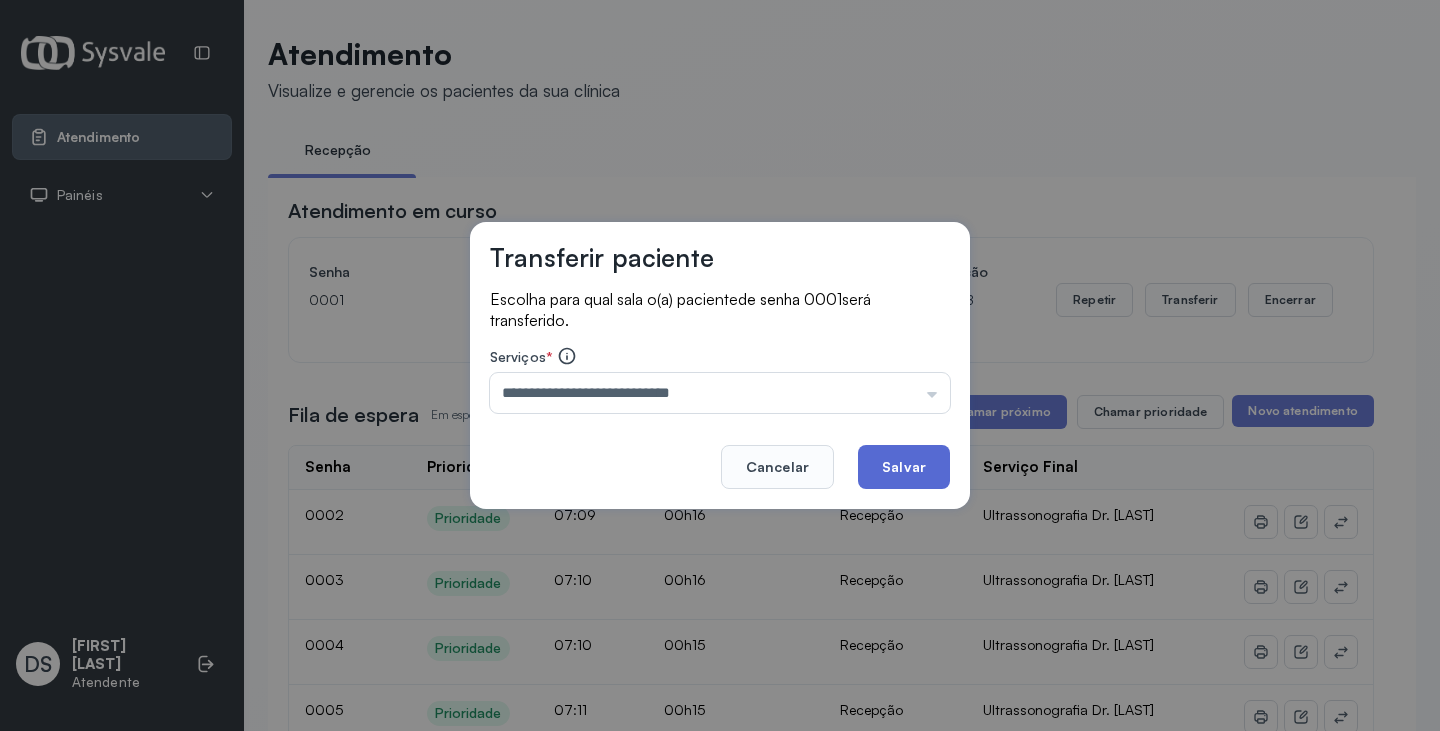 click on "Salvar" 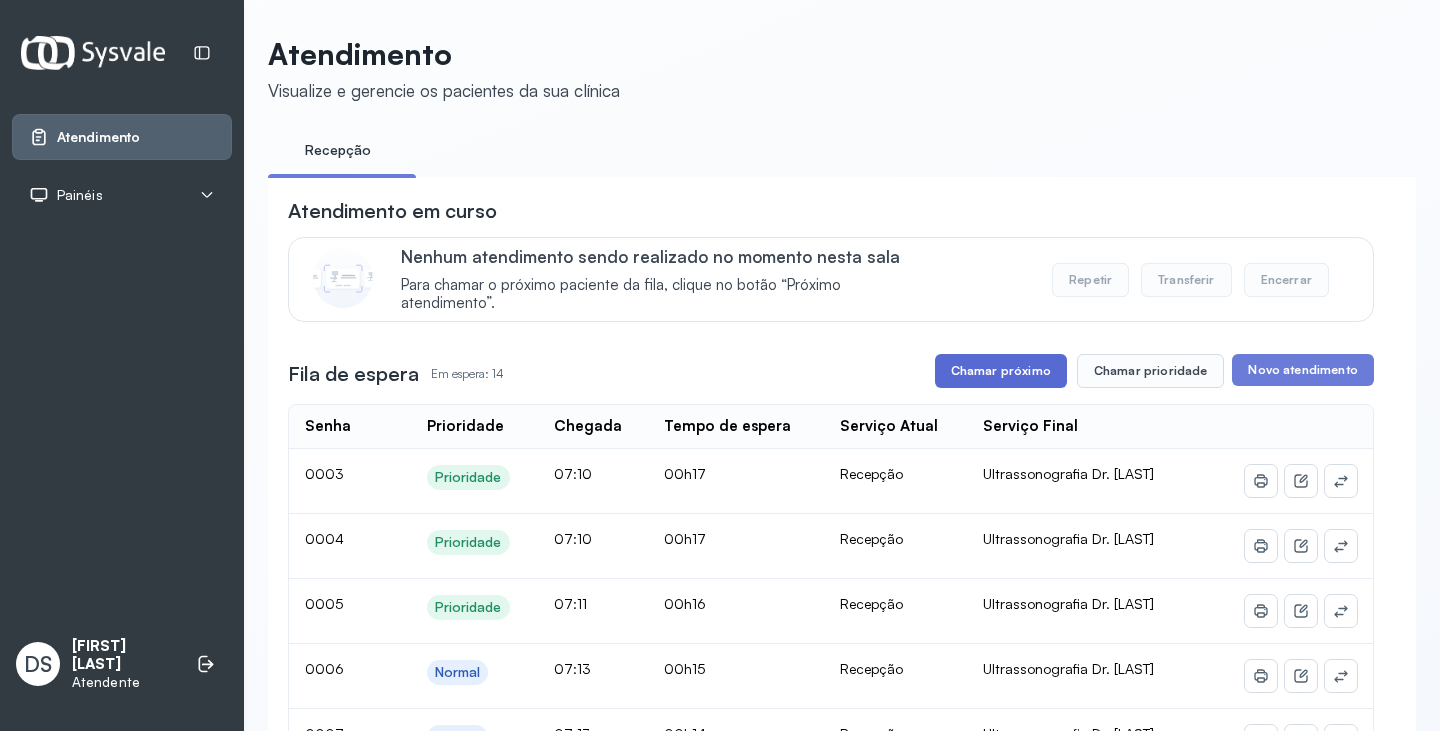 click on "Chamar próximo" at bounding box center (1001, 371) 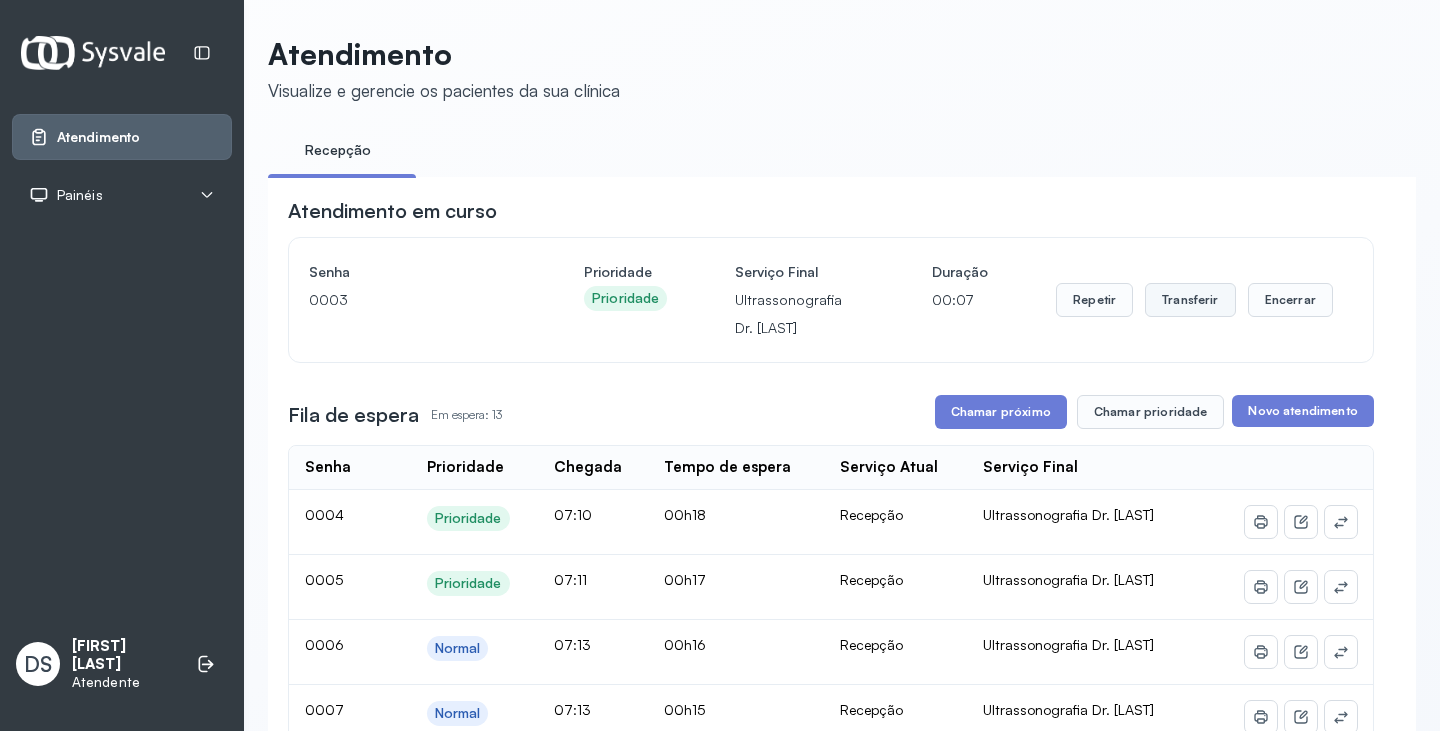 click on "Transferir" at bounding box center [1190, 300] 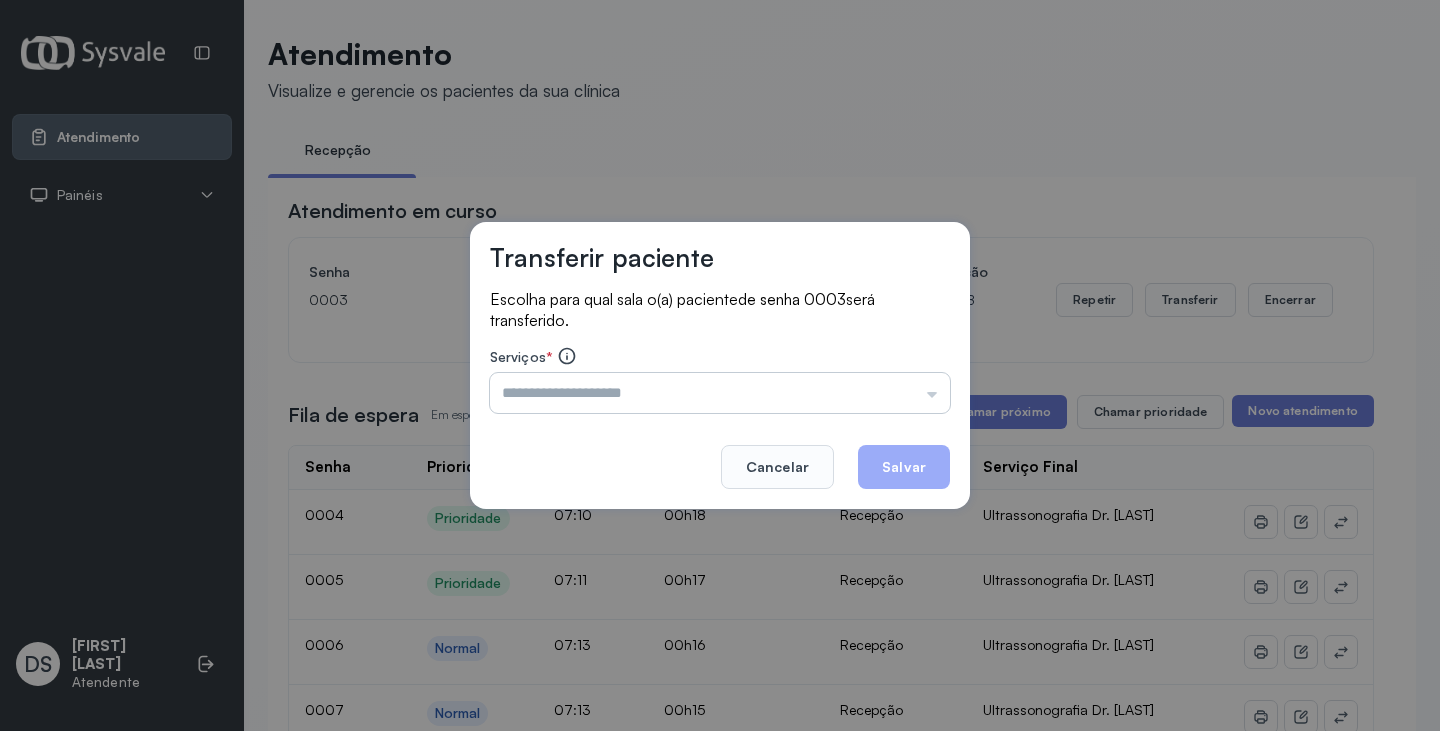 click at bounding box center [720, 393] 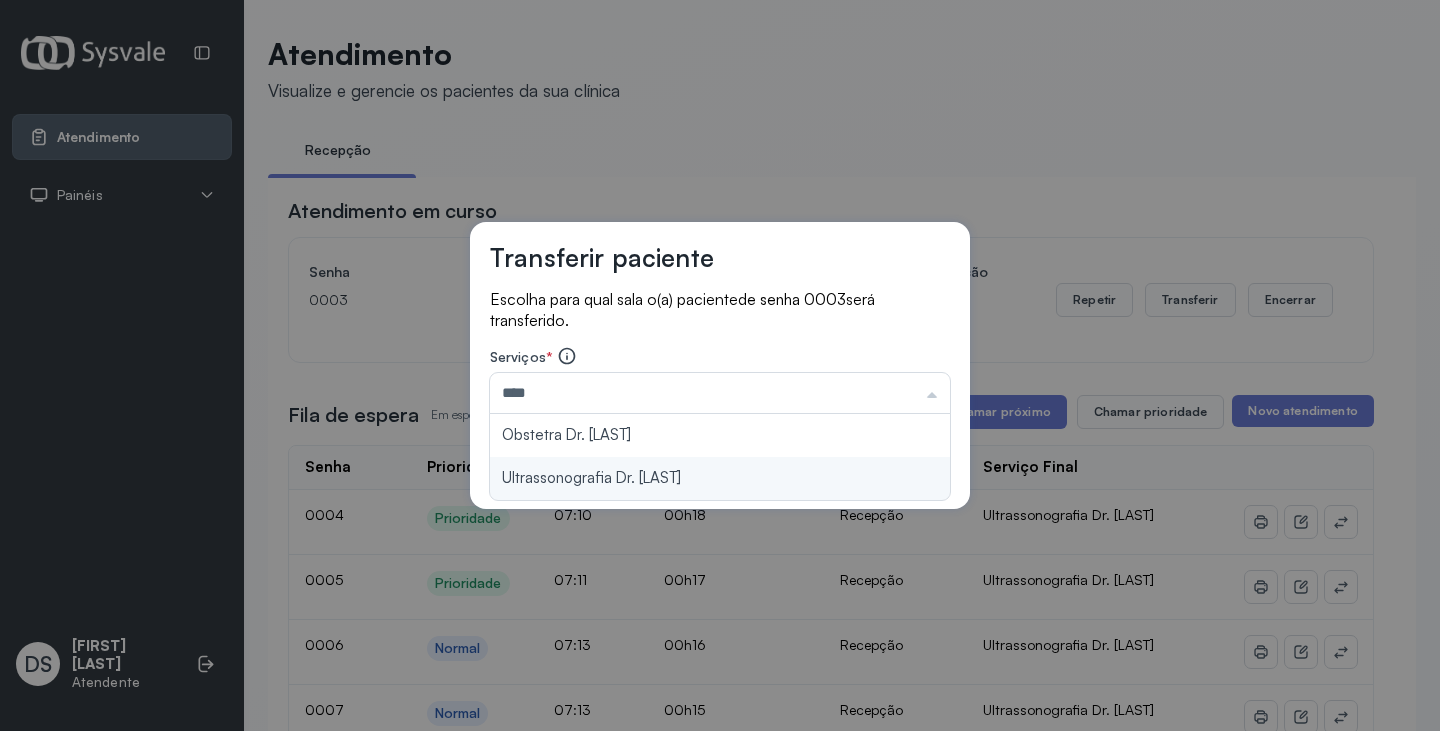 type on "**********" 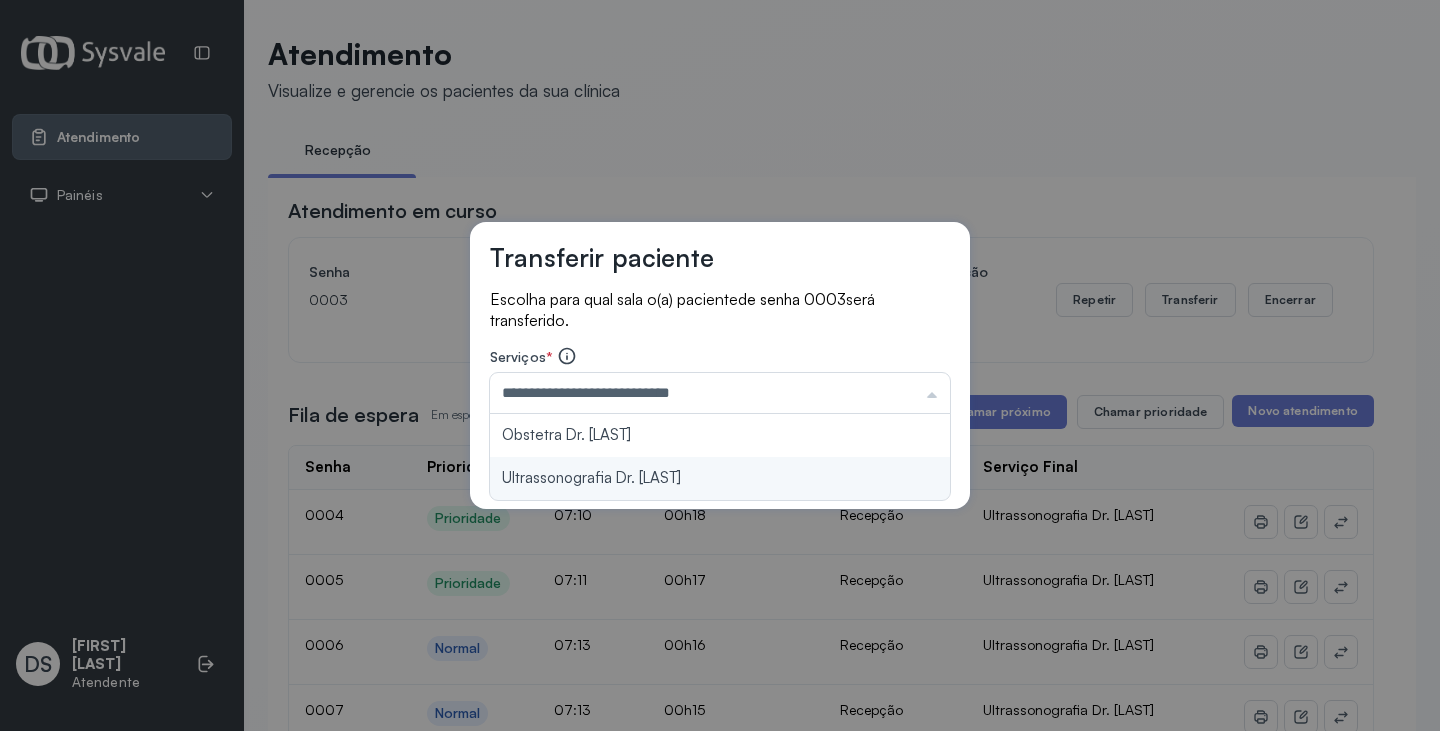 drag, startPoint x: 773, startPoint y: 463, endPoint x: 810, endPoint y: 463, distance: 37 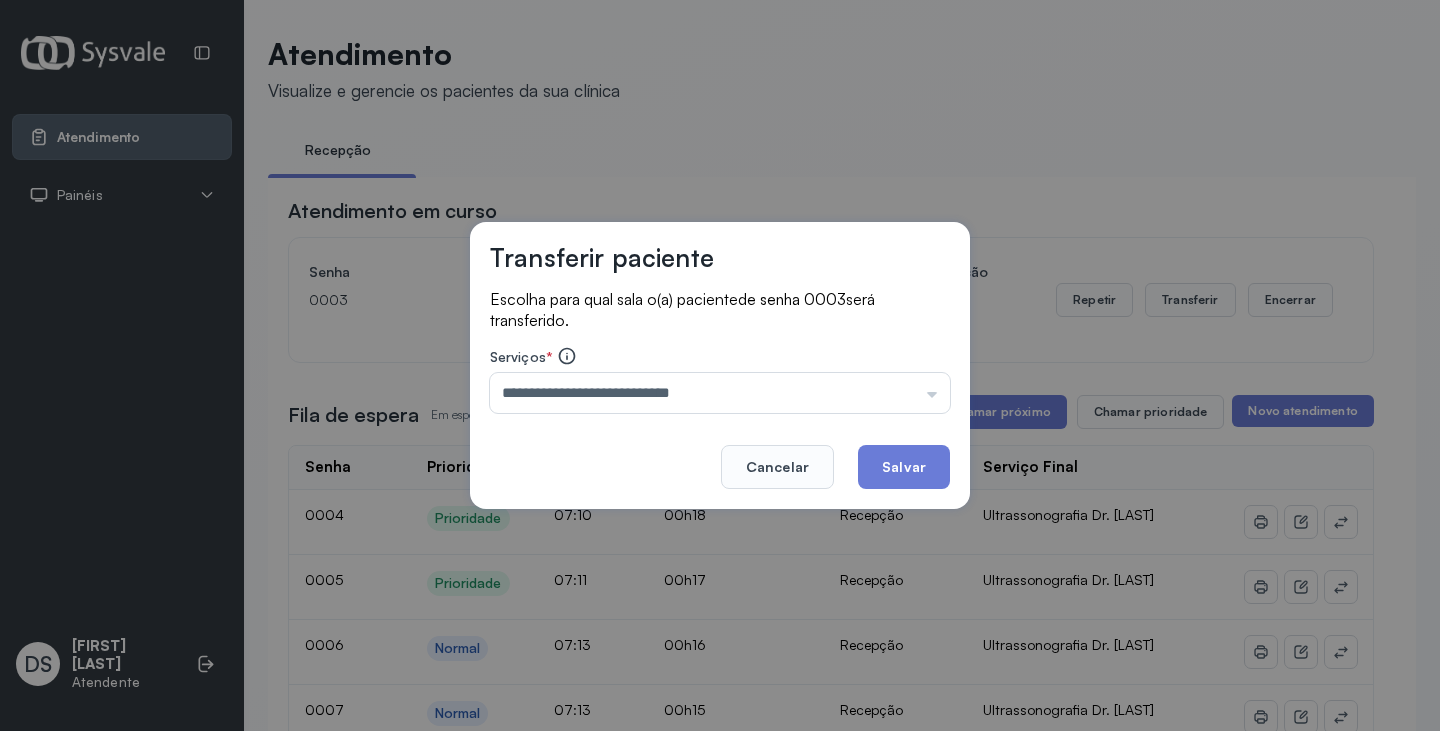 click on "Salvar" 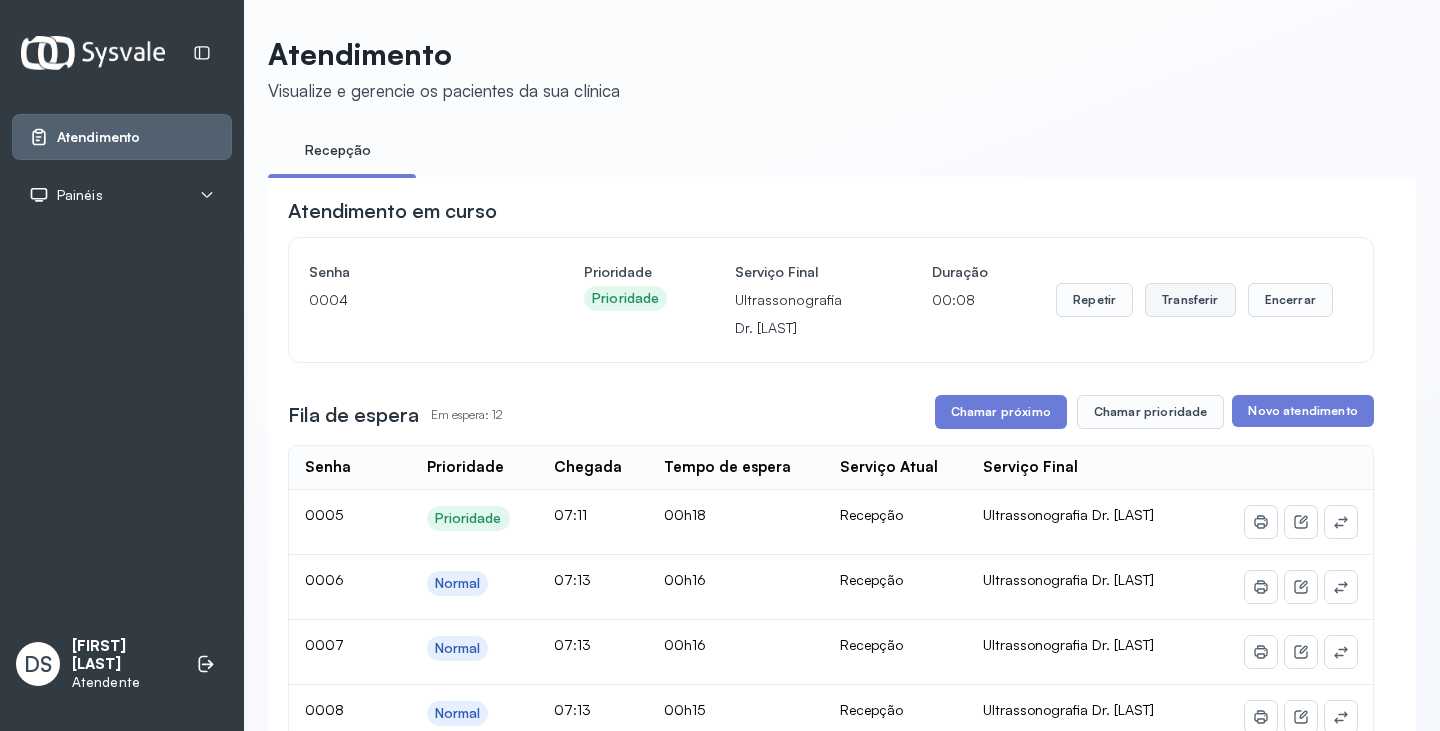 click on "Transferir" at bounding box center [1190, 300] 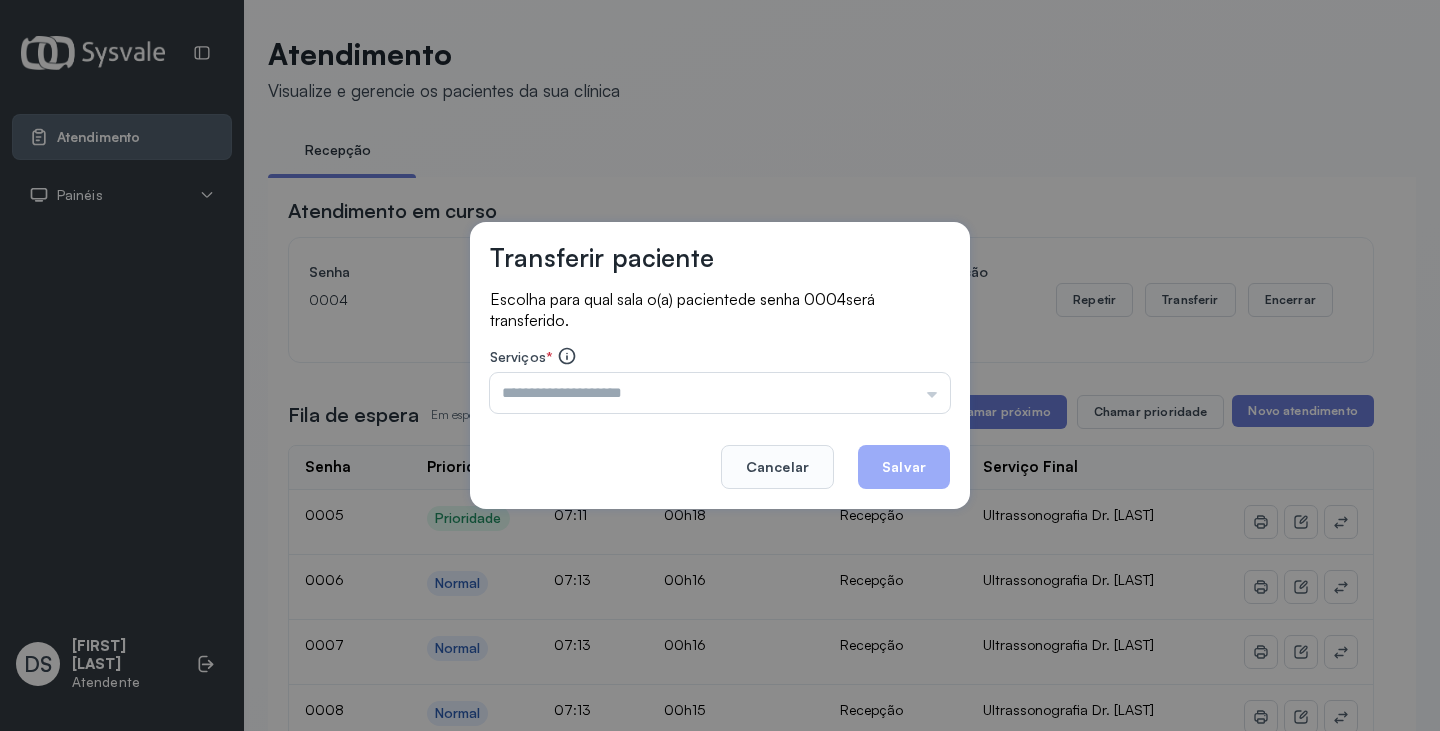 drag, startPoint x: 800, startPoint y: 467, endPoint x: 277, endPoint y: 26, distance: 684.11255 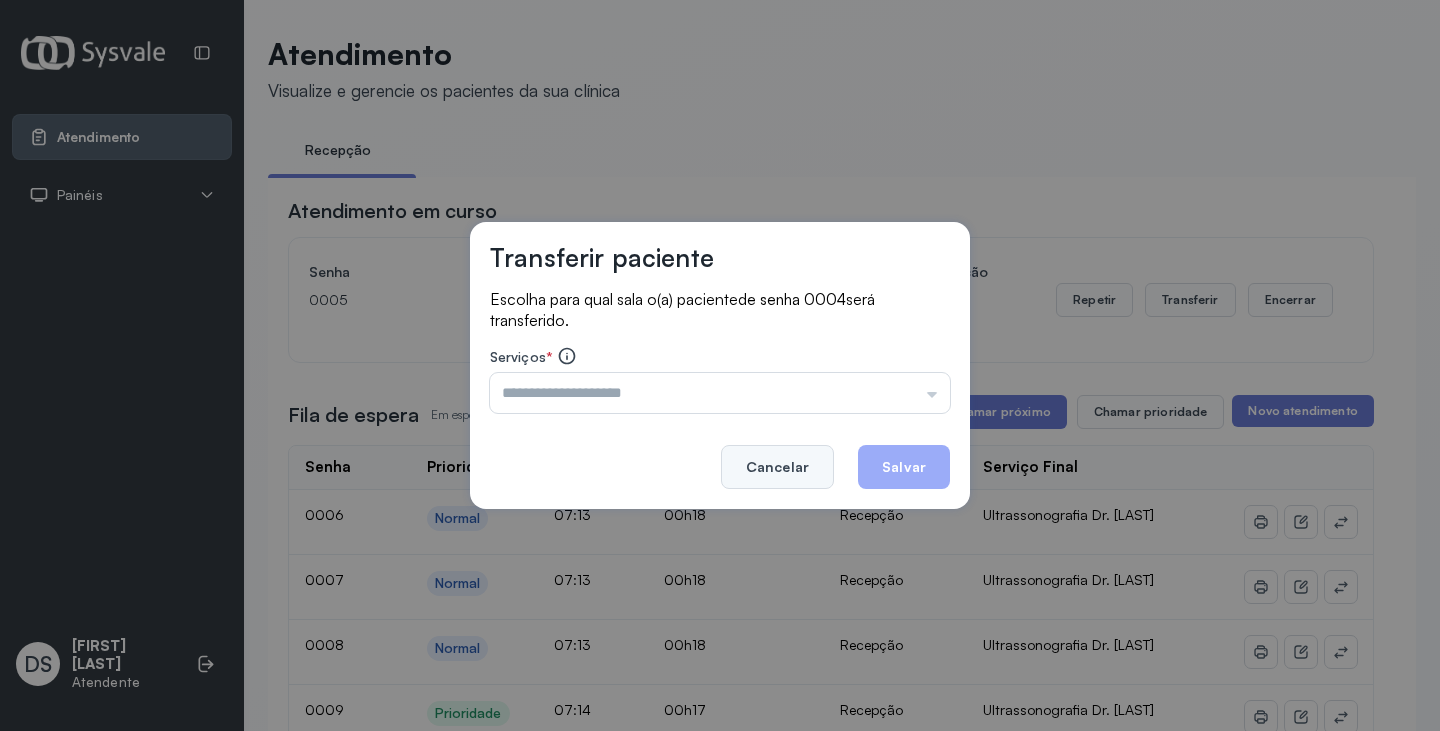 click on "Cancelar" 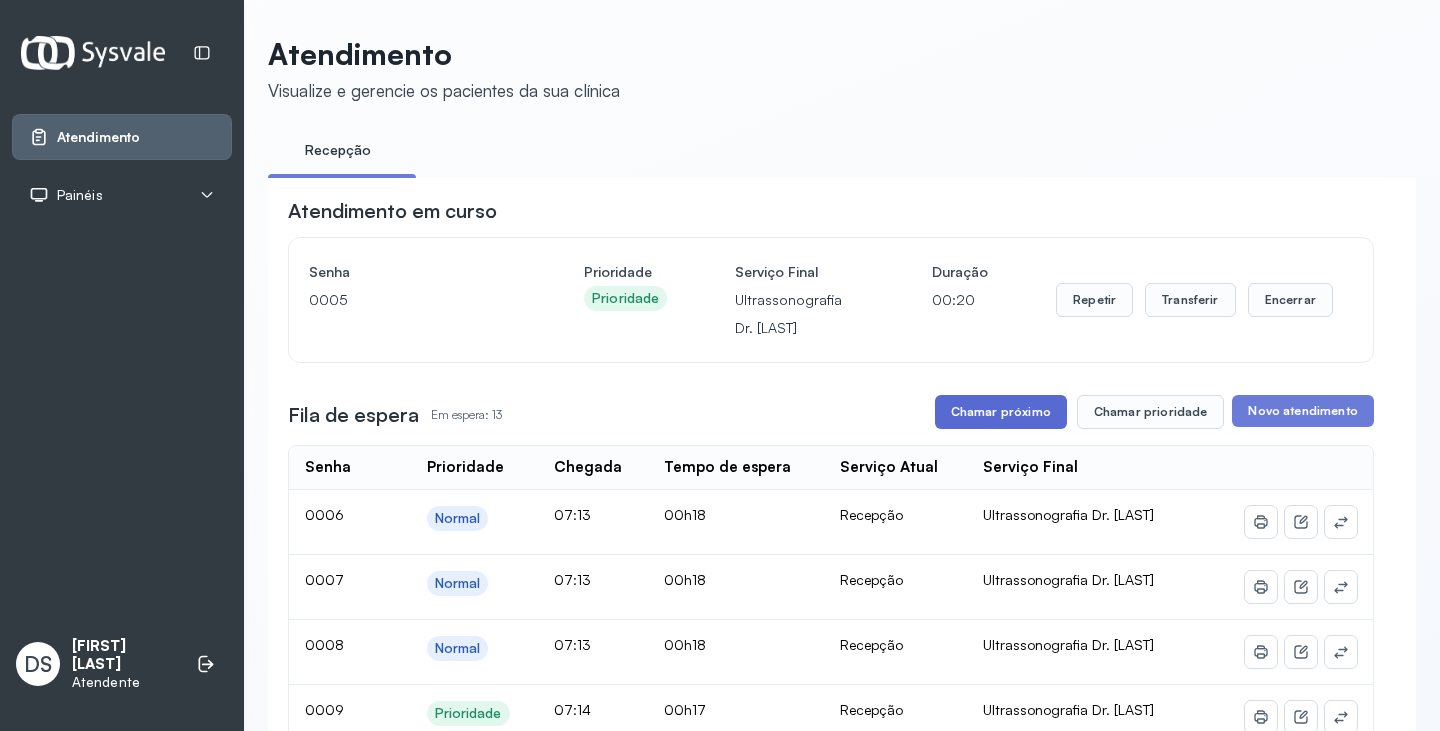 click on "Chamar próximo" at bounding box center [1001, 412] 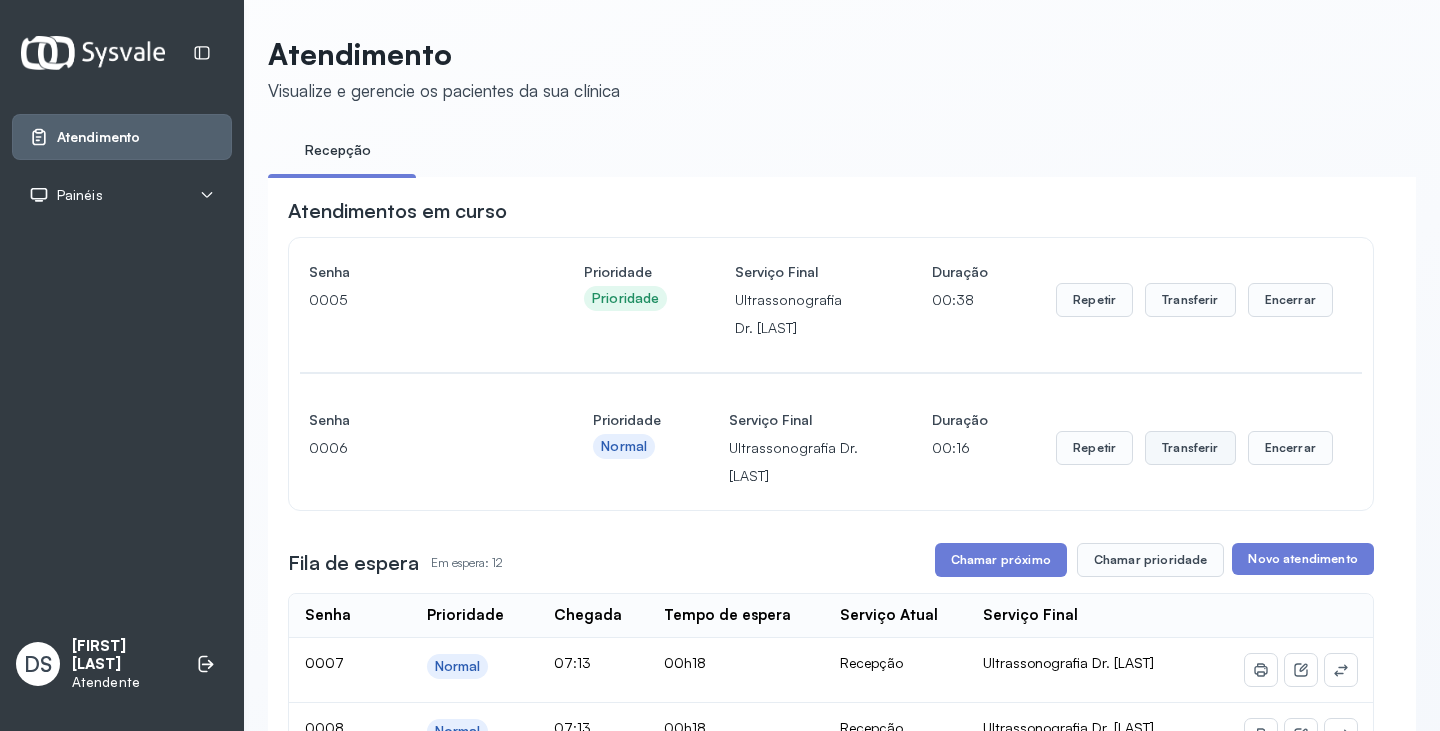 click on "Transferir" at bounding box center (1190, 300) 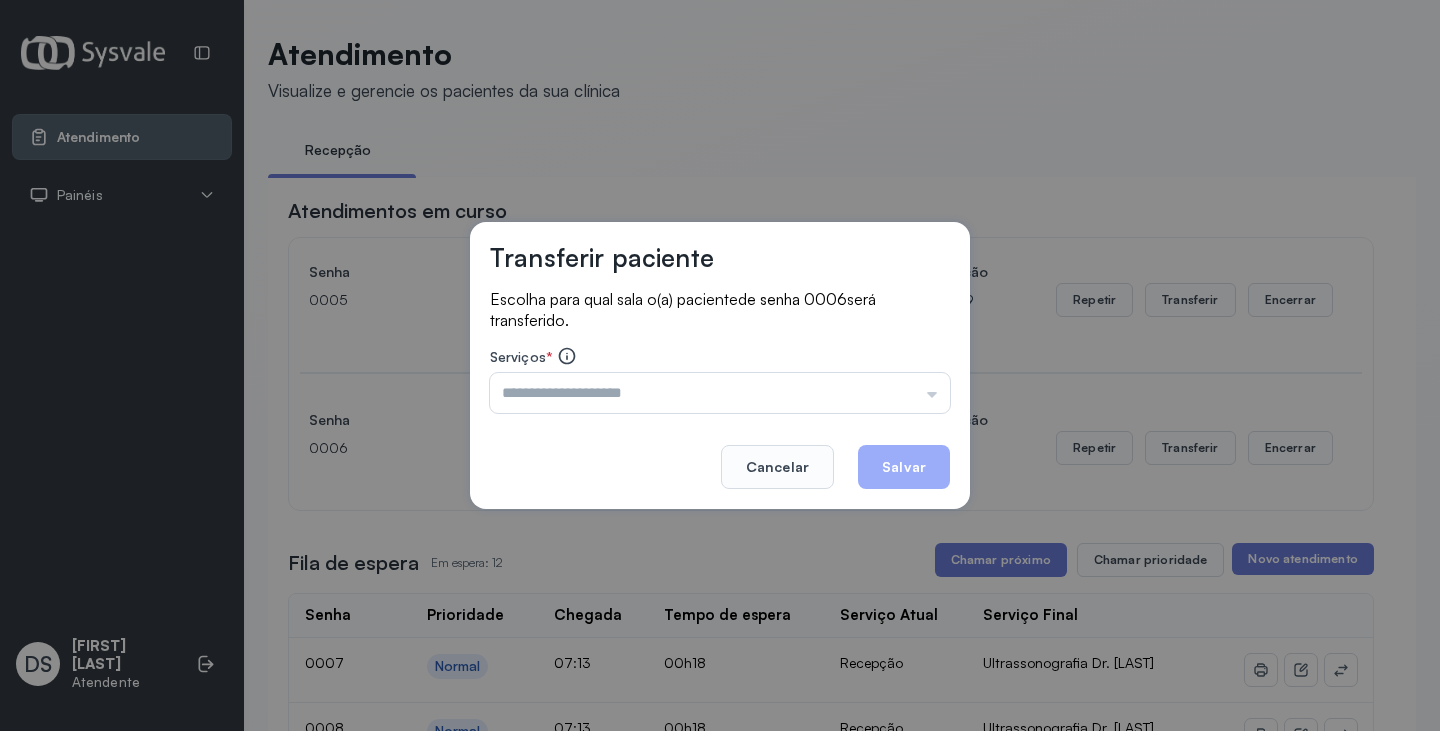click at bounding box center [720, 393] 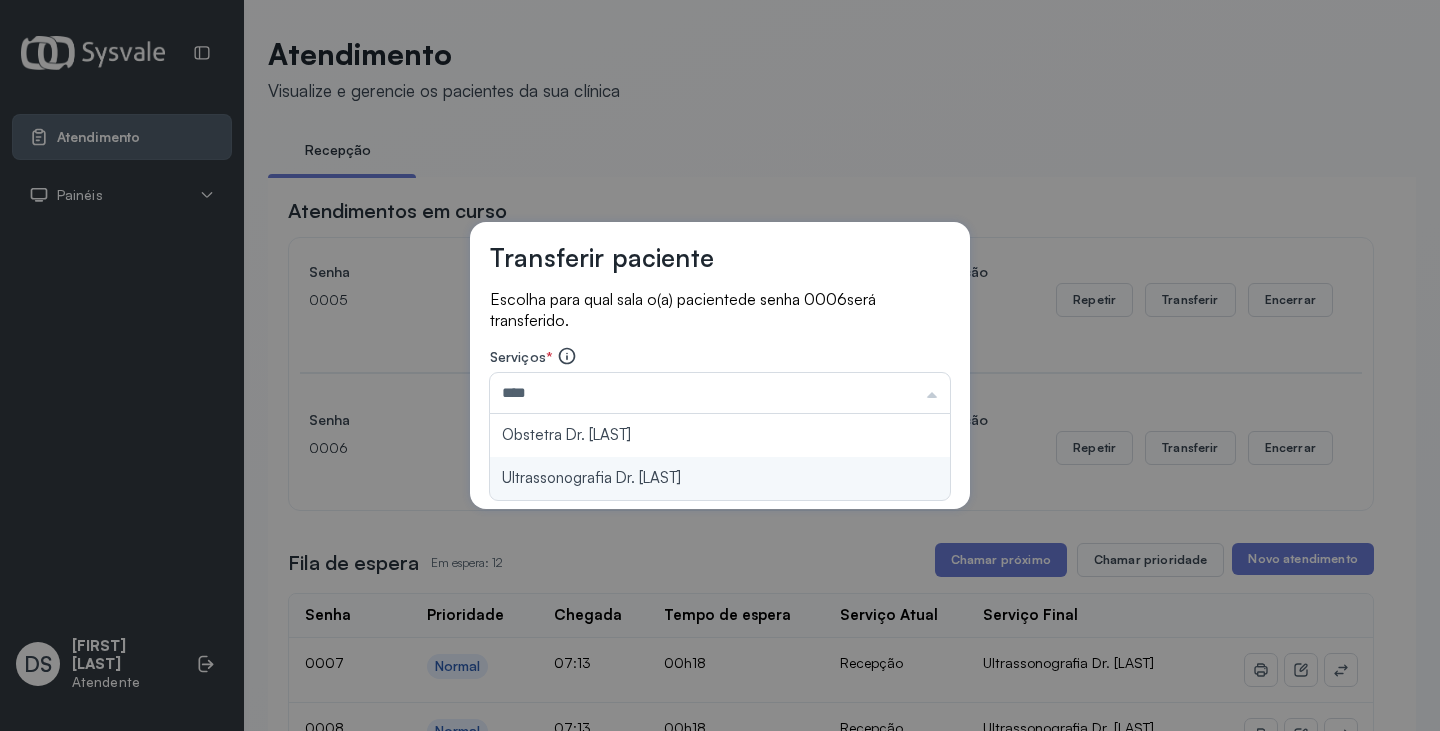 type on "**********" 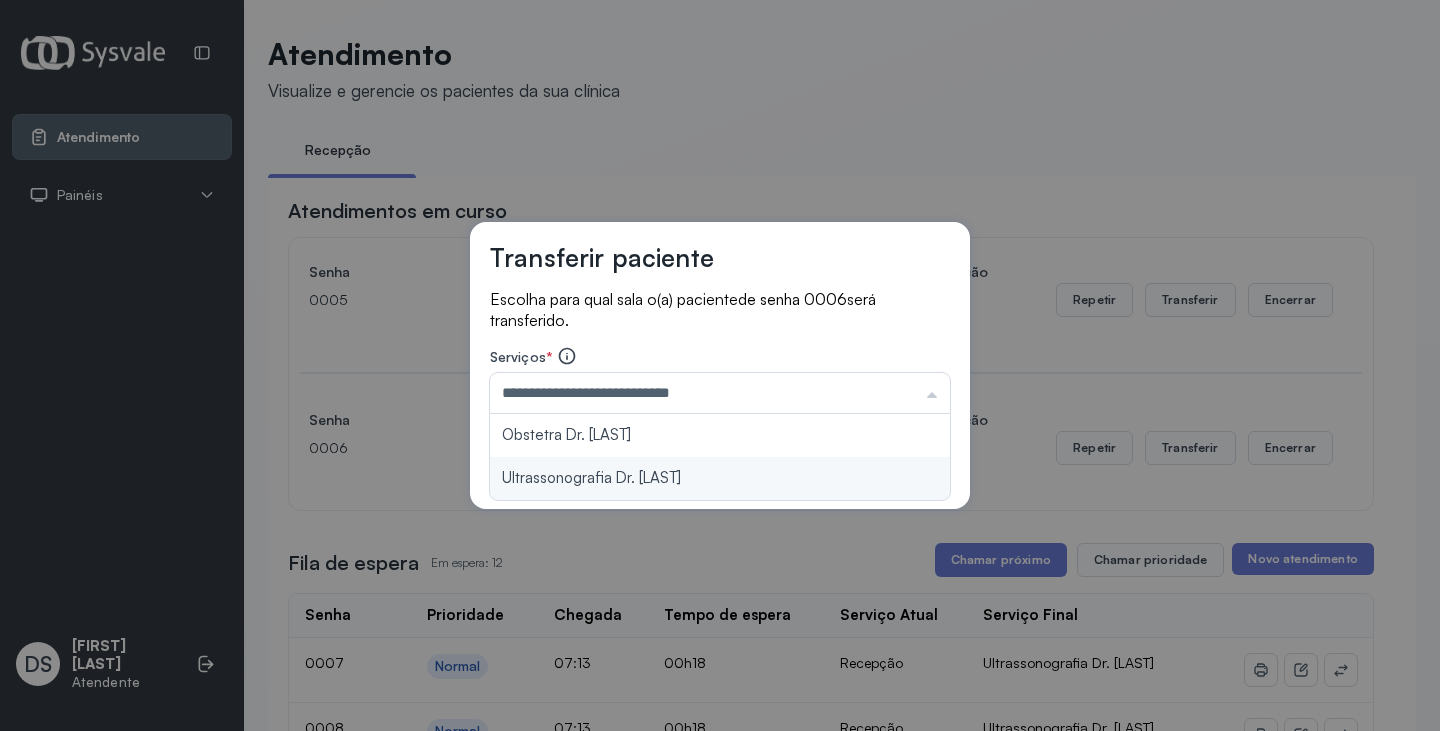 drag, startPoint x: 717, startPoint y: 477, endPoint x: 825, endPoint y: 472, distance: 108.11568 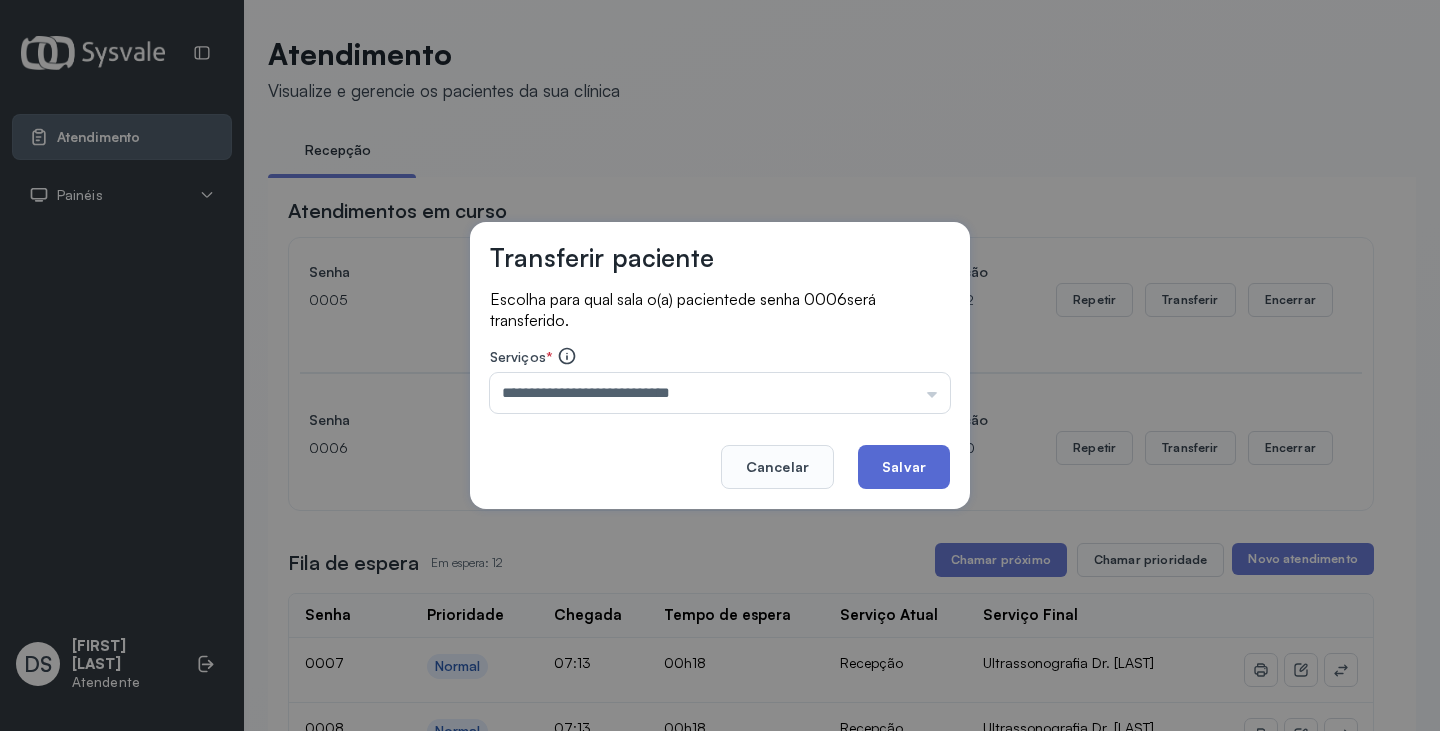 click on "Salvar" 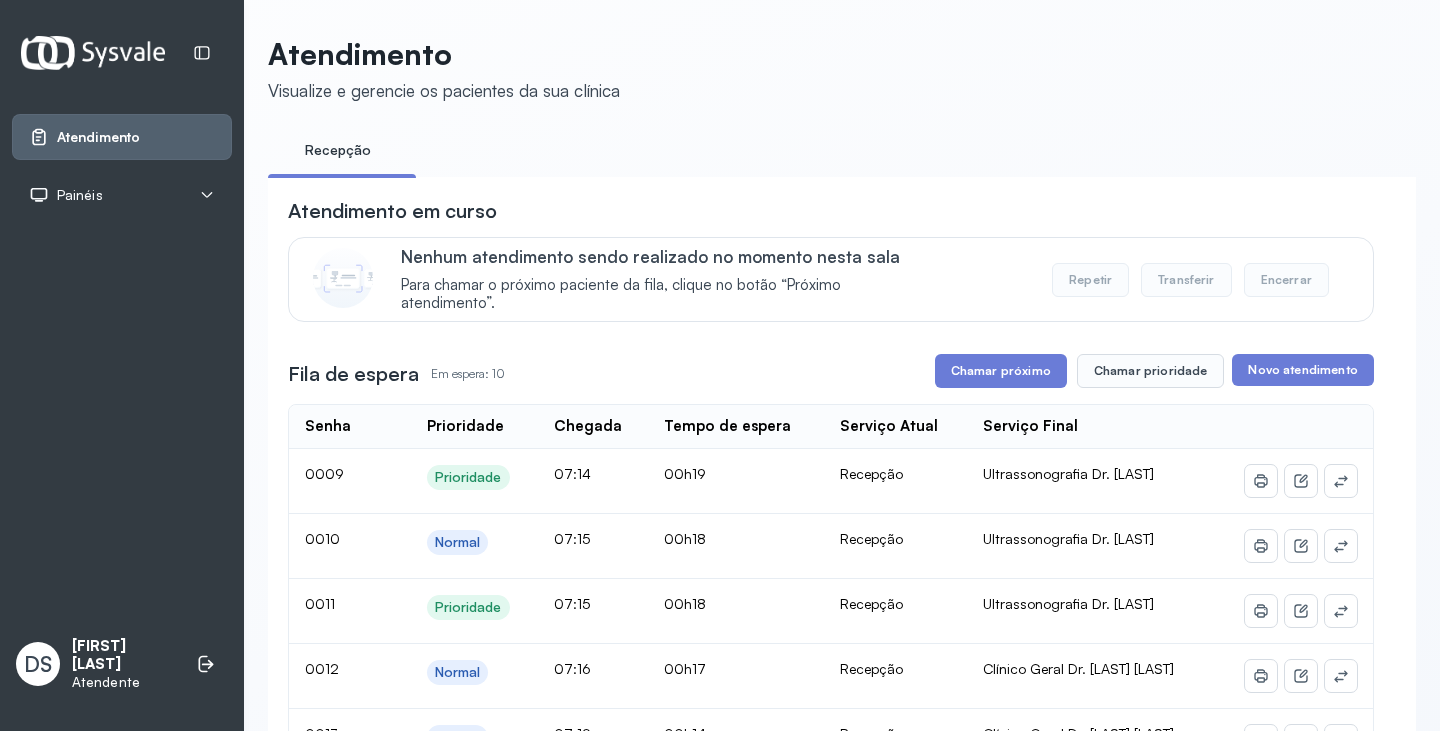 click on "Chamar próximo" at bounding box center (1001, 371) 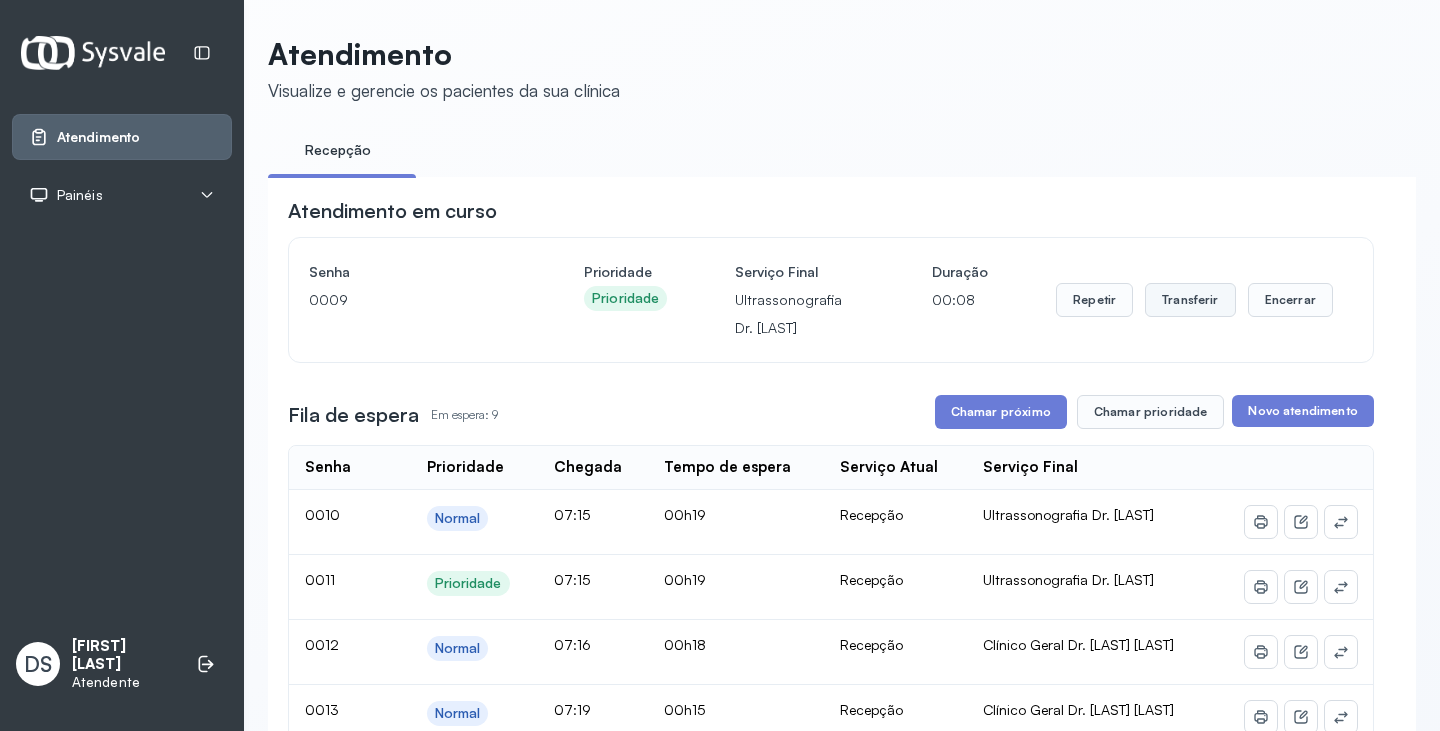 click on "Transferir" at bounding box center (1190, 300) 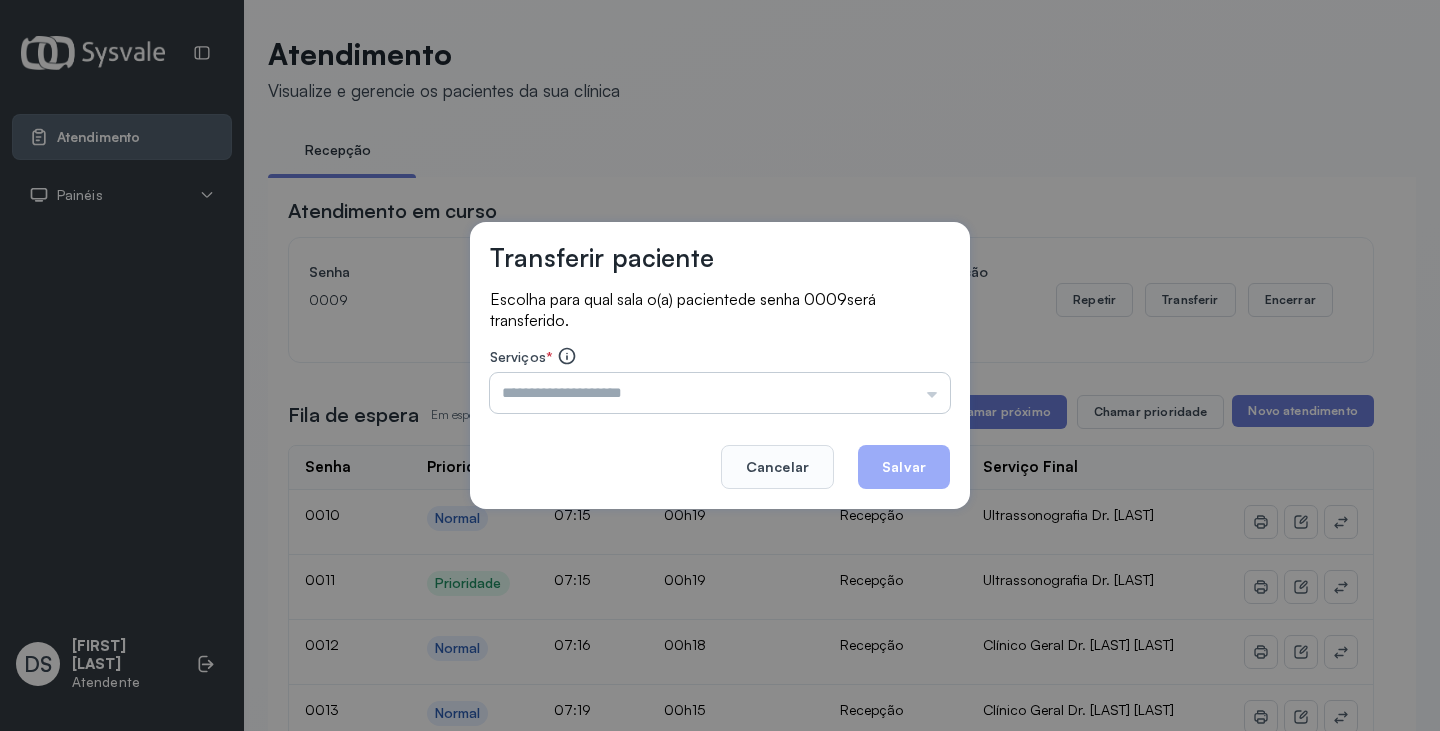 click at bounding box center (720, 393) 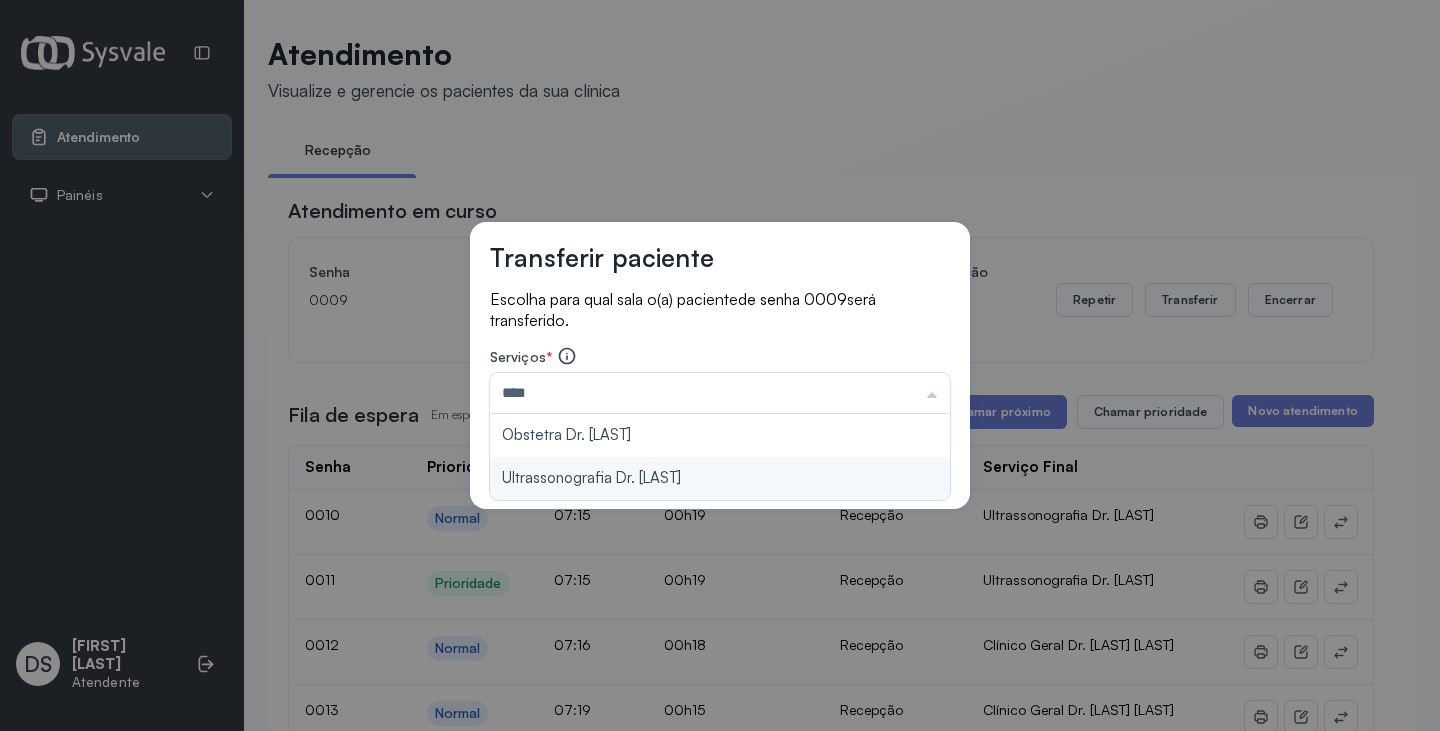 type on "**********" 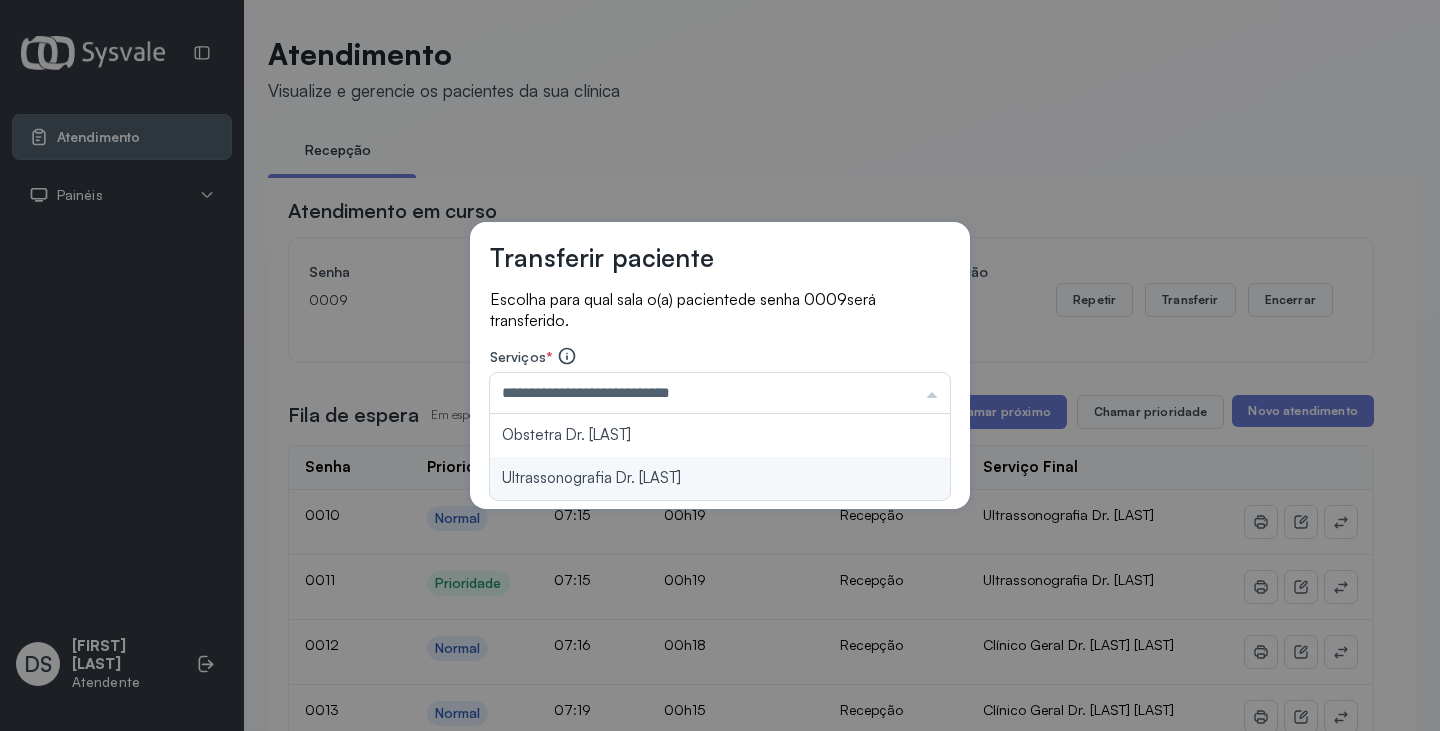 click on "**********" at bounding box center (720, 366) 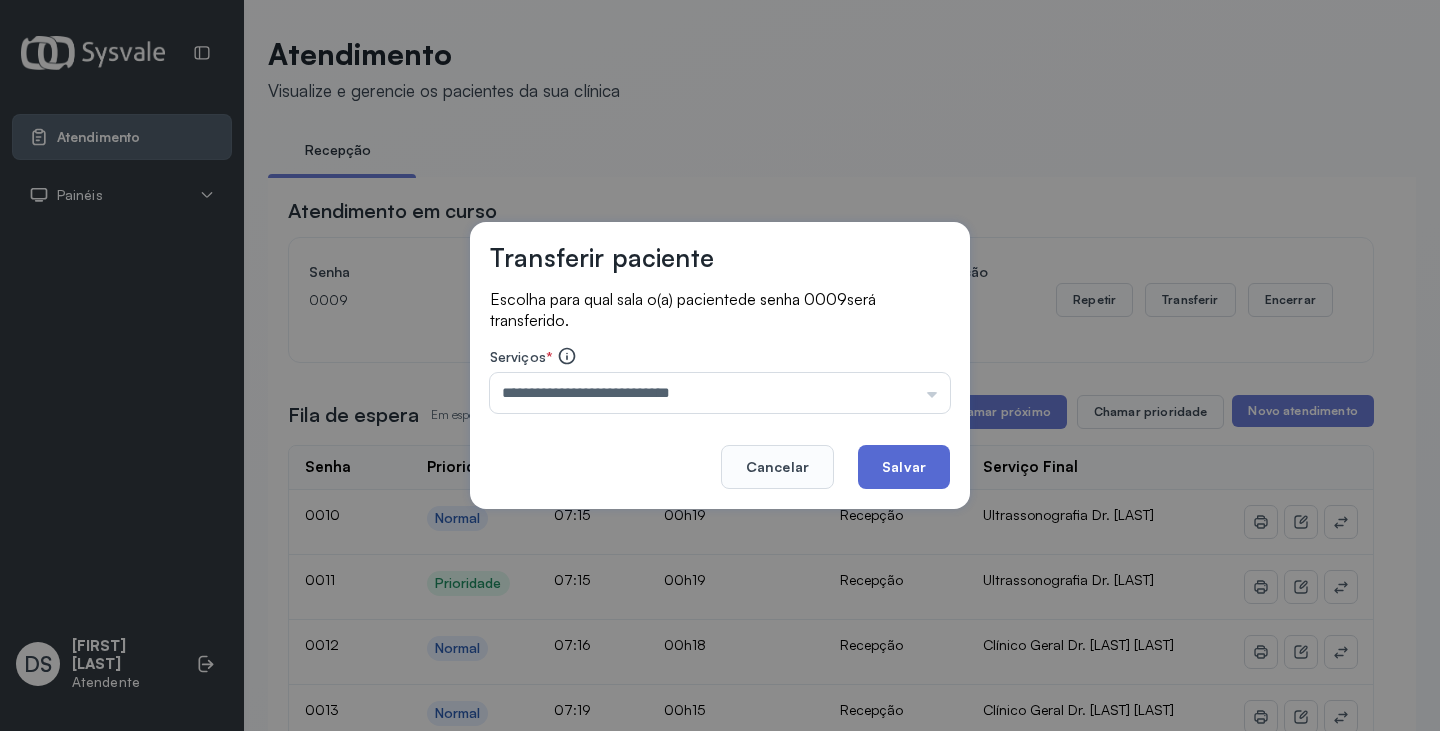click on "Salvar" 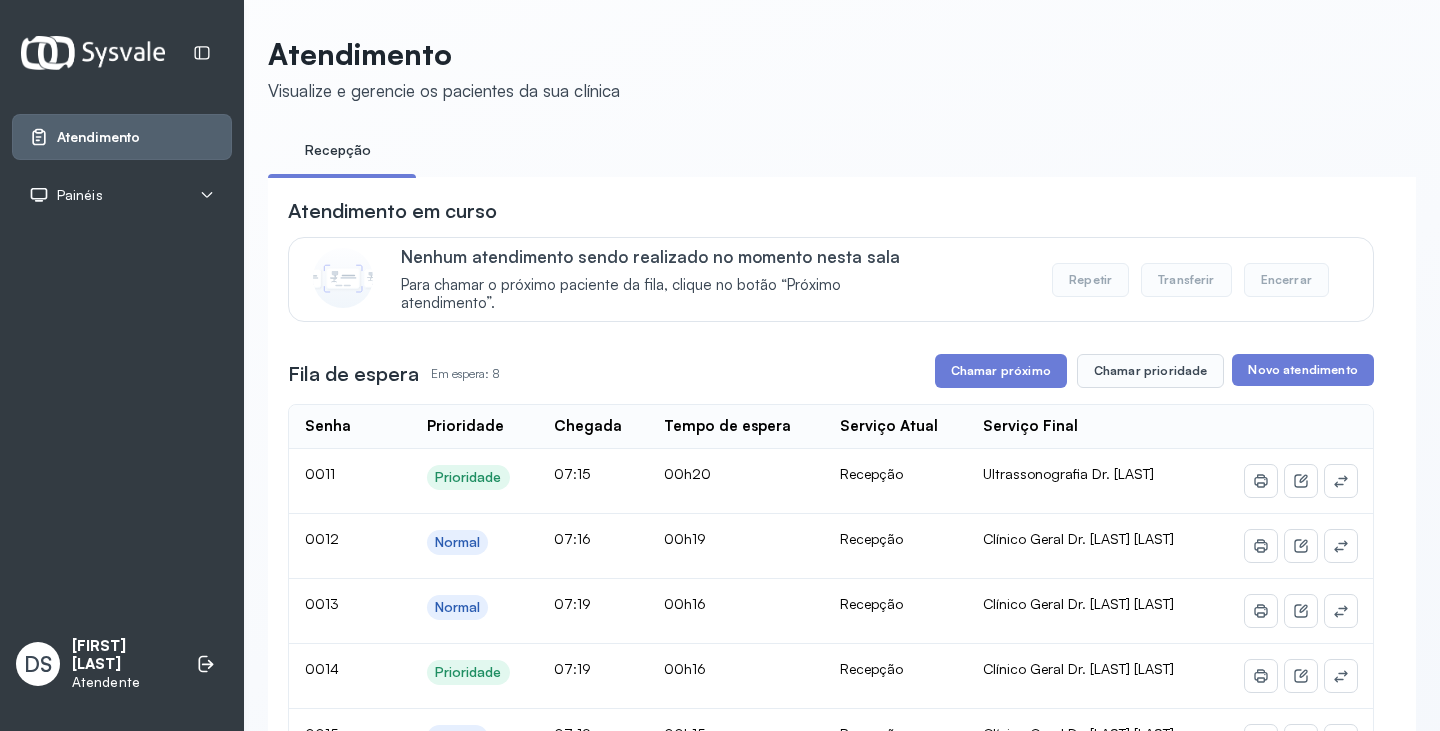 click on "Chamar próximo" at bounding box center [1001, 371] 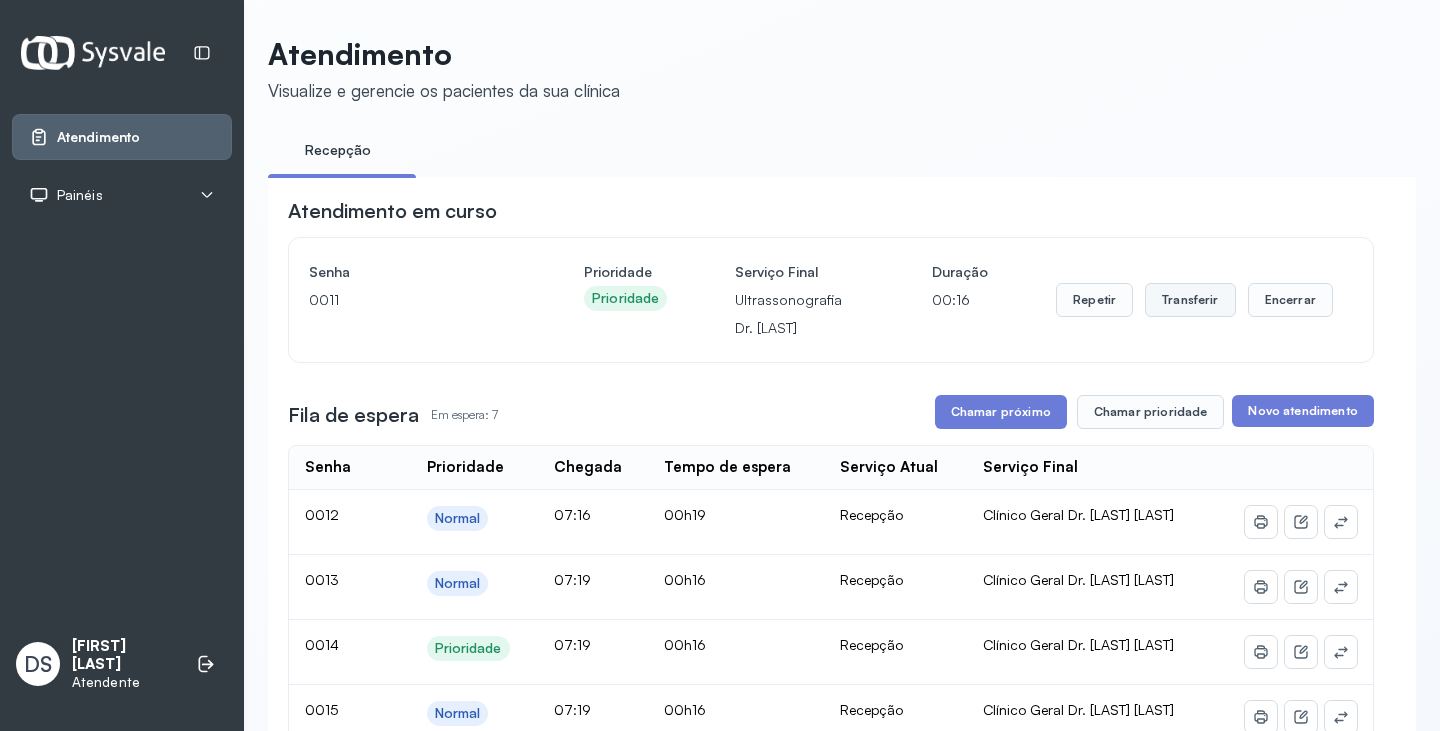 click on "Transferir" at bounding box center (1190, 300) 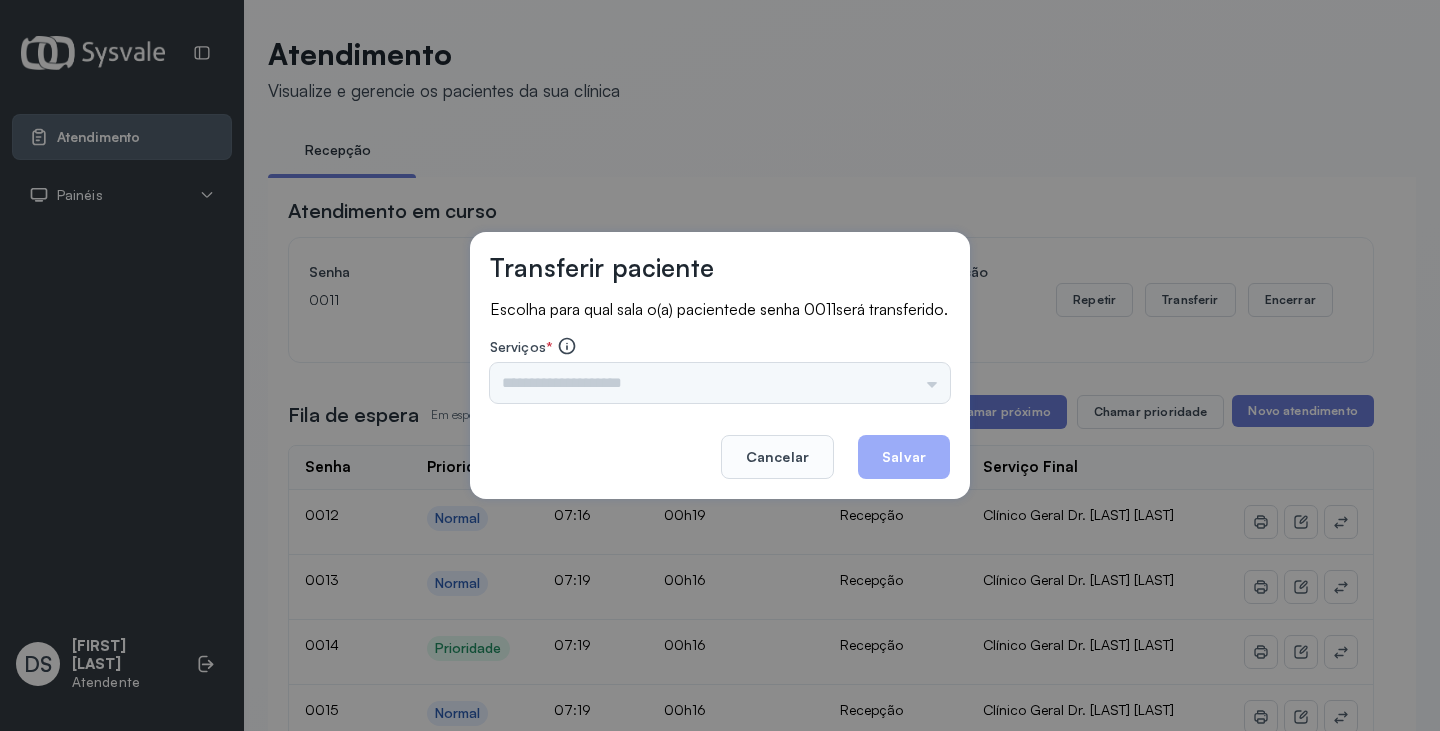 click on "Triagem Ortopedista Dr. Mauricio Ortopedista Dr. Ramon Ginecologista Dr. Amilton Ginecologista Dra. Luana Obstetra Dr. Orlindo Obstetra Dra. Vera Ultrassonografia Dr. Orlindo Ultrassonografia Dr. Amilton Consulta com Neurologista Dr. Ezir Reumatologista Dr. Juvenilson Endocrinologista Washington Dermatologista Dra. Renata Nefrologista Dr. Edvaldo Geriatra Dra. Vanessa Infectologista Dra. Vanessa Oftalmologista Dra. Consulta Proctologista/Cirurgia Geral Dra. Geislane Otorrinolaringologista Dr. Pedro Pequena Cirurgia Dr. Geislane Pequena Cirurgia Dr. AMILTON ECG Espirometria com Broncodilatador Espirometria sem Broncodilatador Ecocardiograma - Dra. Vanessa Viana Exame de PPD Enf. Jane Raquel RETIRADA DE CERUME DR. PEDRO VACINAÇÃO Preventivo Enf. Luciana Preventivo Enf. Tiago Araujo Consulta de Enfermagem Enf. Tiago Consulta de Enfermagem Enf. Luciana Consulta  Cardiologista Dr. Everson Consulta Enf. Jane Raquel Dispensação de Medicação Agendamento Consulta Enf. Tiago Agendamento consulta Enf. Luciana" at bounding box center (720, 383) 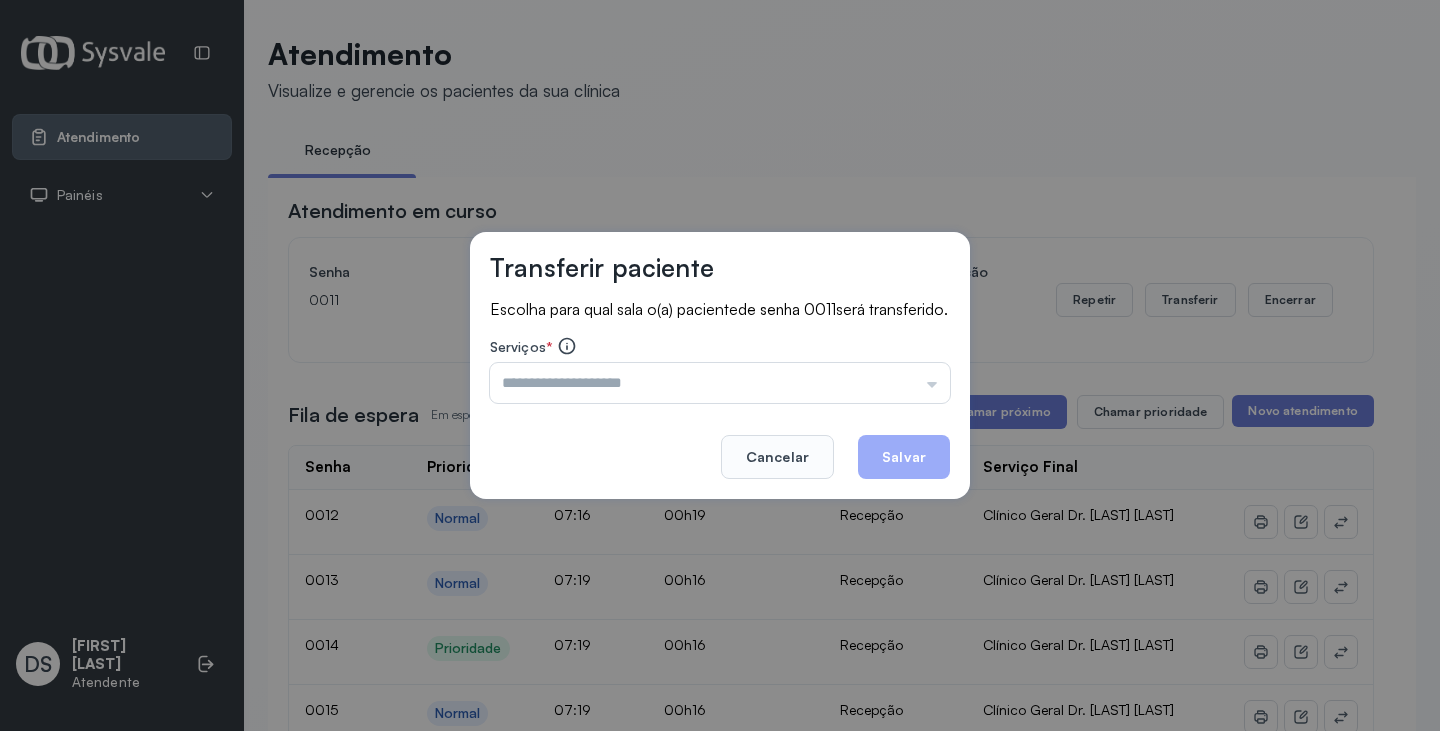 click at bounding box center [720, 383] 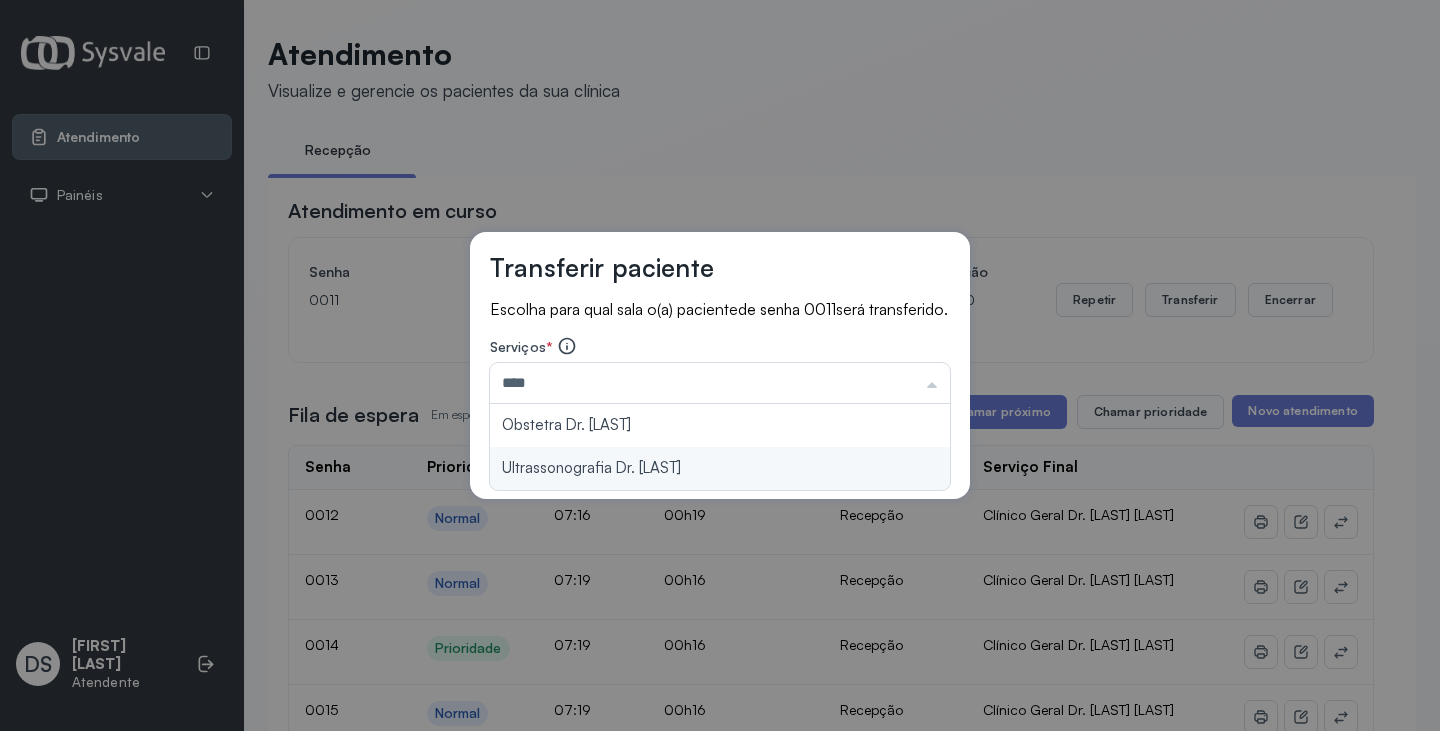 type on "**********" 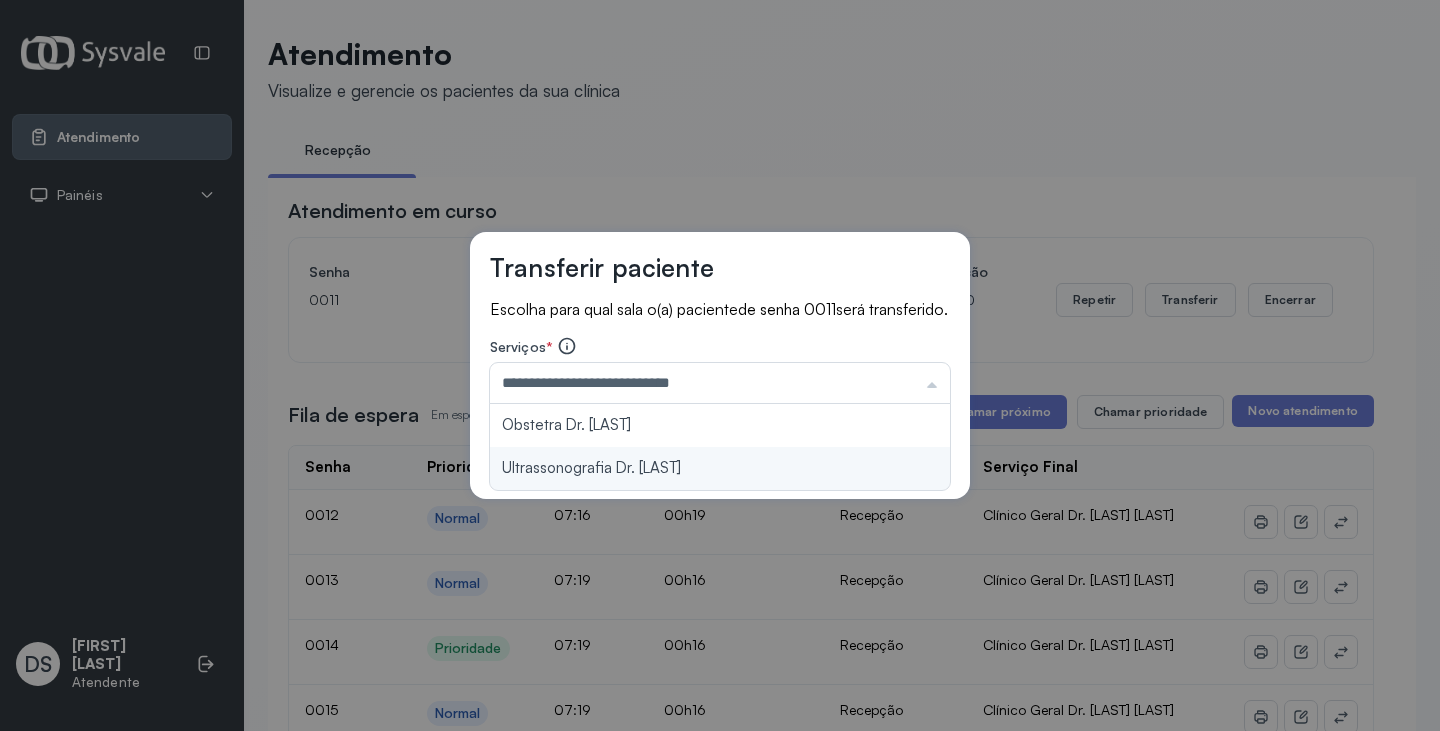 drag, startPoint x: 743, startPoint y: 478, endPoint x: 832, endPoint y: 479, distance: 89.005615 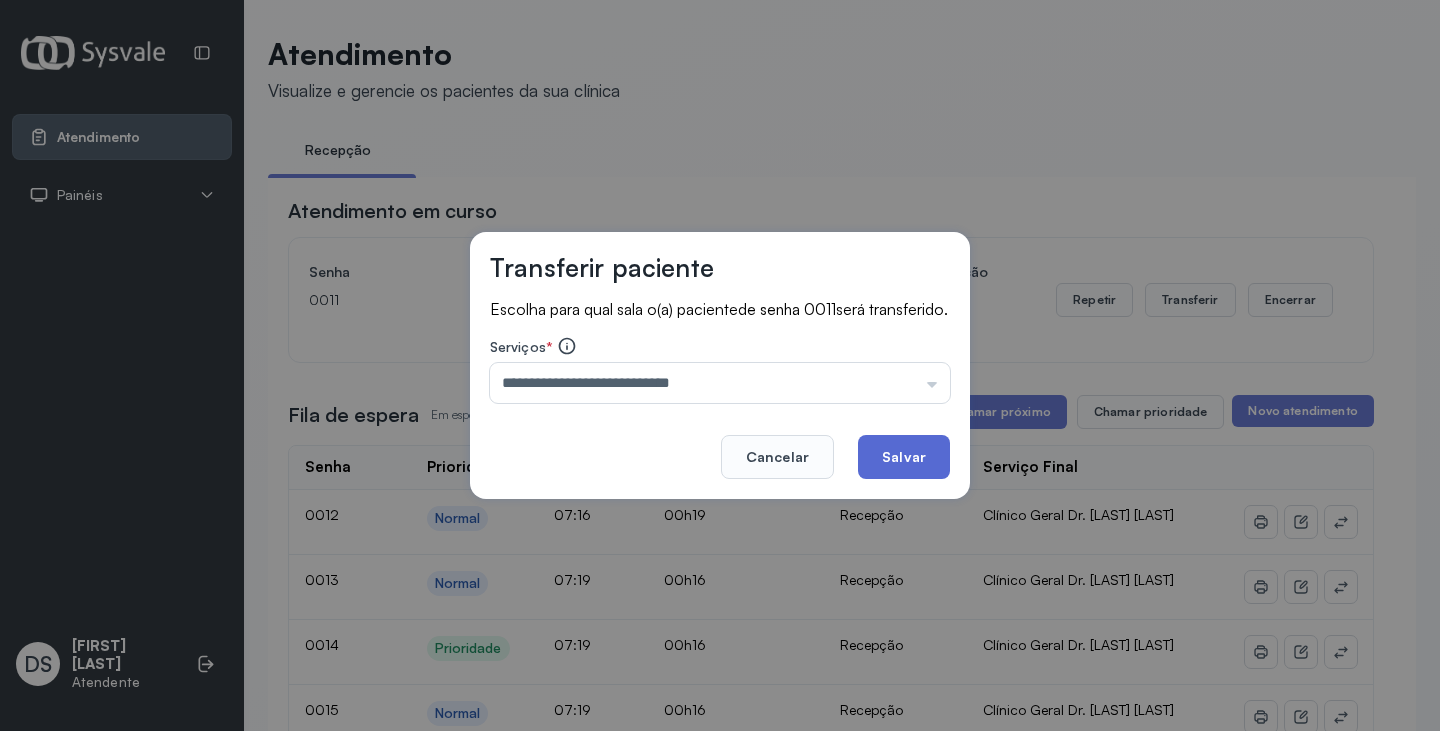click on "Salvar" 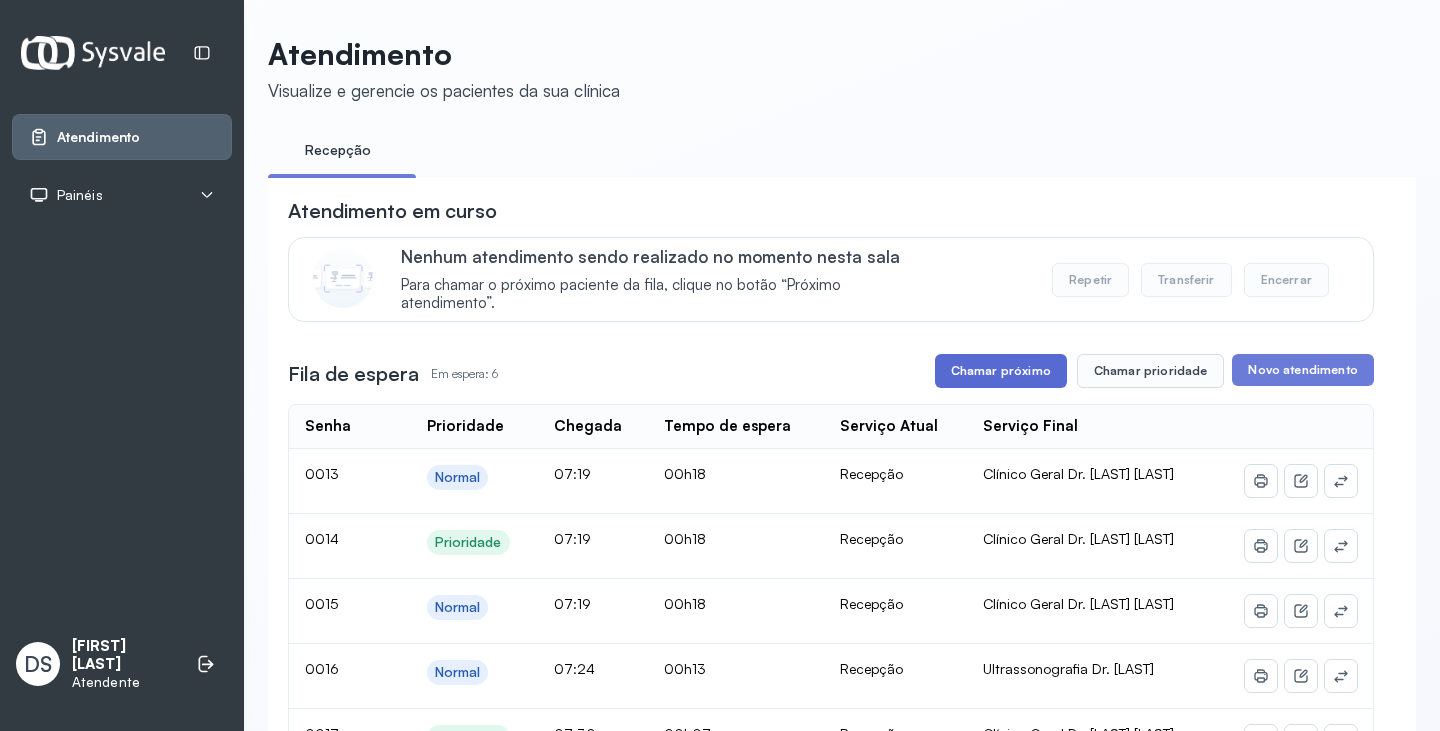 click on "Chamar próximo" at bounding box center [1001, 371] 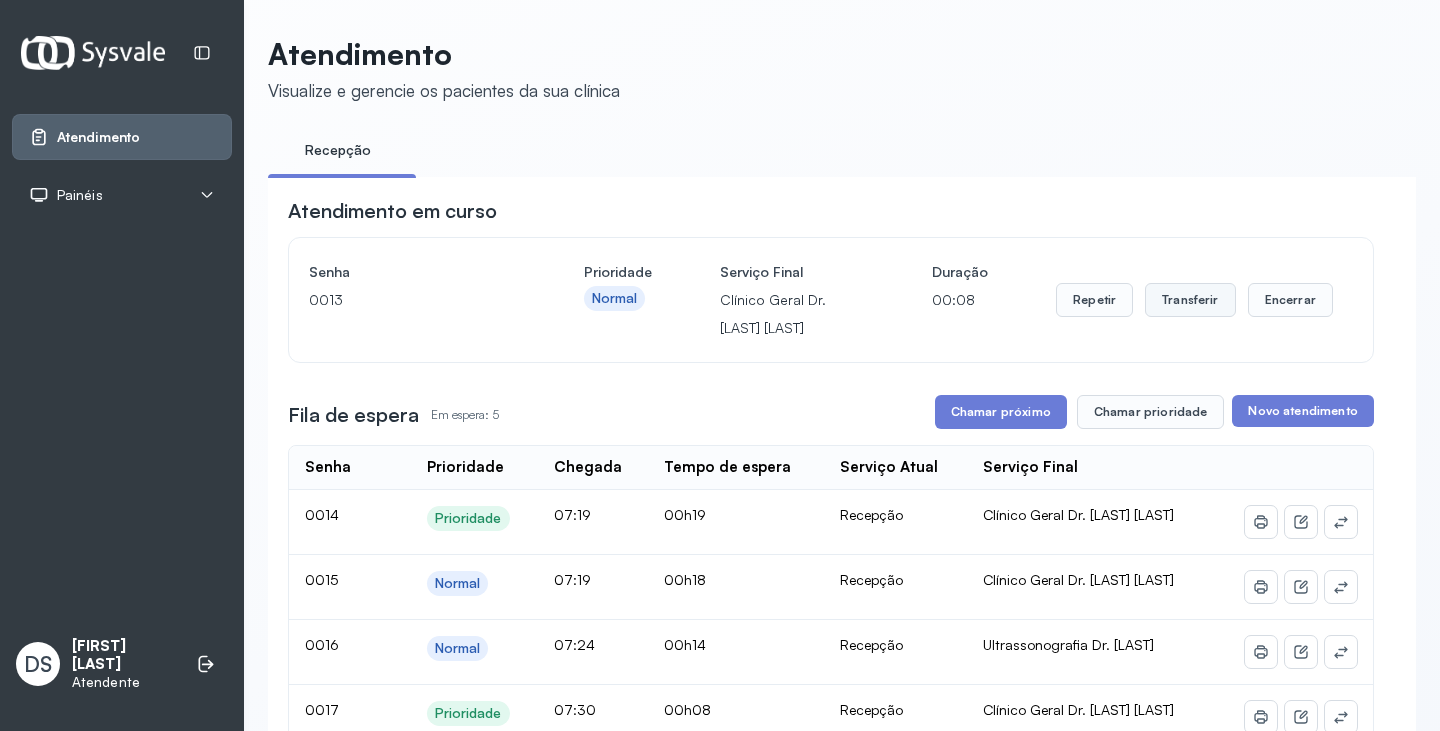click on "Transferir" at bounding box center [1190, 300] 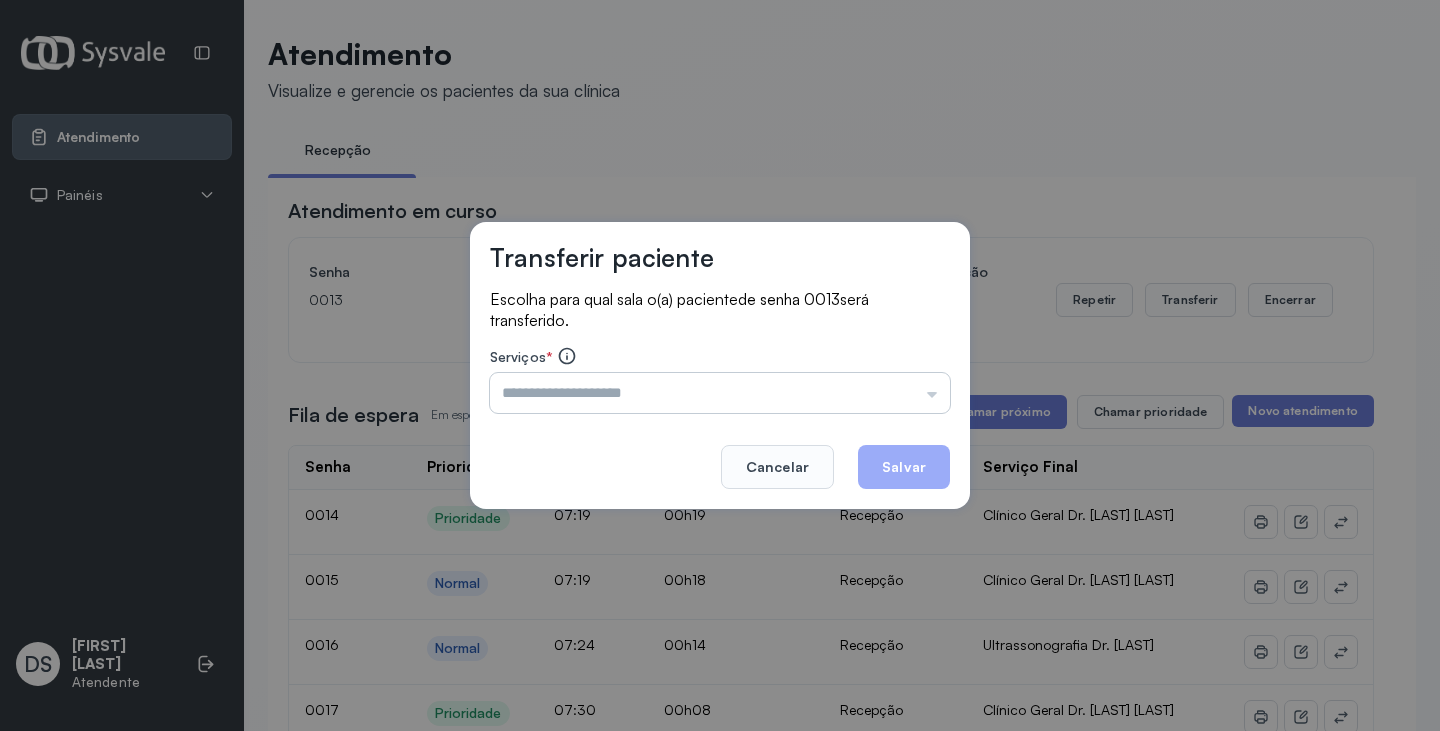 click at bounding box center (720, 393) 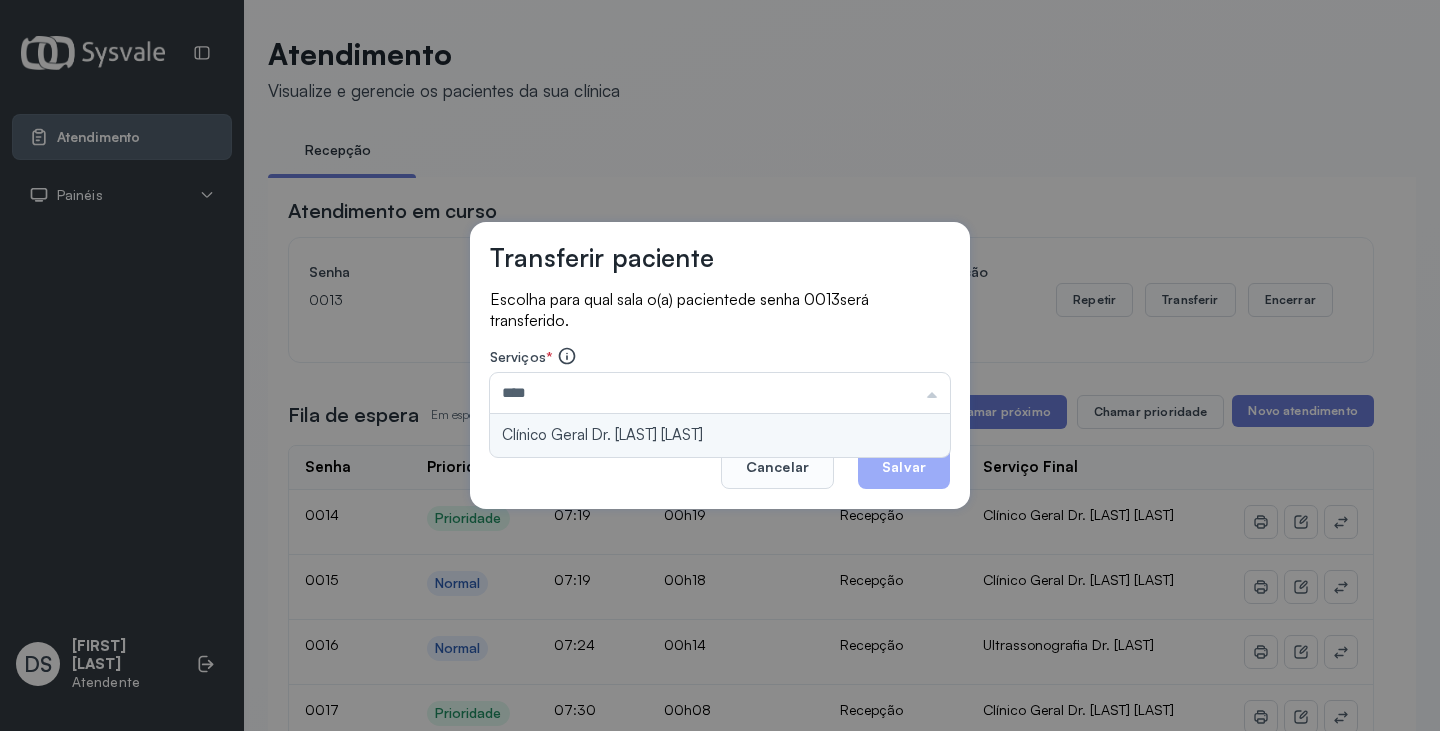 type on "**********" 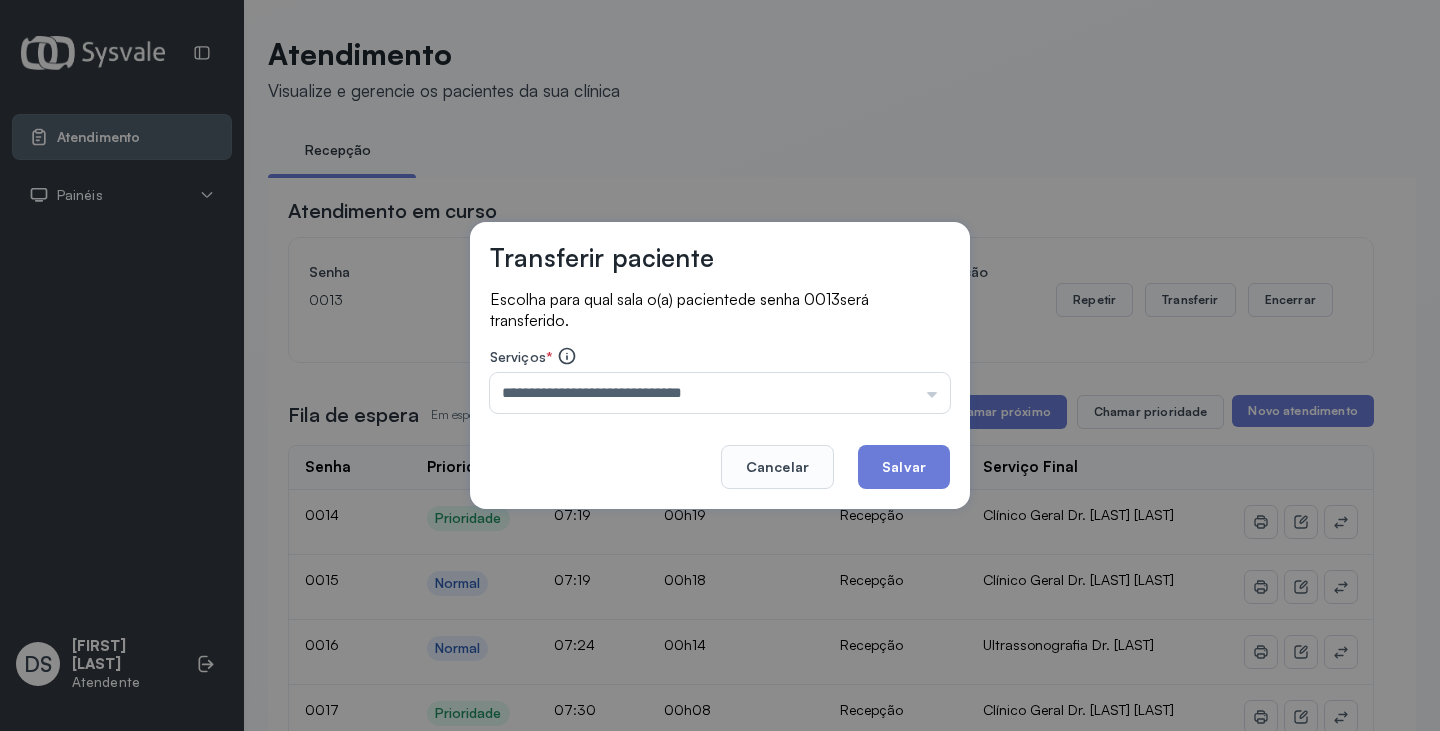 drag, startPoint x: 824, startPoint y: 433, endPoint x: 871, endPoint y: 458, distance: 53.235325 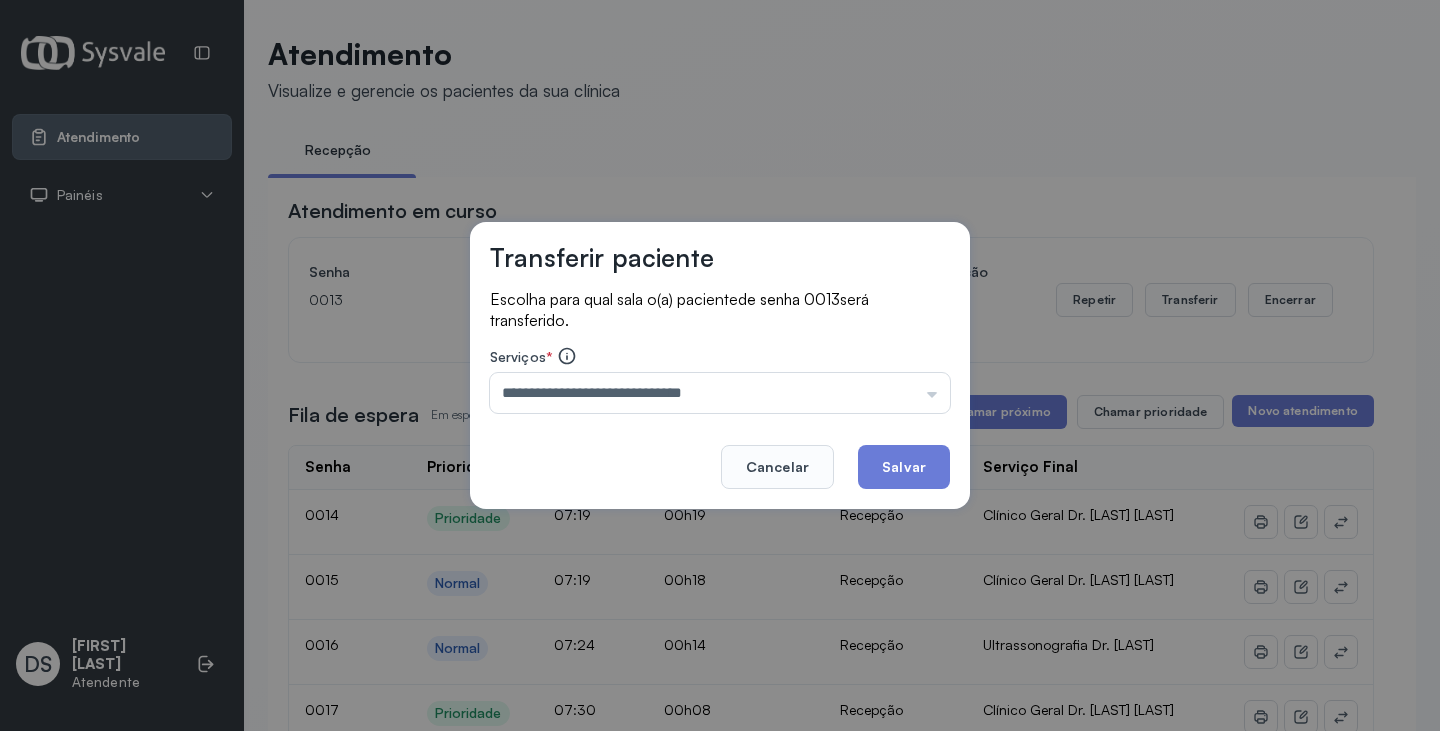 click on "Salvar" 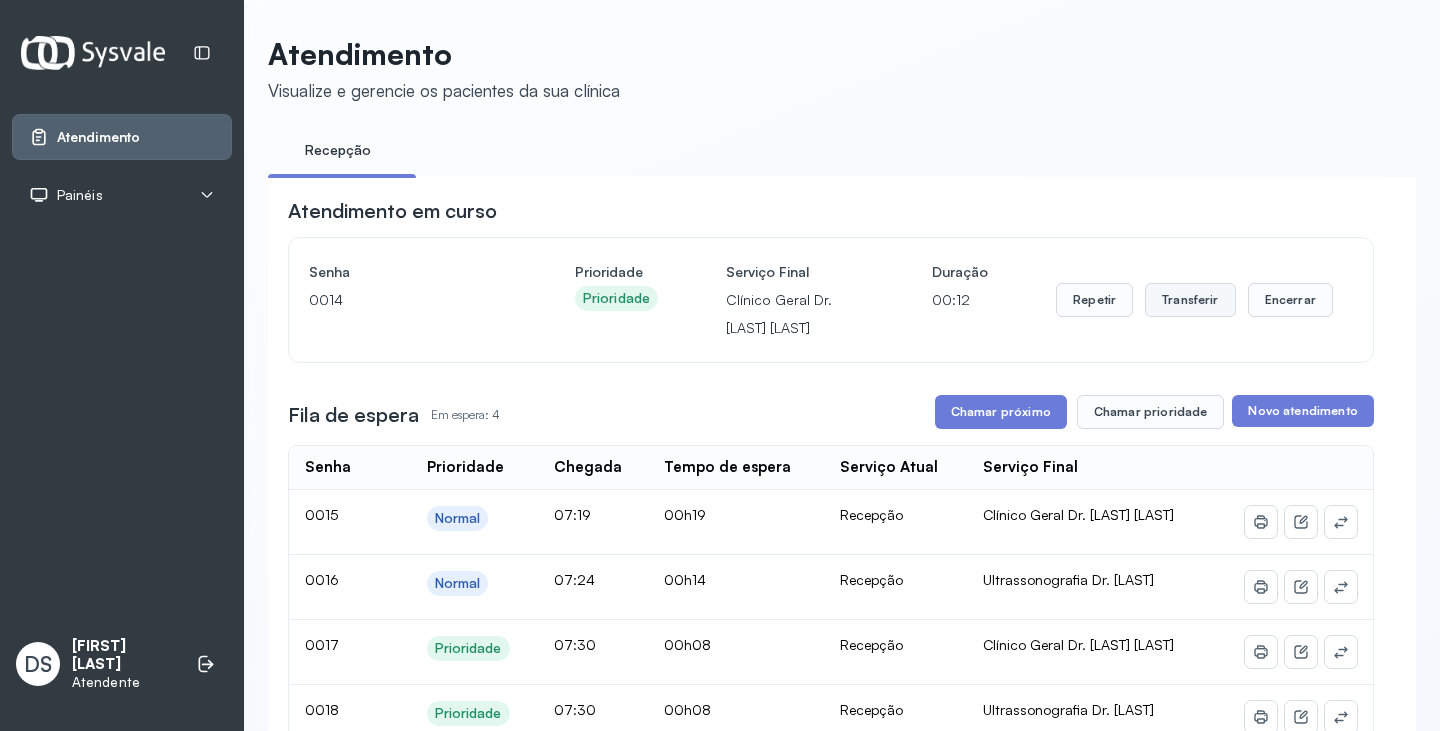 click on "Transferir" at bounding box center (1190, 300) 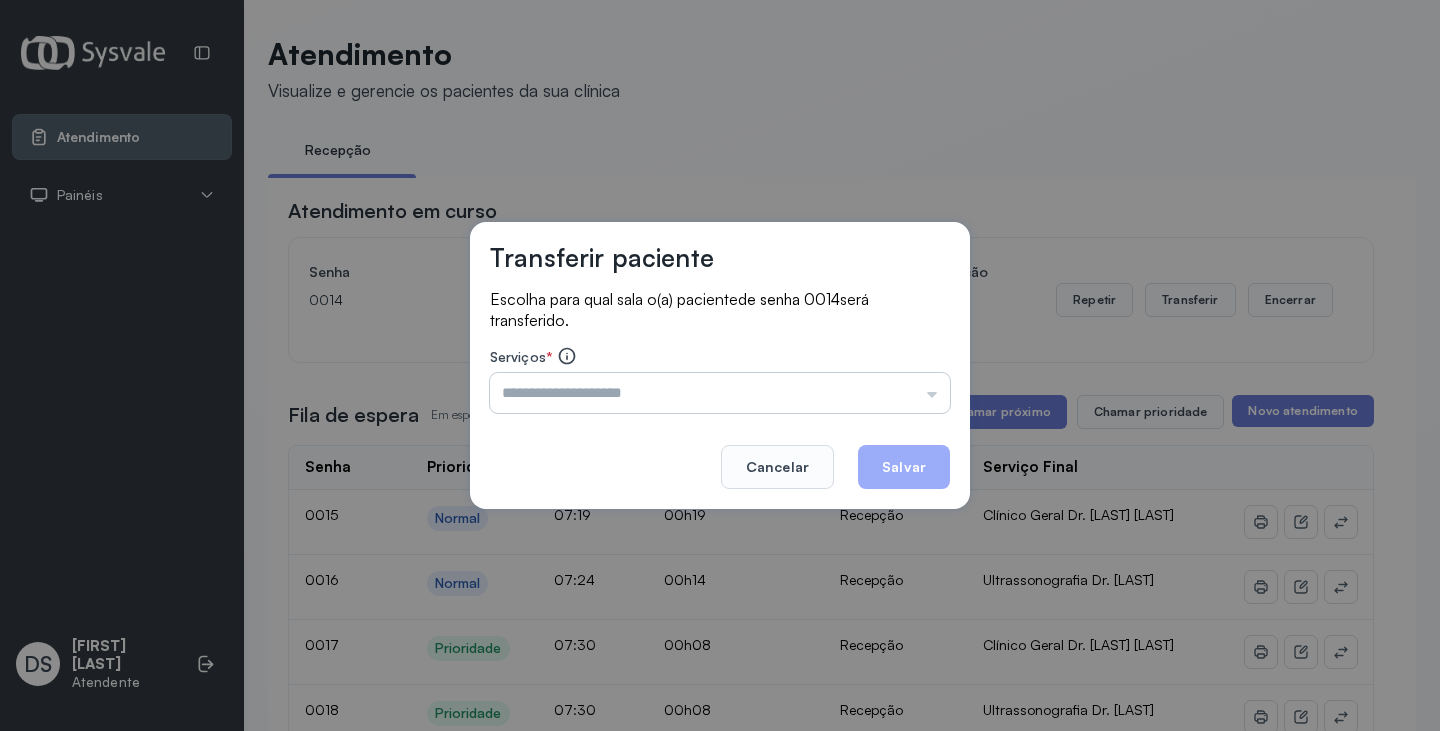 click at bounding box center (720, 393) 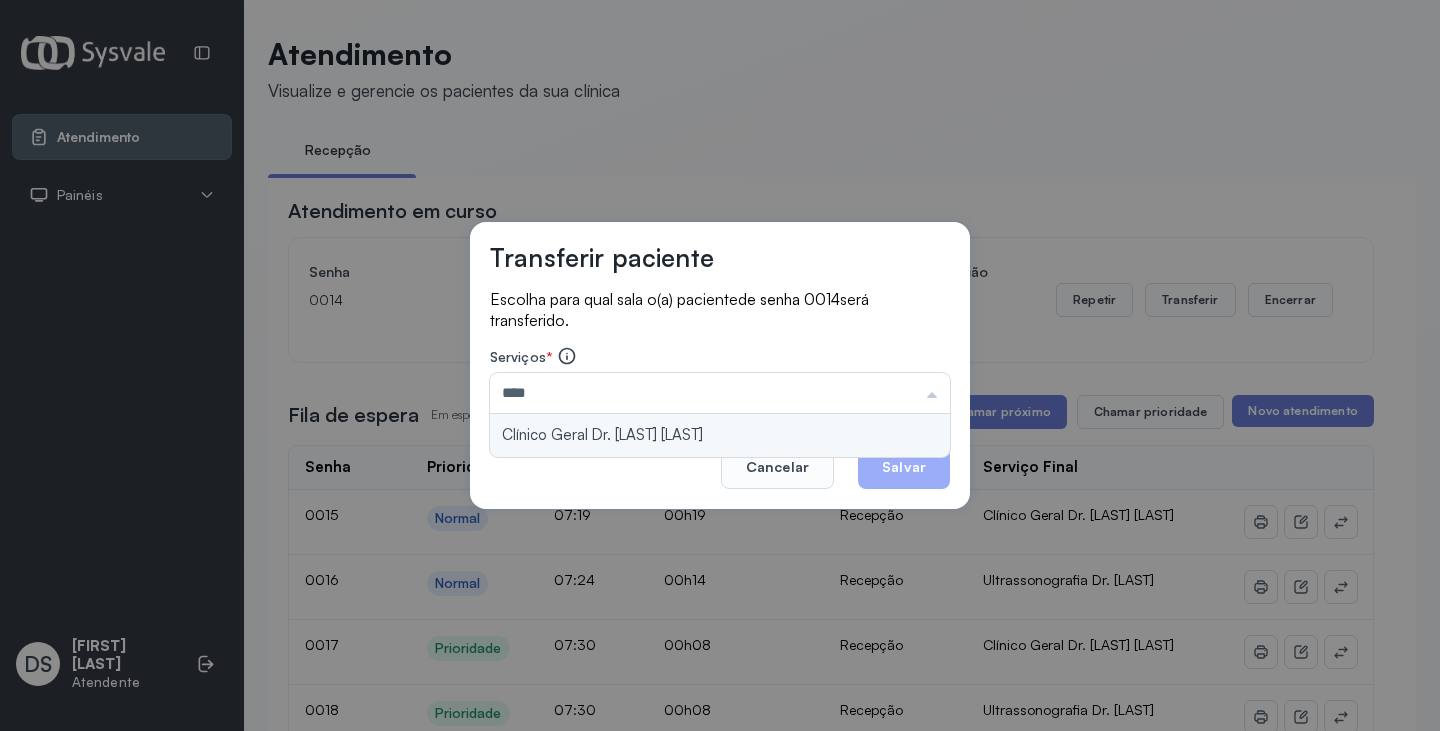 type on "**********" 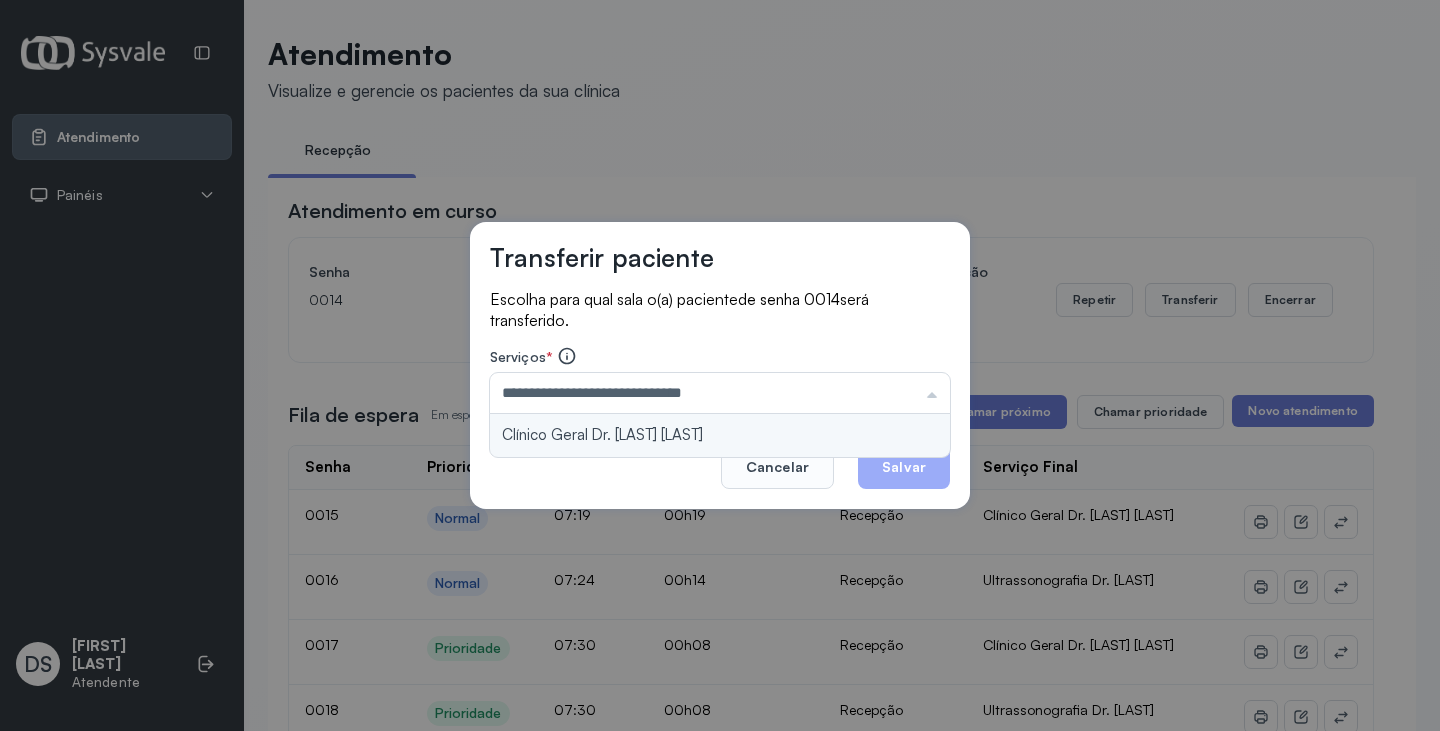 click on "**********" at bounding box center (720, 366) 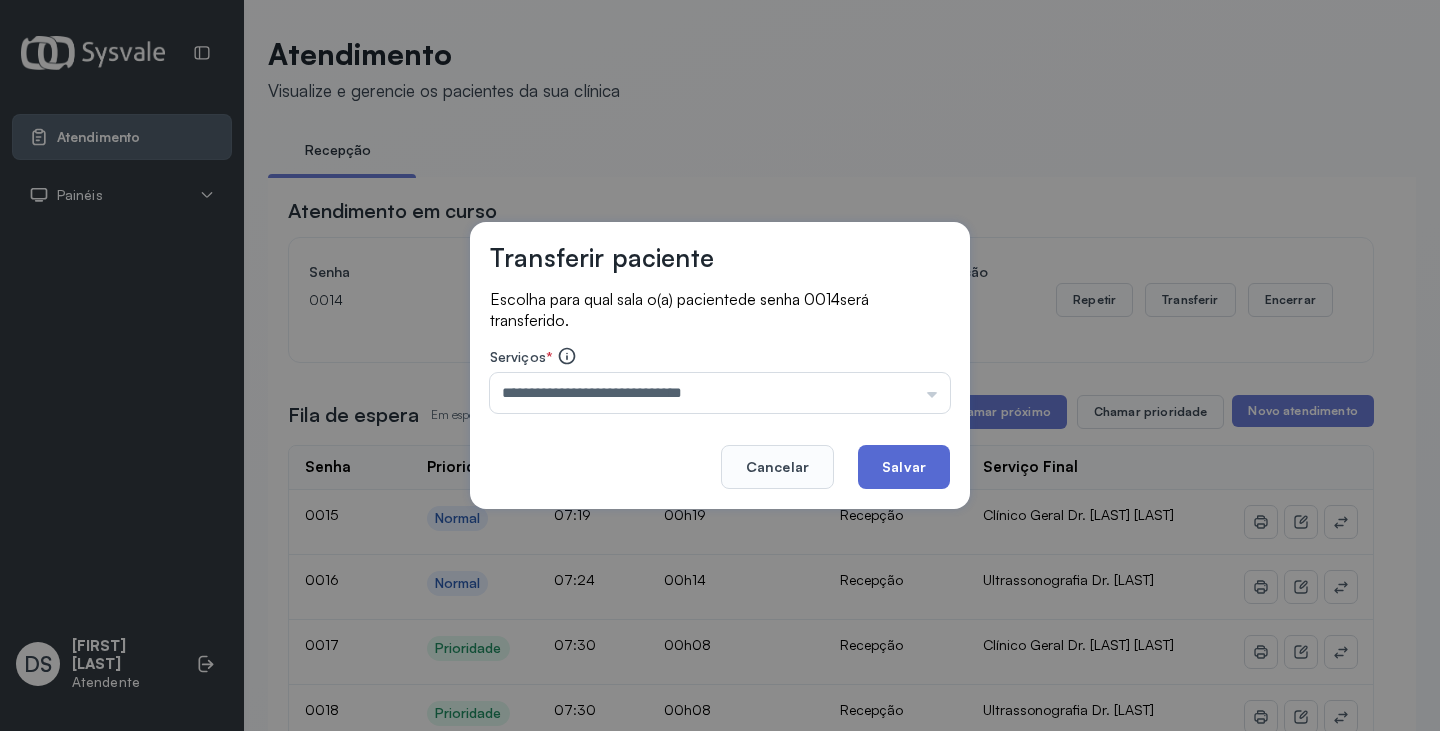 click on "Salvar" 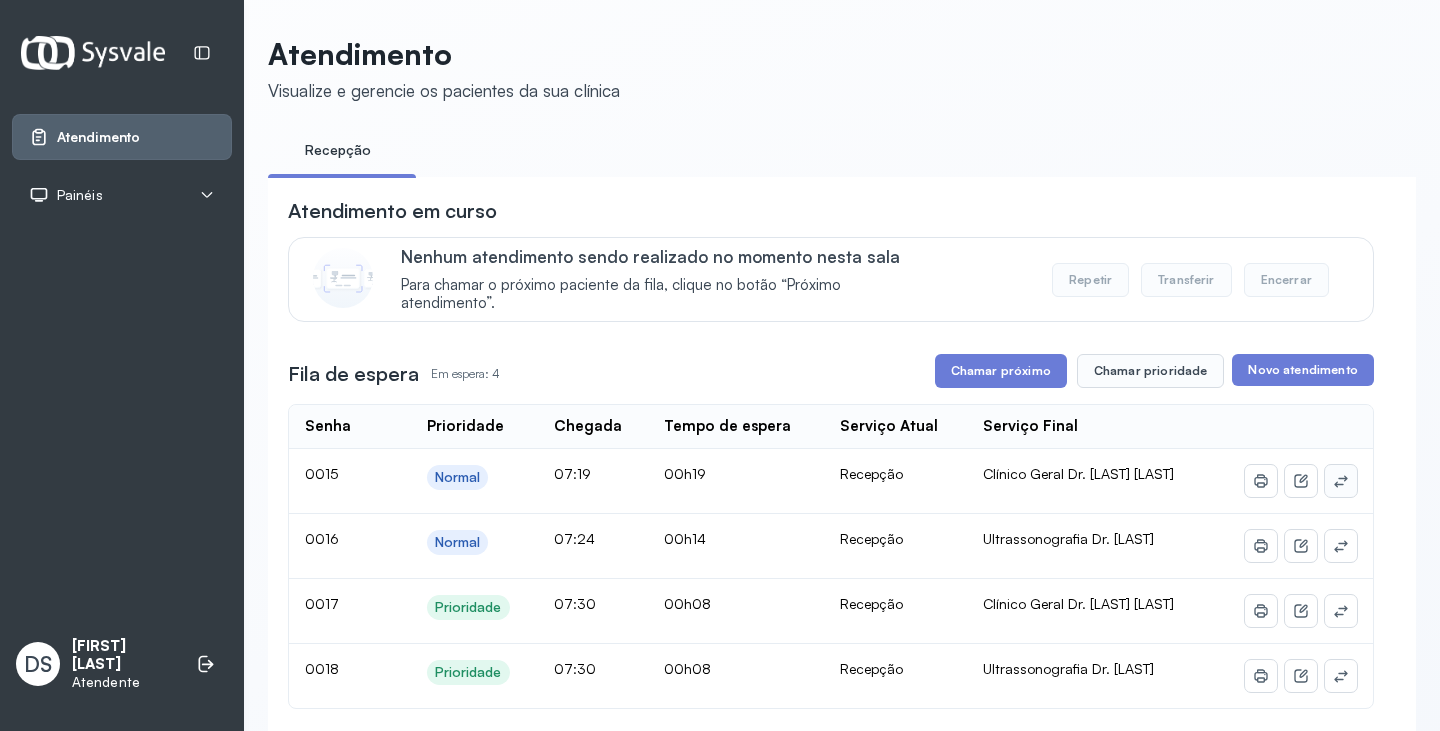 click 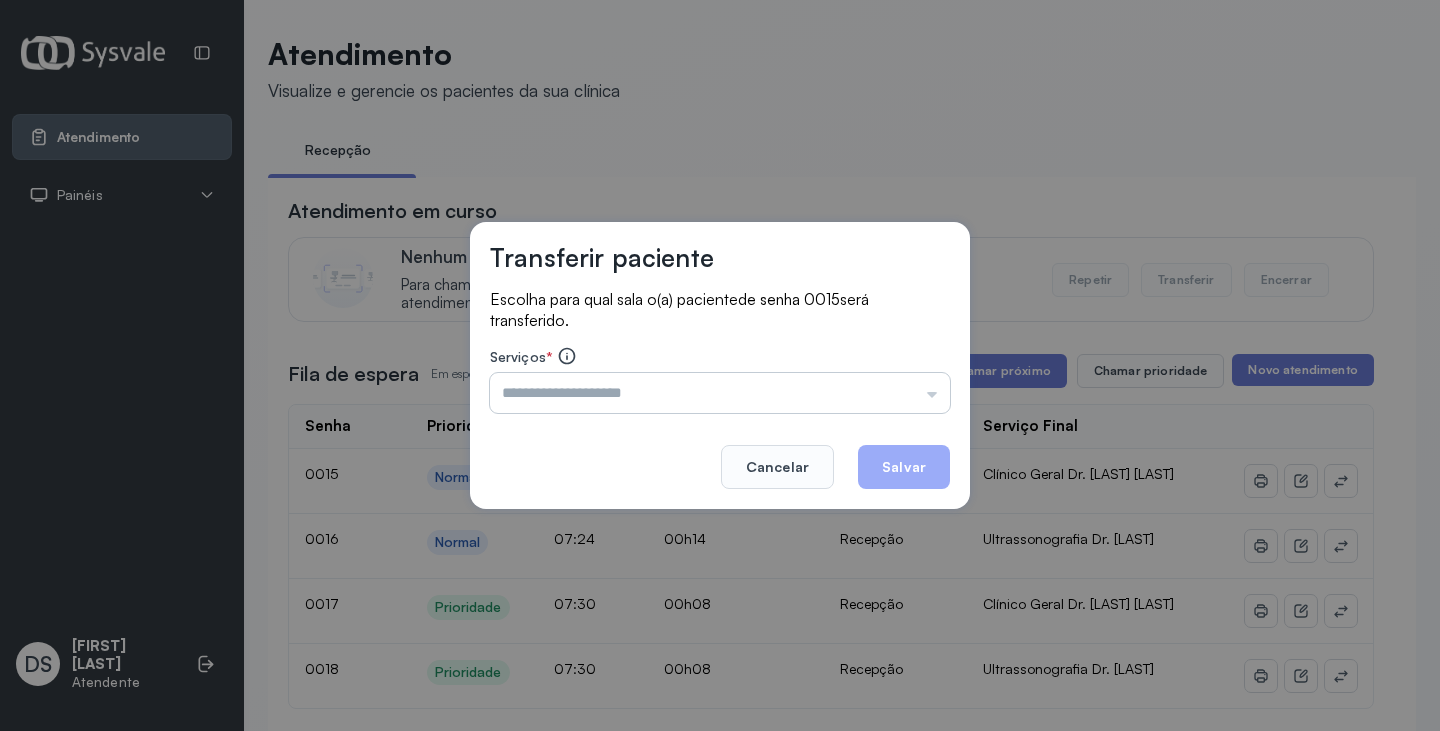 click at bounding box center [720, 393] 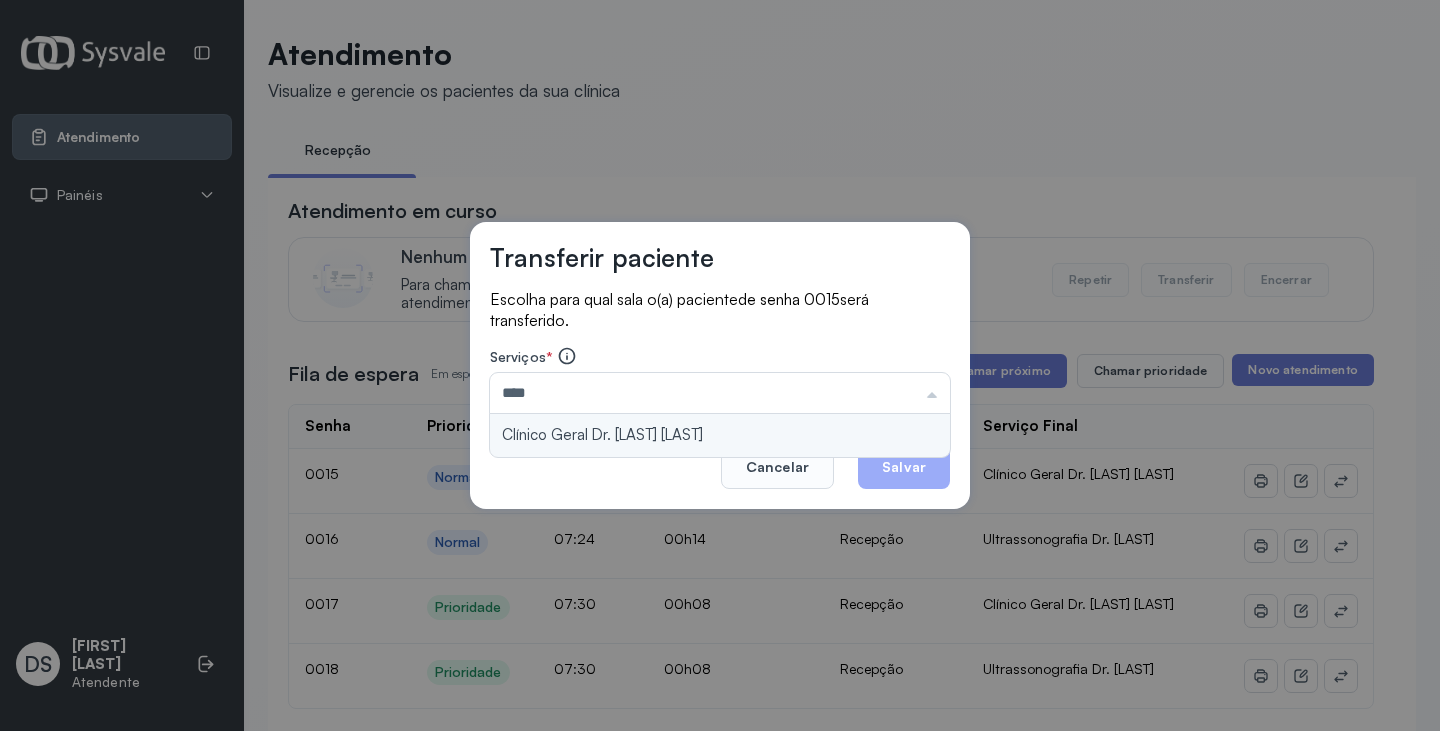 type on "**********" 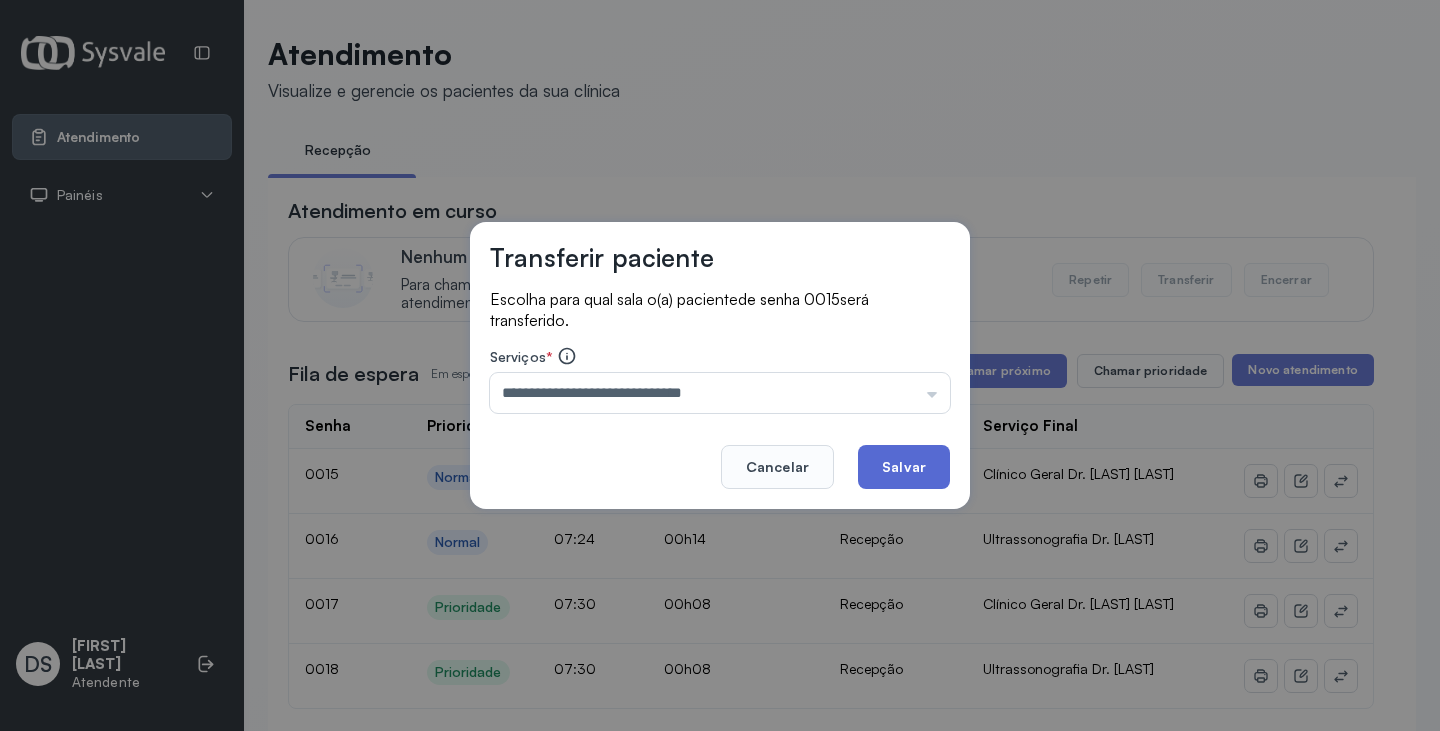 drag, startPoint x: 791, startPoint y: 422, endPoint x: 888, endPoint y: 460, distance: 104.177734 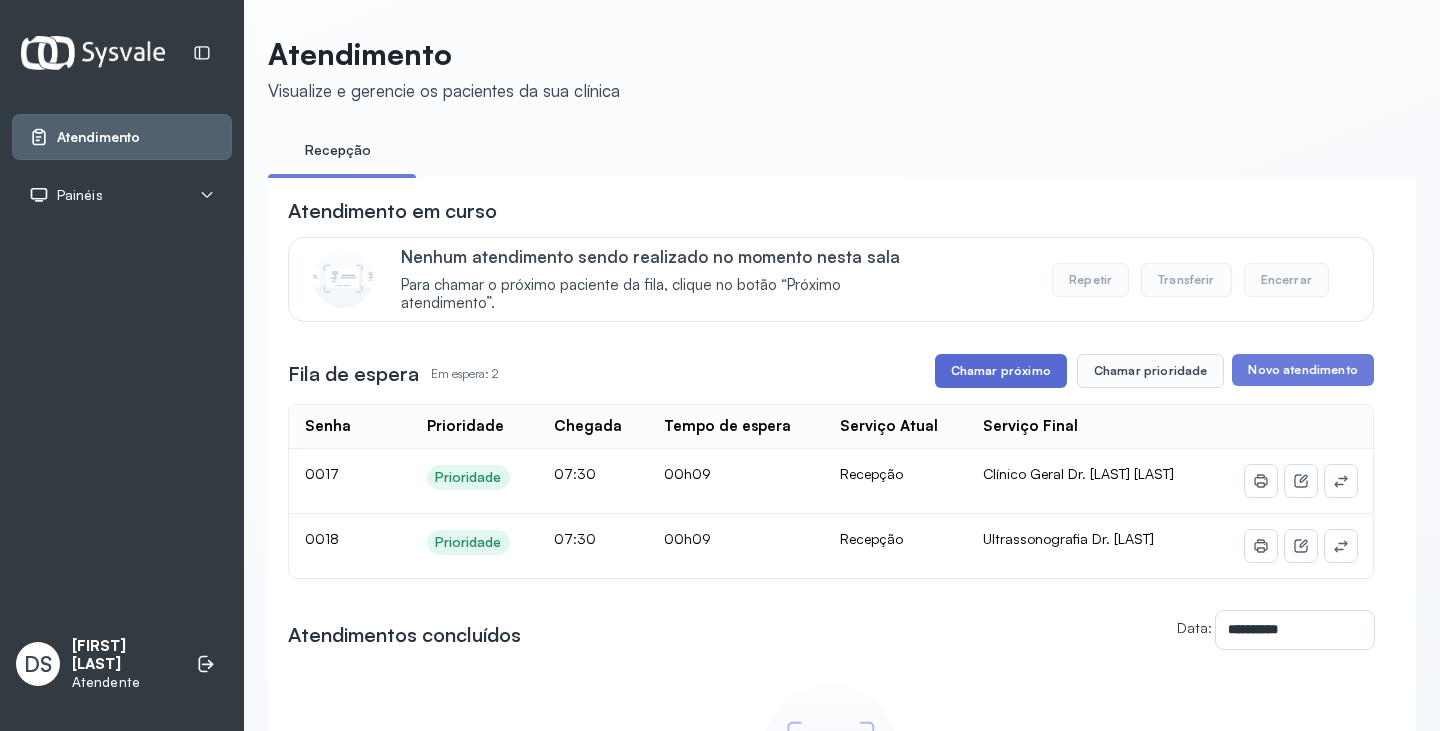 click on "Chamar próximo" at bounding box center (1001, 371) 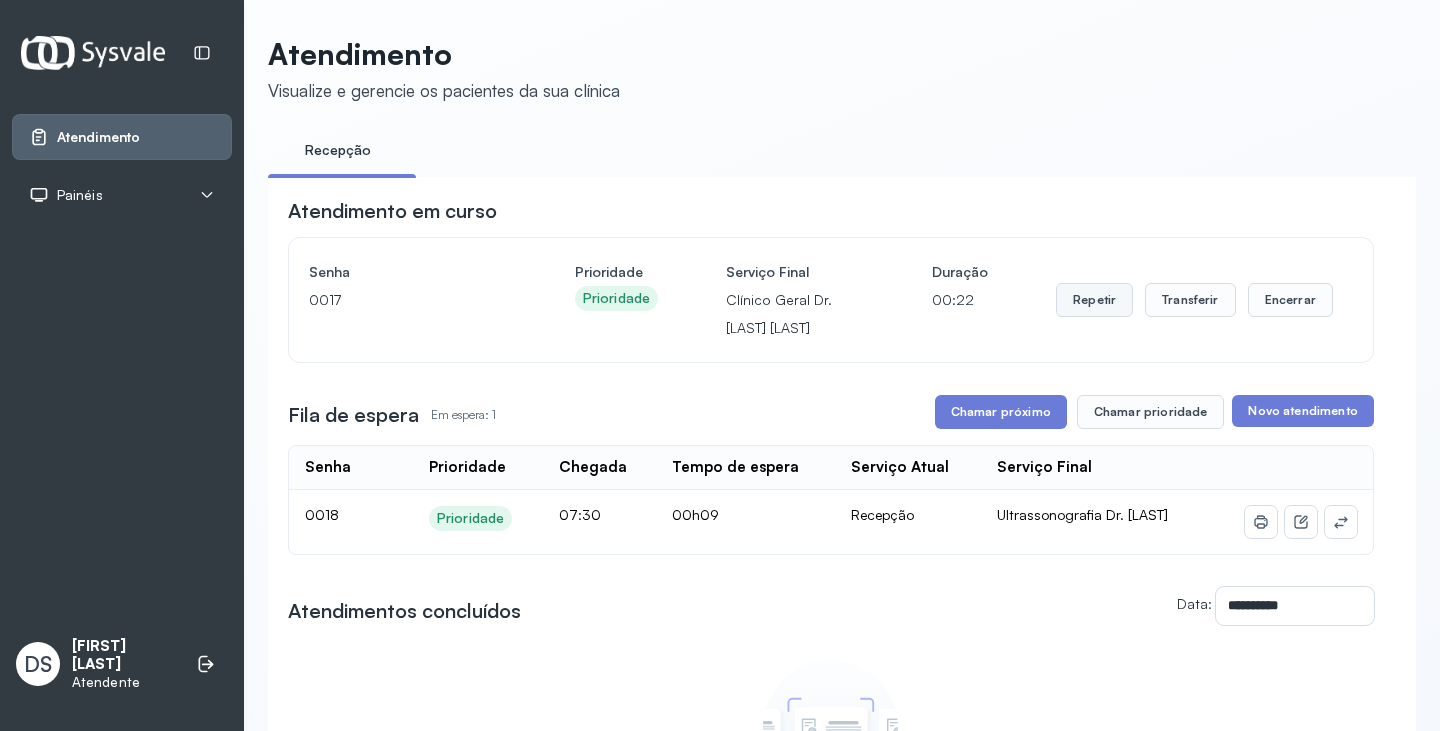 click on "Repetir" at bounding box center (1094, 300) 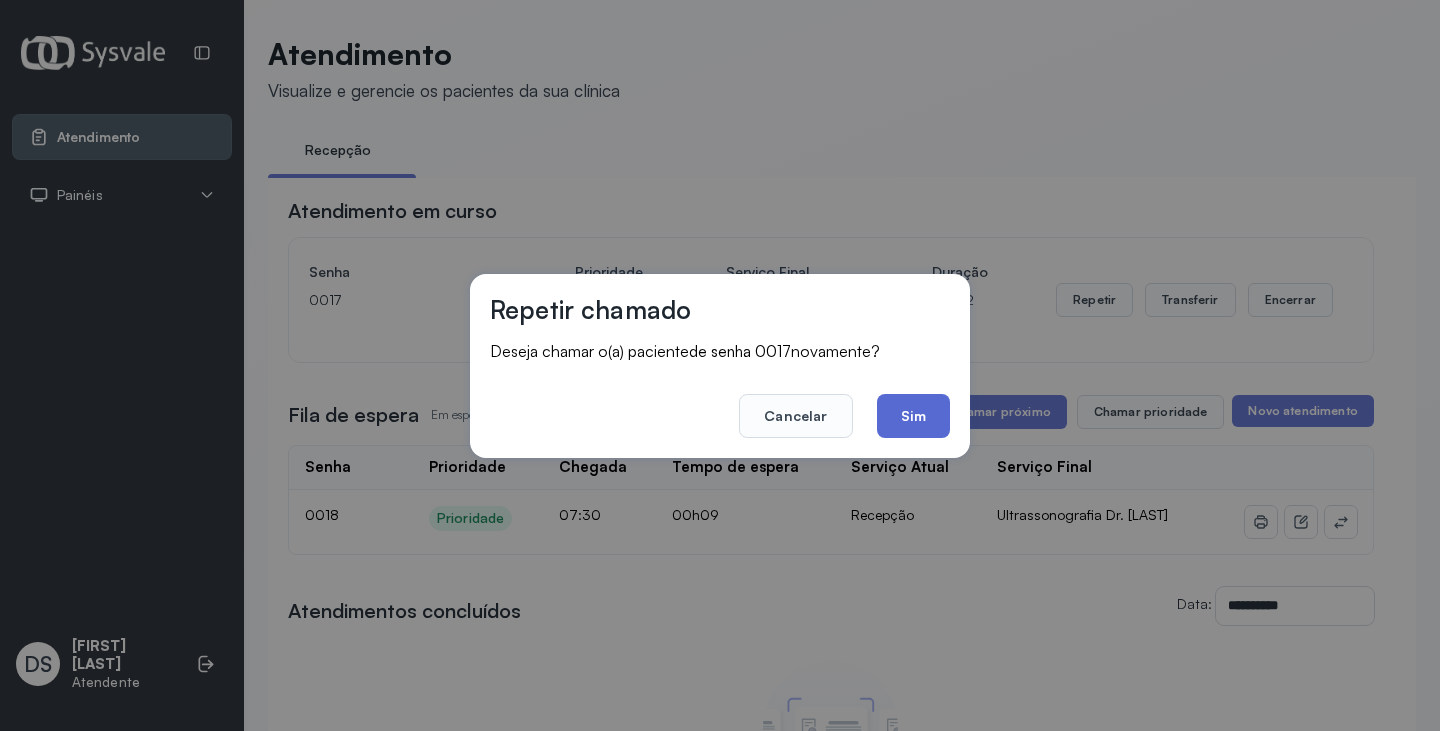 click on "Sim" 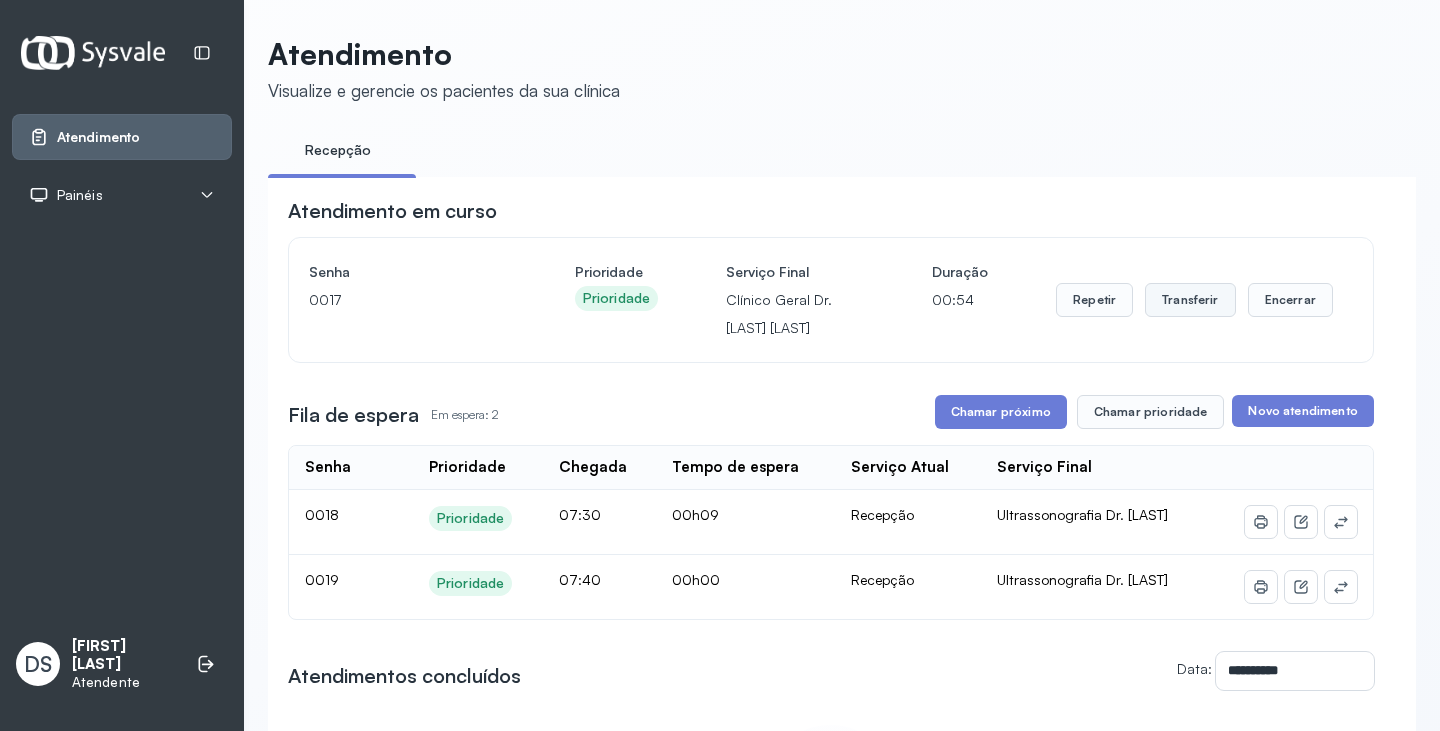 click on "Transferir" at bounding box center [1190, 300] 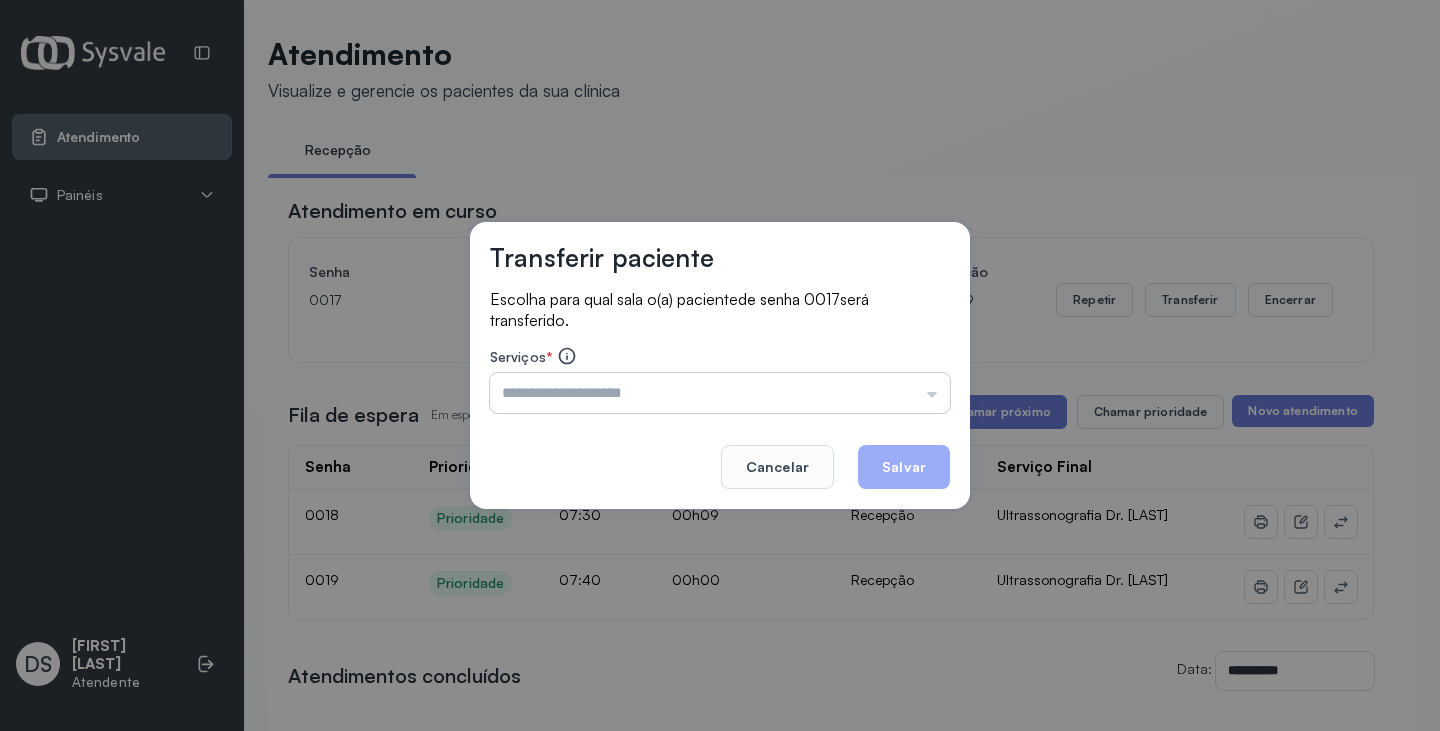 click at bounding box center [720, 393] 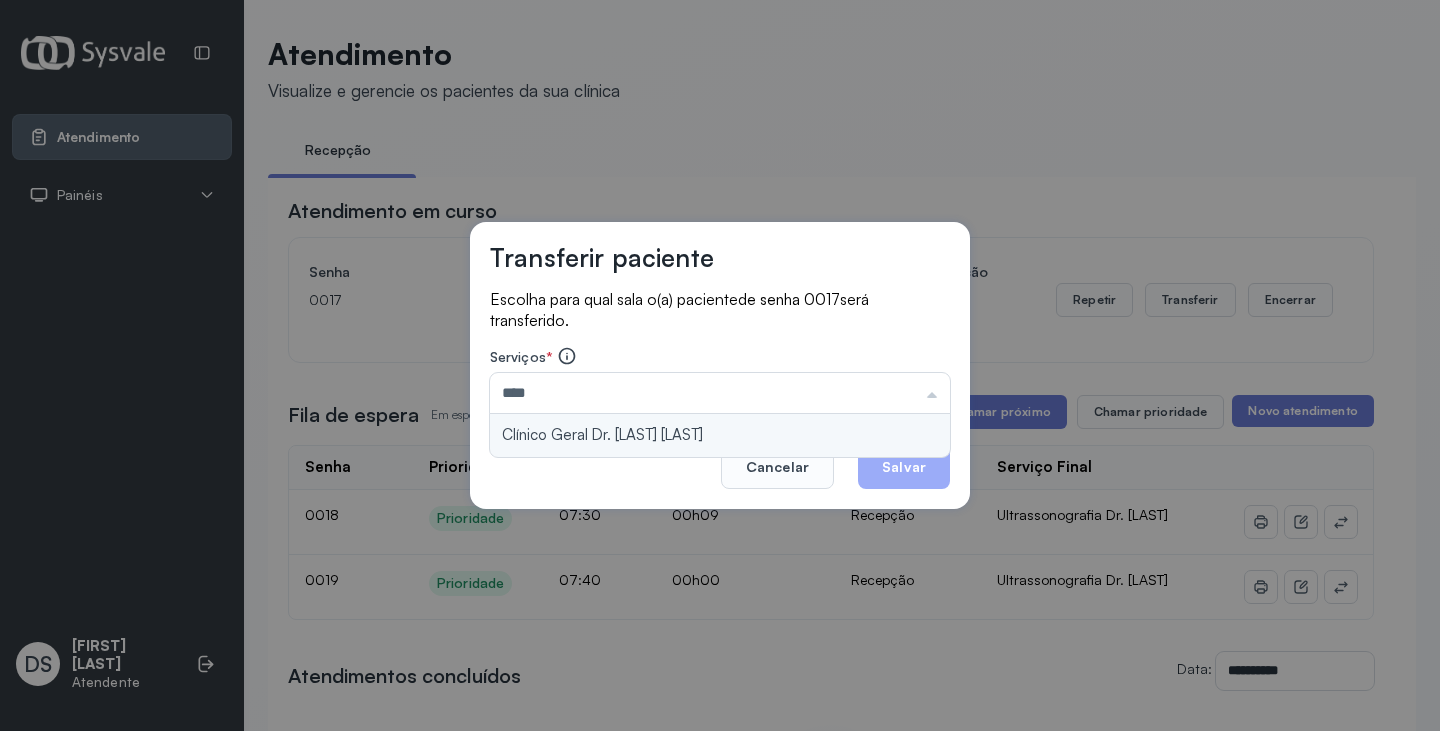 type on "**********" 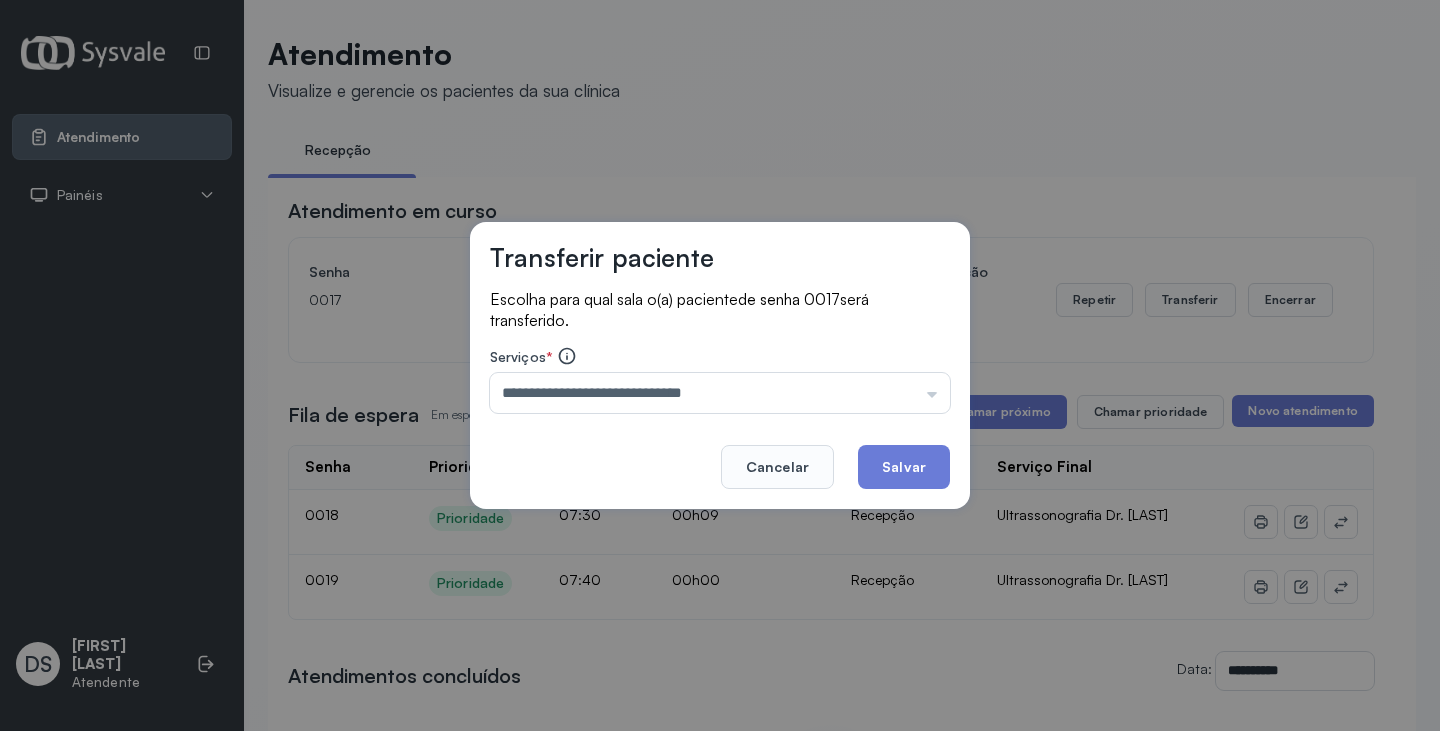 drag, startPoint x: 731, startPoint y: 436, endPoint x: 885, endPoint y: 456, distance: 155.29327 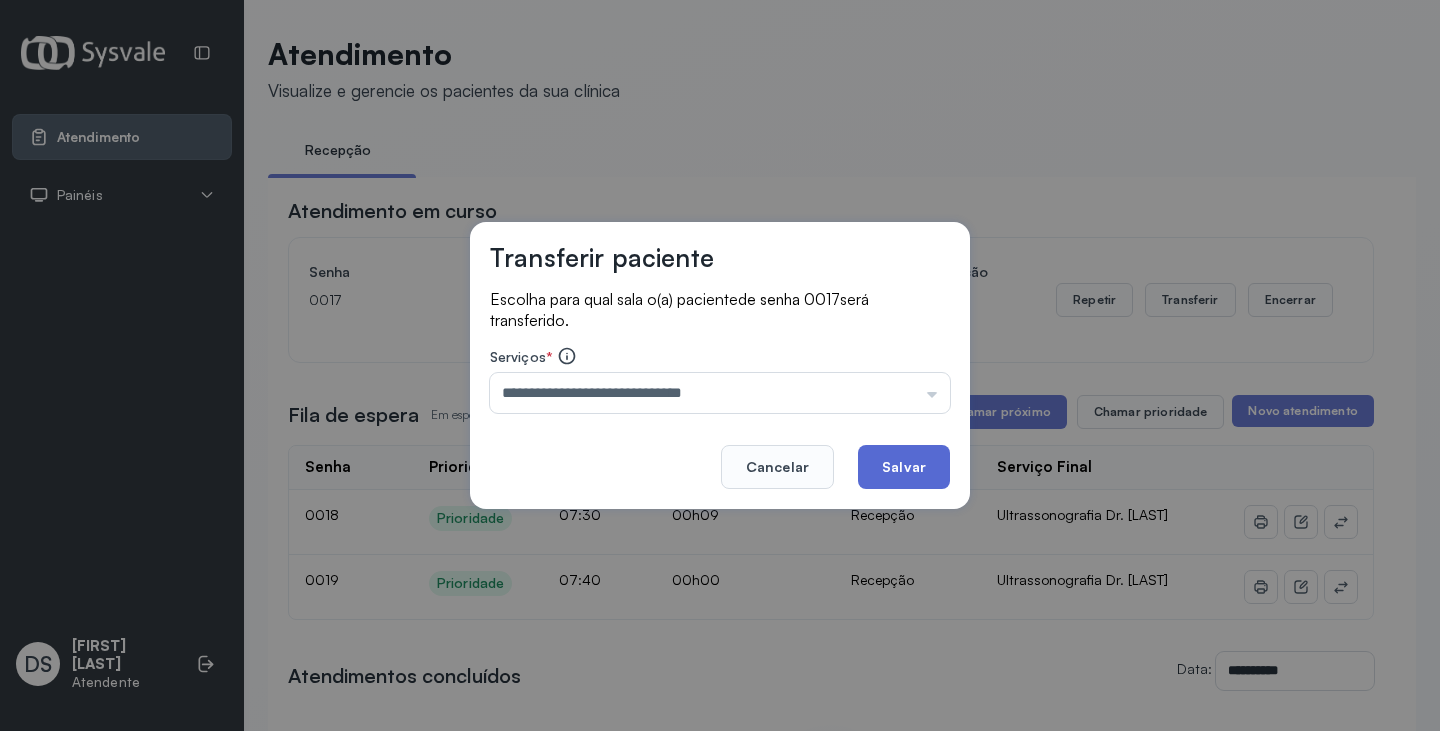 click on "Salvar" 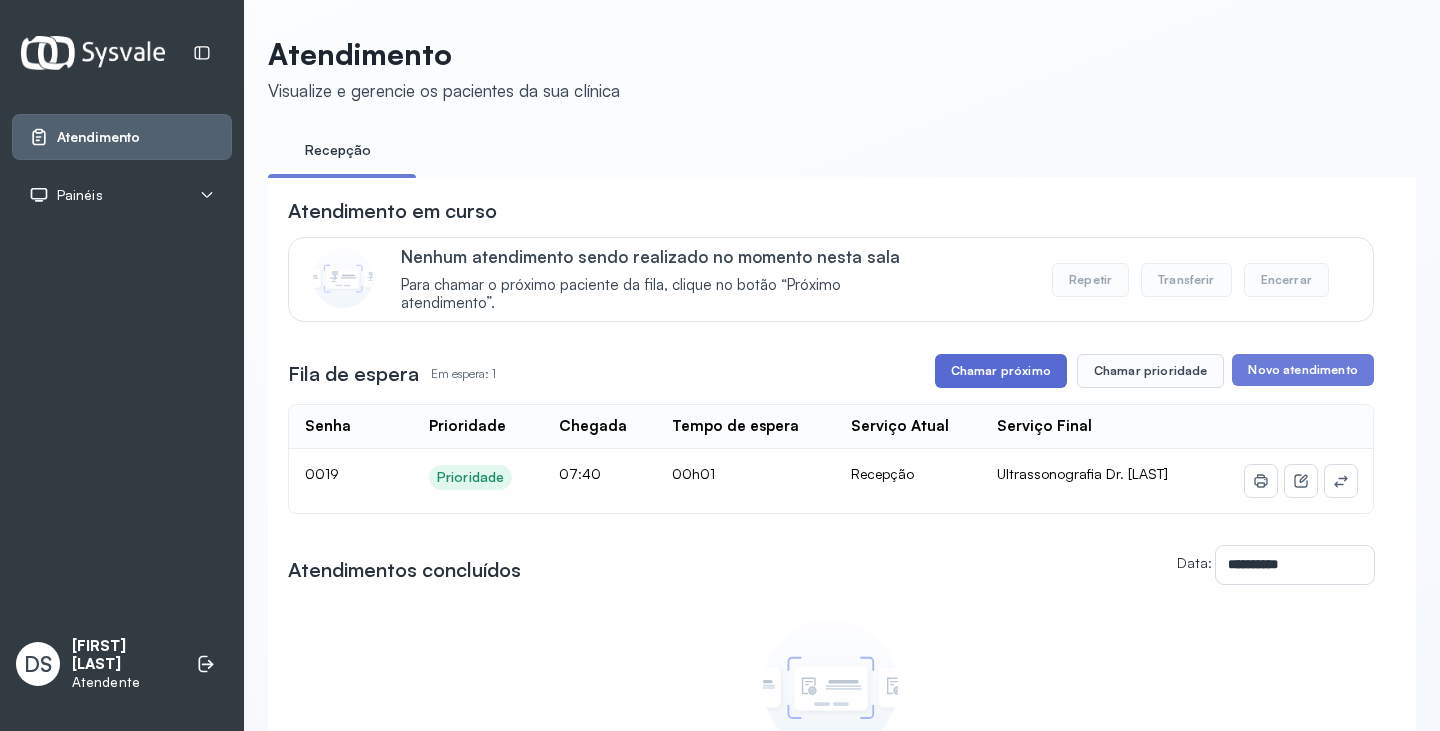 click on "Chamar próximo" at bounding box center (1001, 371) 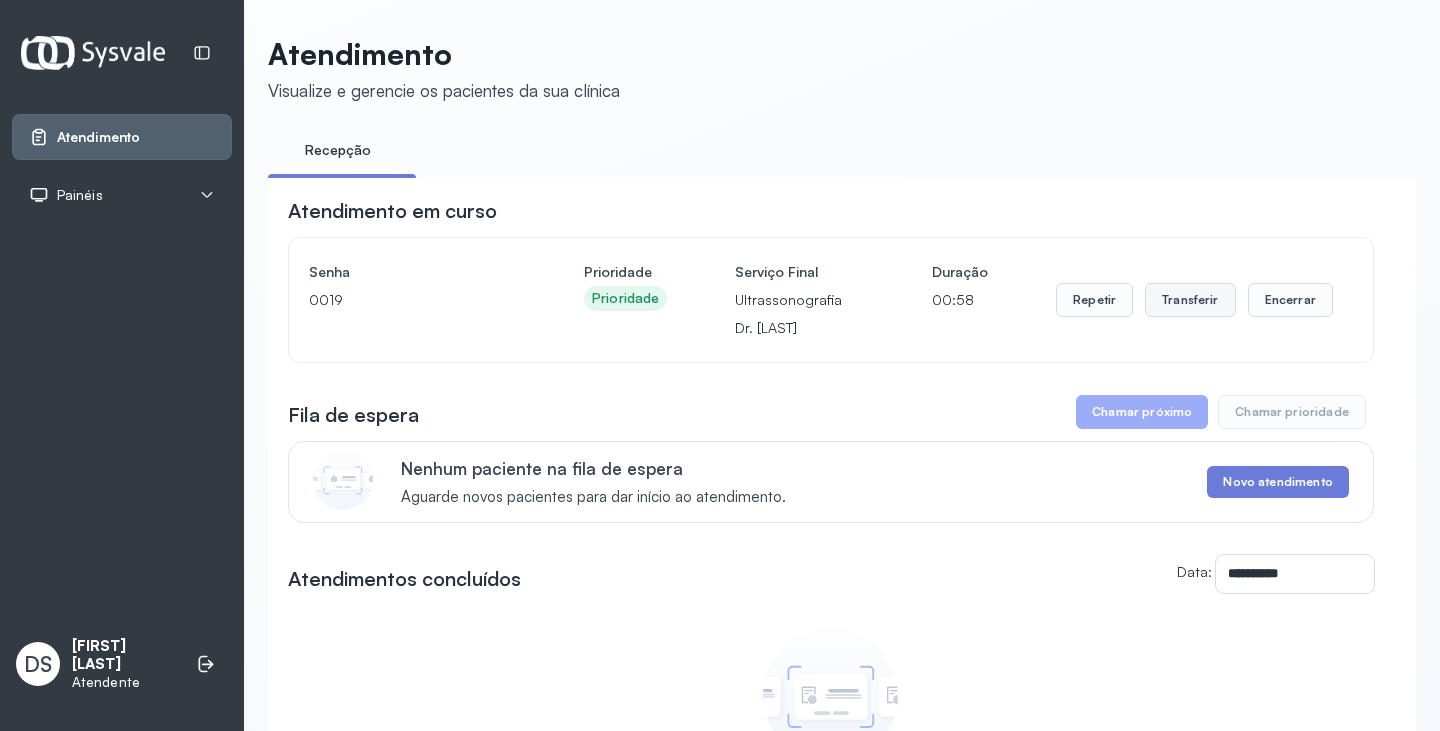 click on "Transferir" at bounding box center (1190, 300) 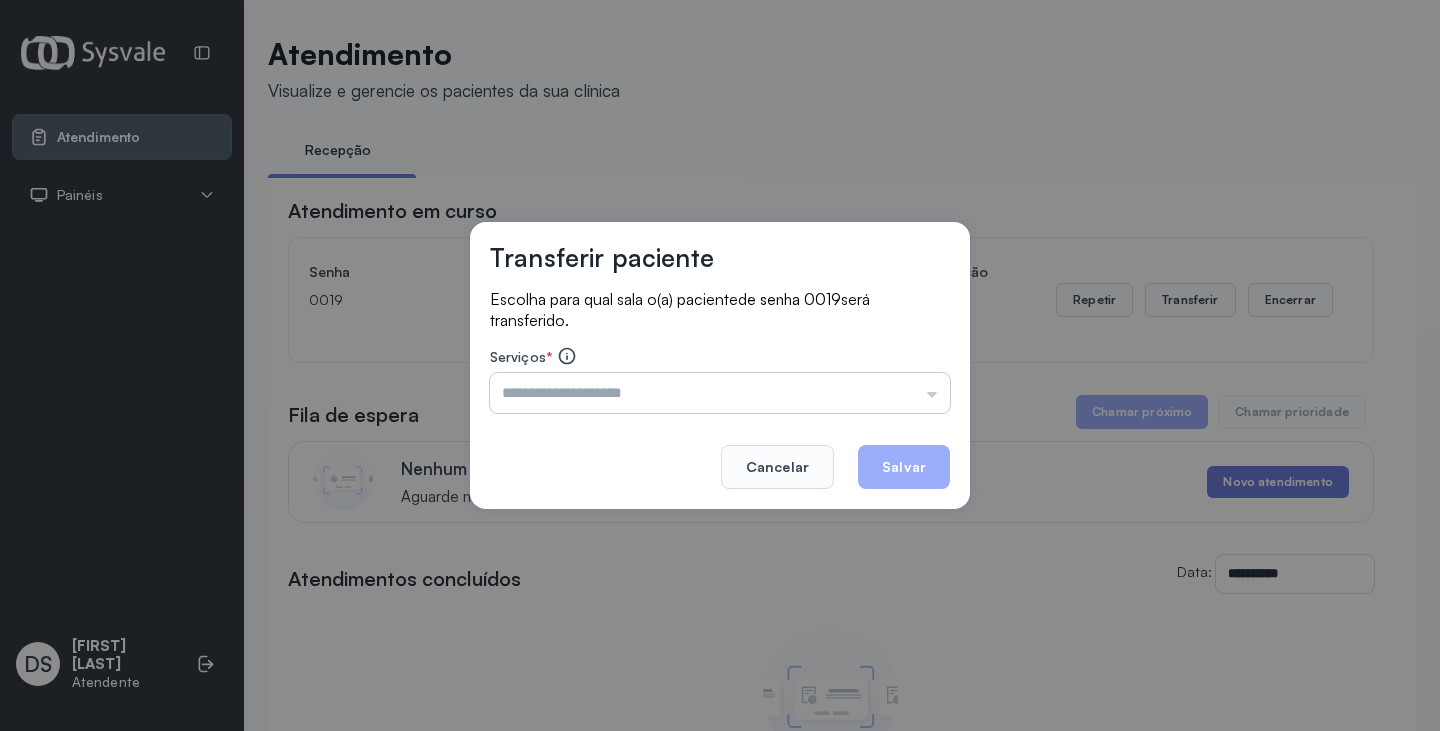 click at bounding box center (720, 393) 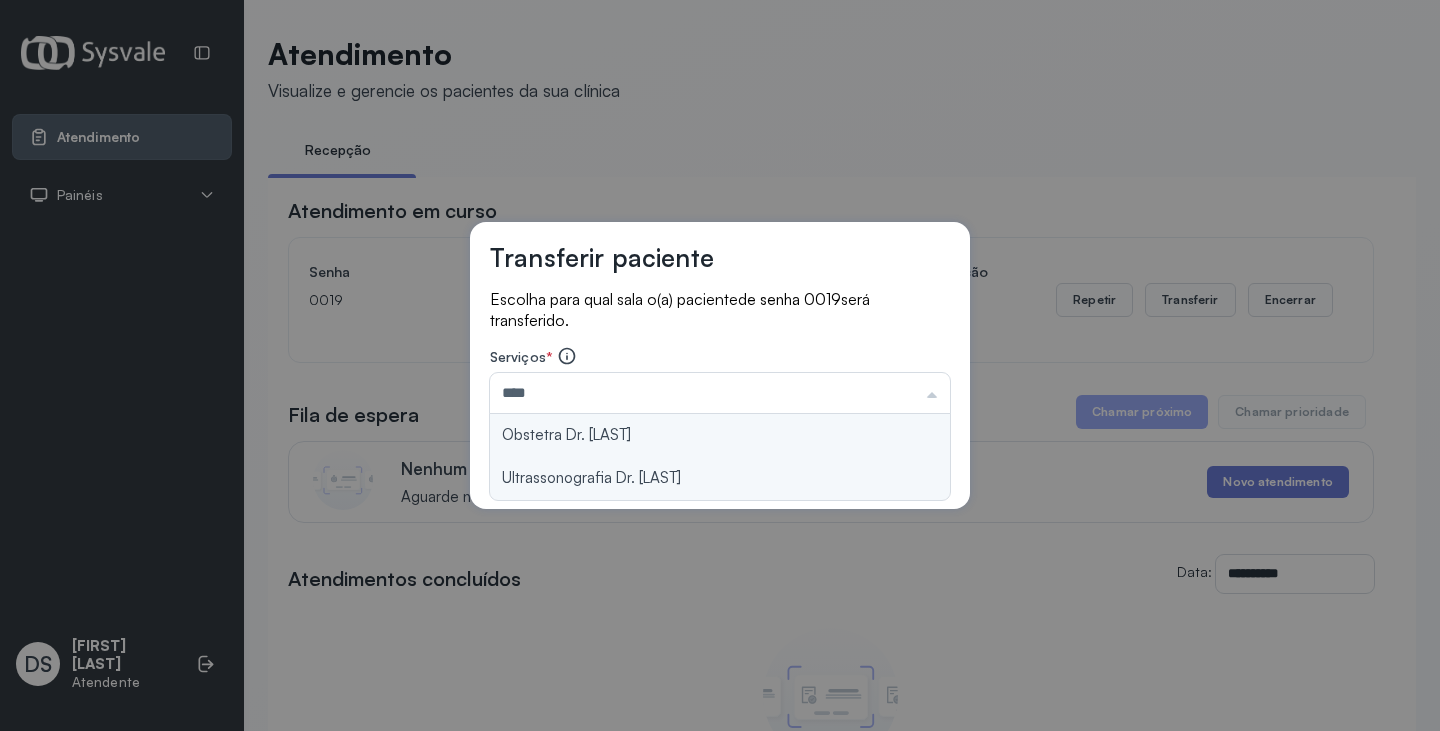 type on "**********" 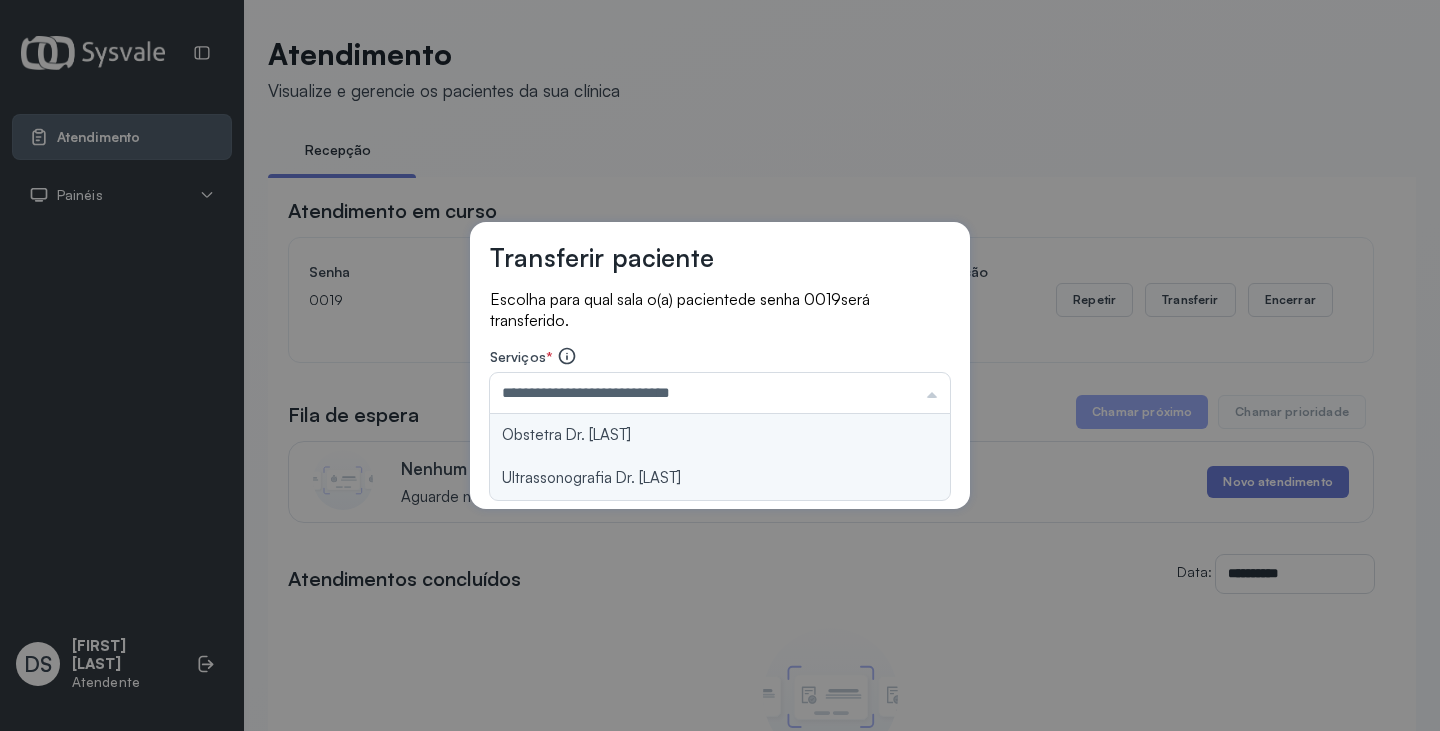 drag, startPoint x: 702, startPoint y: 480, endPoint x: 804, endPoint y: 454, distance: 105.26158 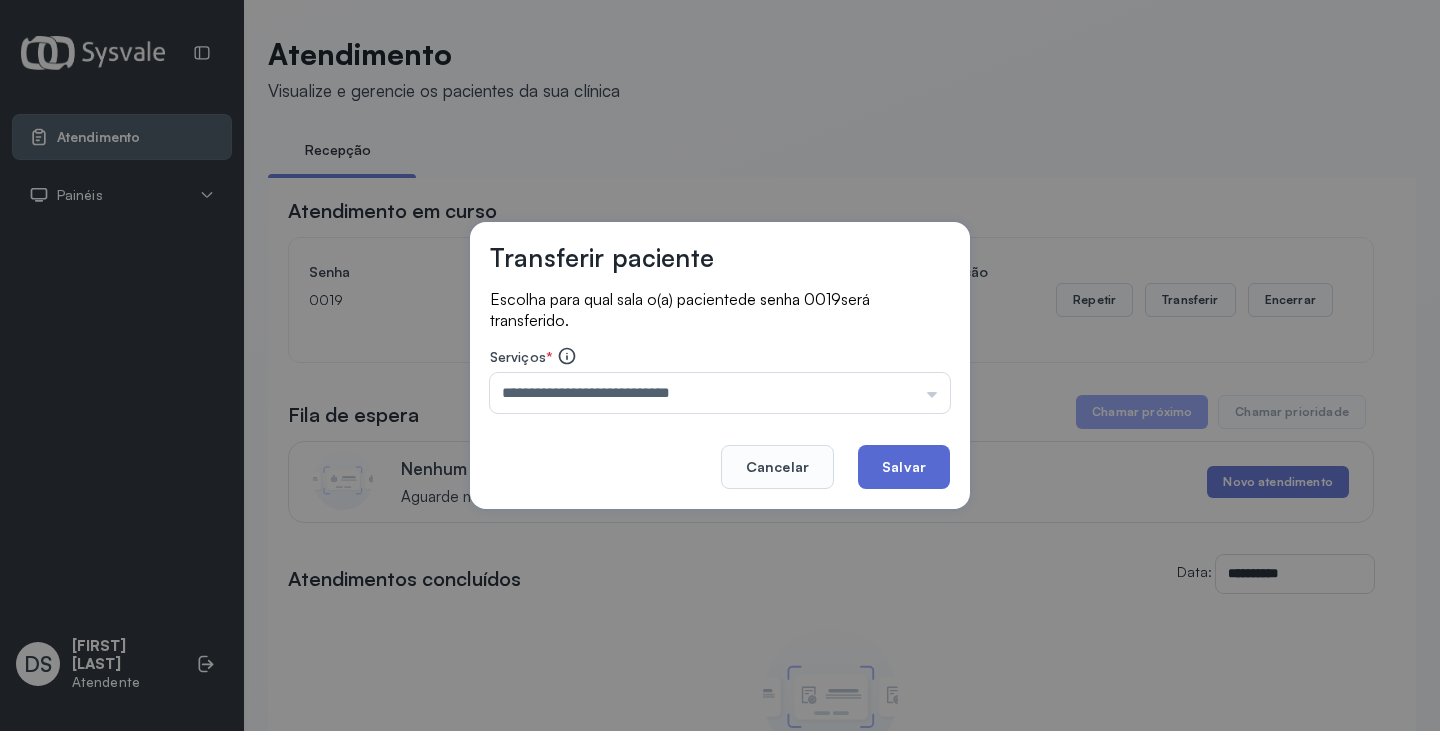 click on "Salvar" 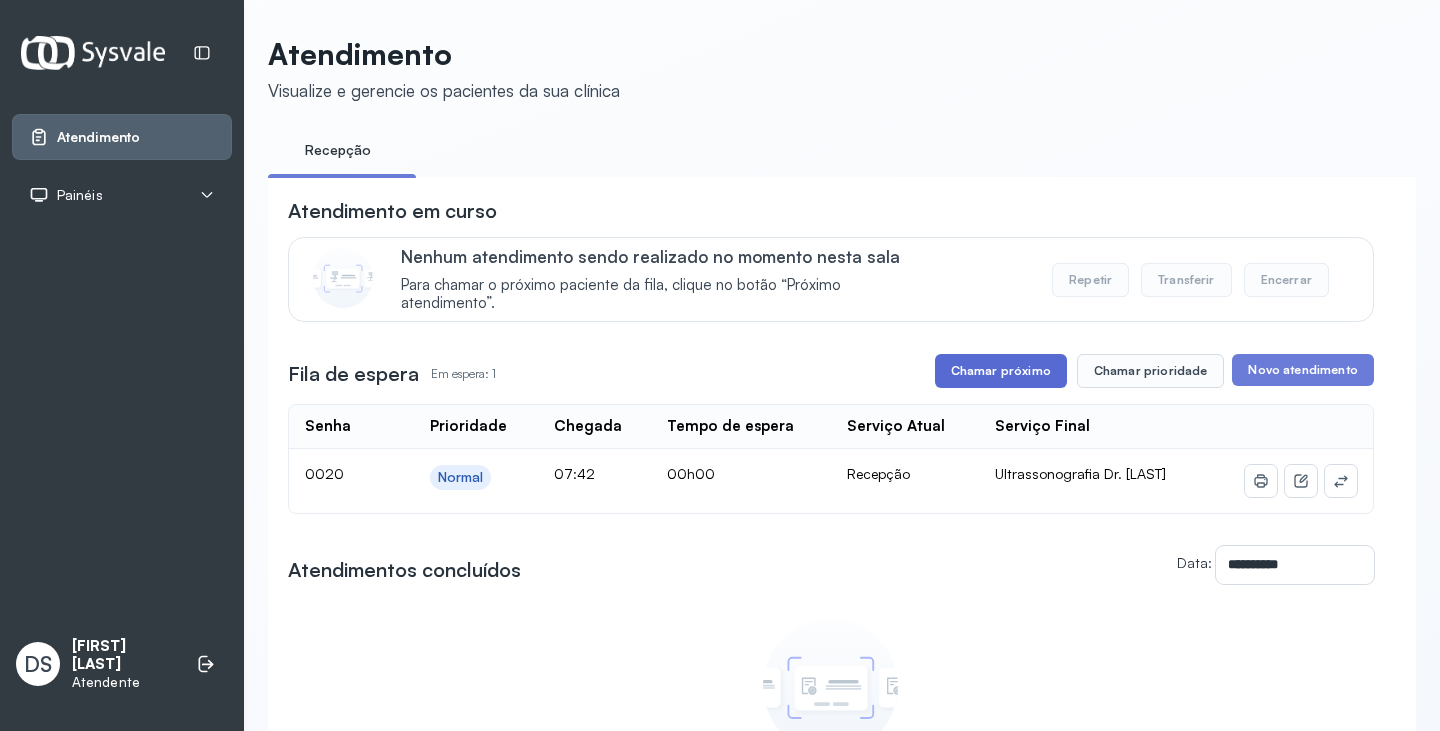 click on "Chamar próximo" at bounding box center (1001, 371) 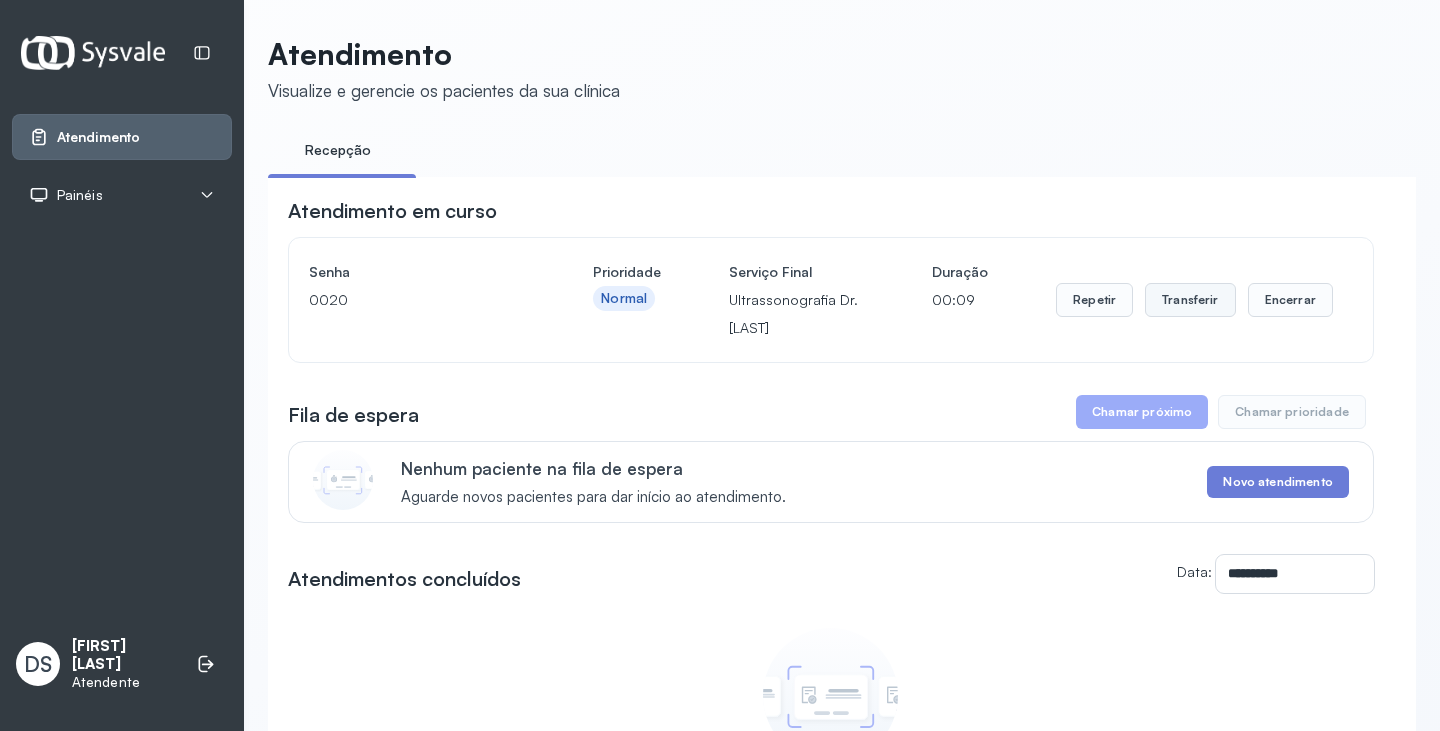 click on "Transferir" at bounding box center [1190, 300] 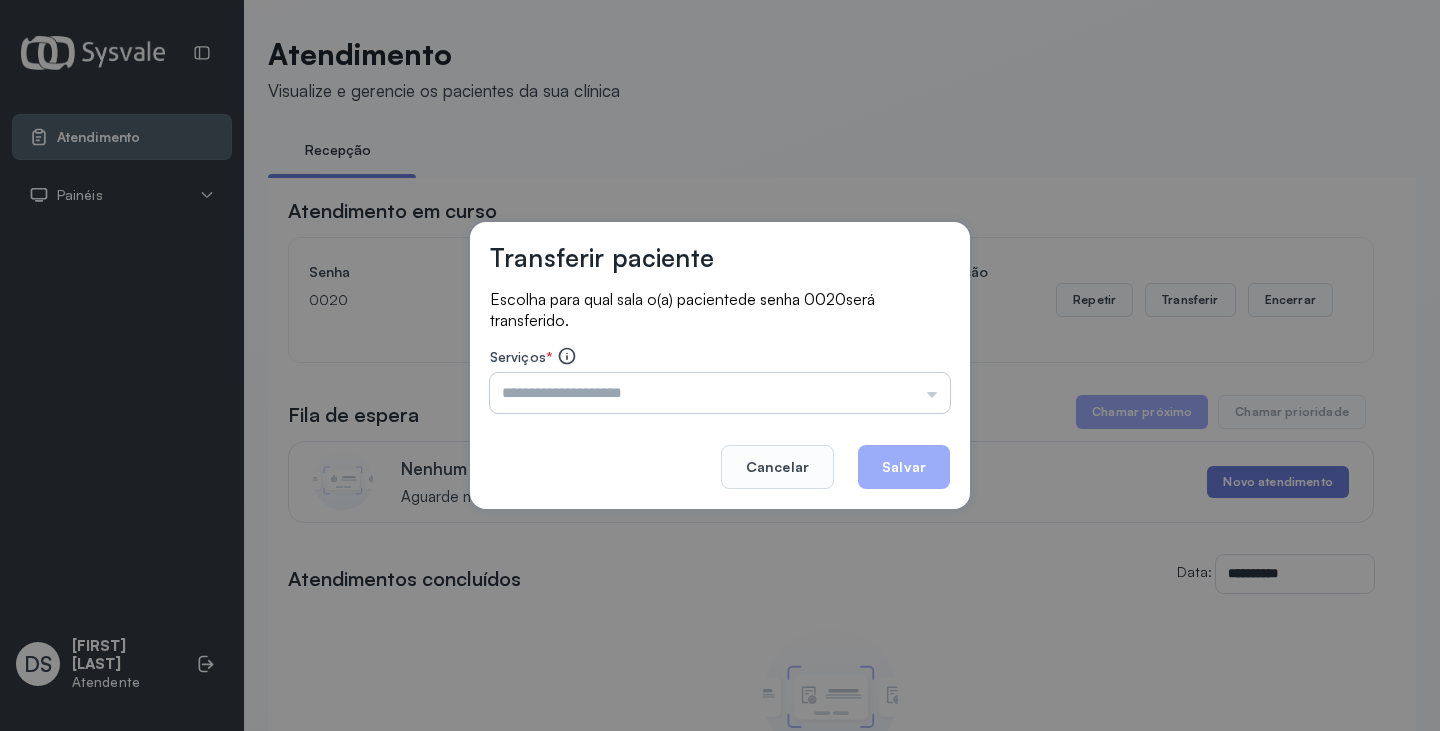 click at bounding box center (720, 393) 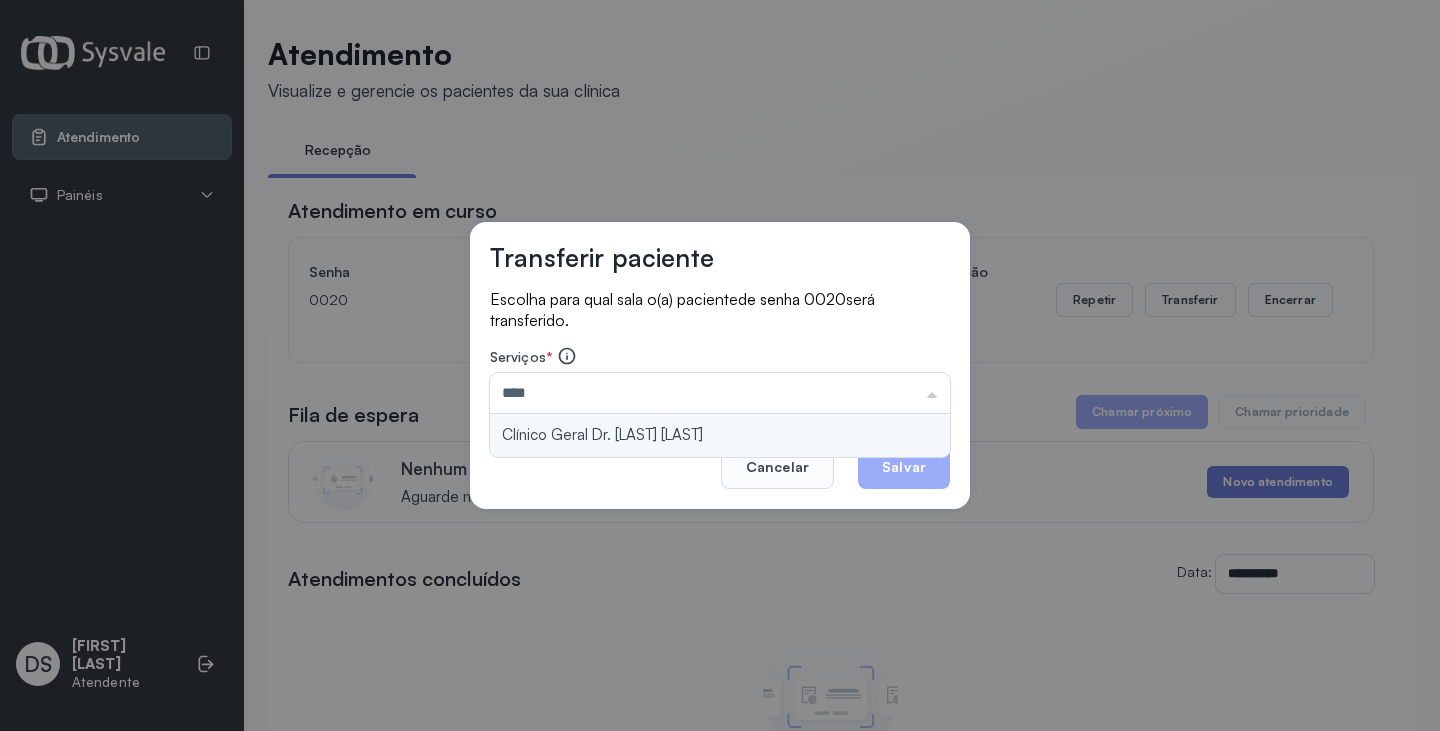 type on "**********" 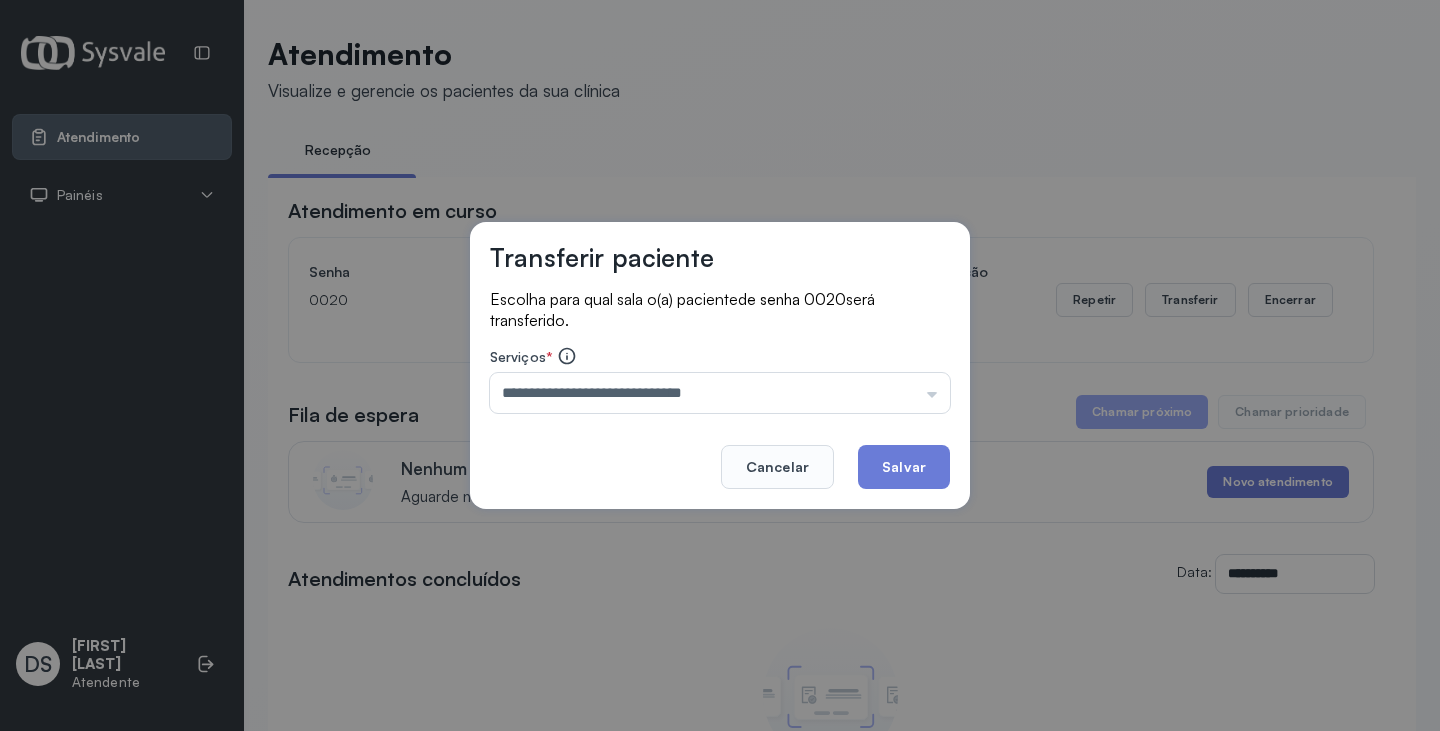 drag, startPoint x: 773, startPoint y: 425, endPoint x: 887, endPoint y: 458, distance: 118.680244 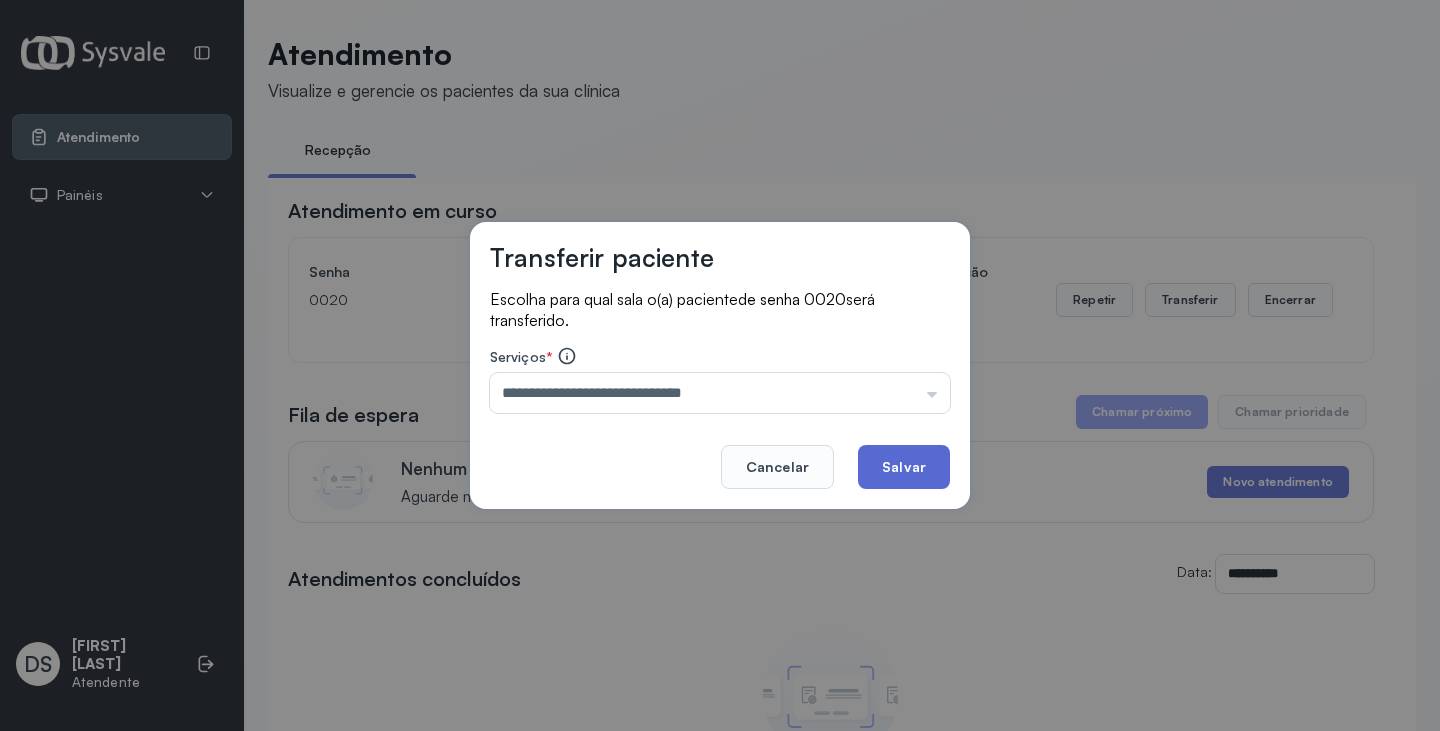 click on "Salvar" 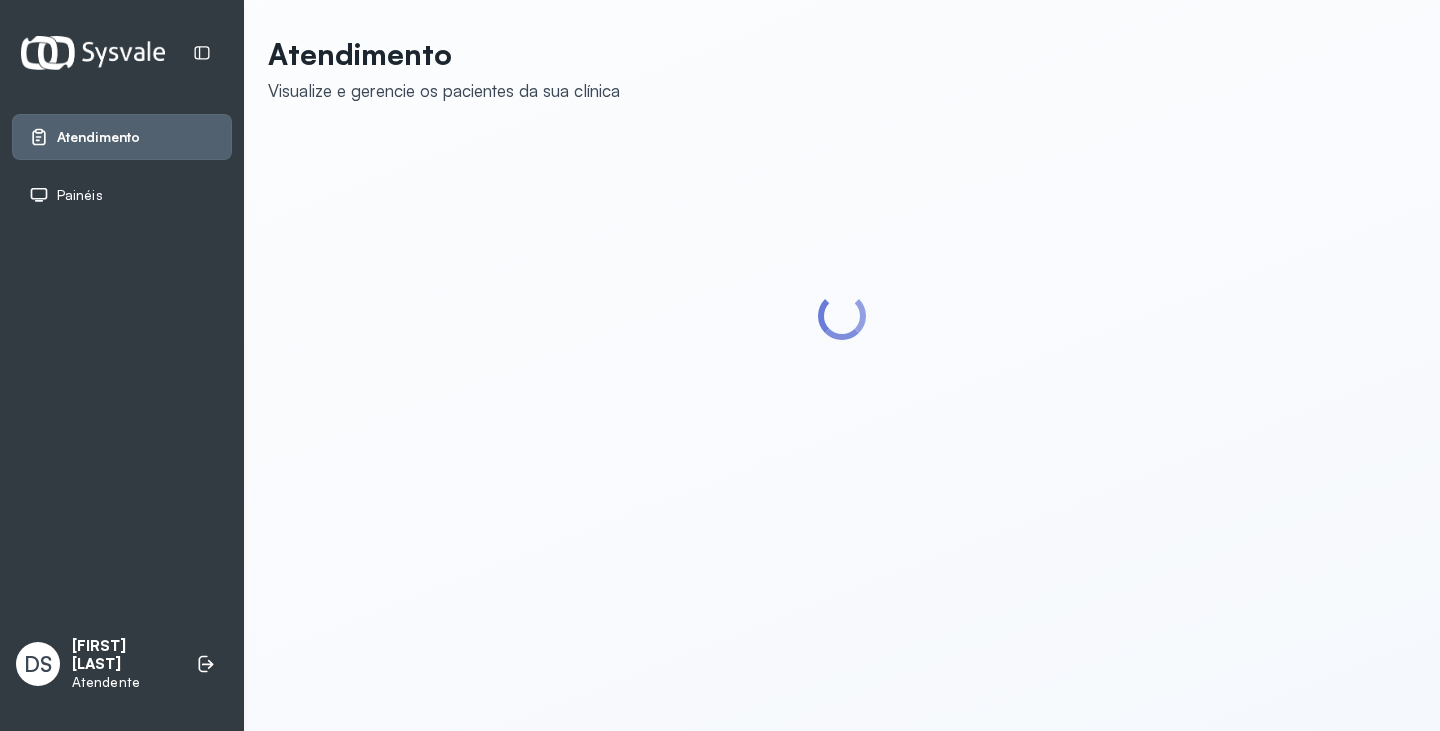 scroll, scrollTop: 0, scrollLeft: 0, axis: both 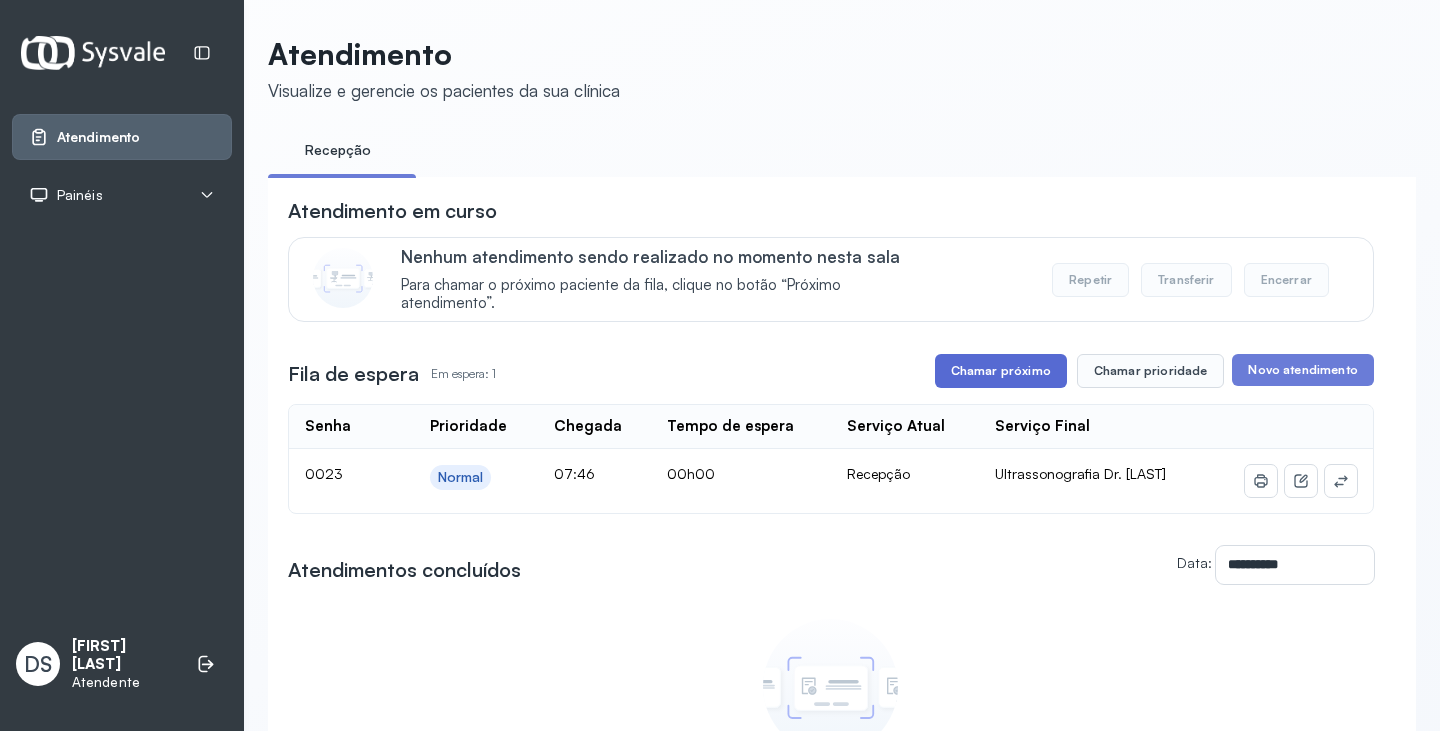 click on "Chamar próximo" at bounding box center (1001, 371) 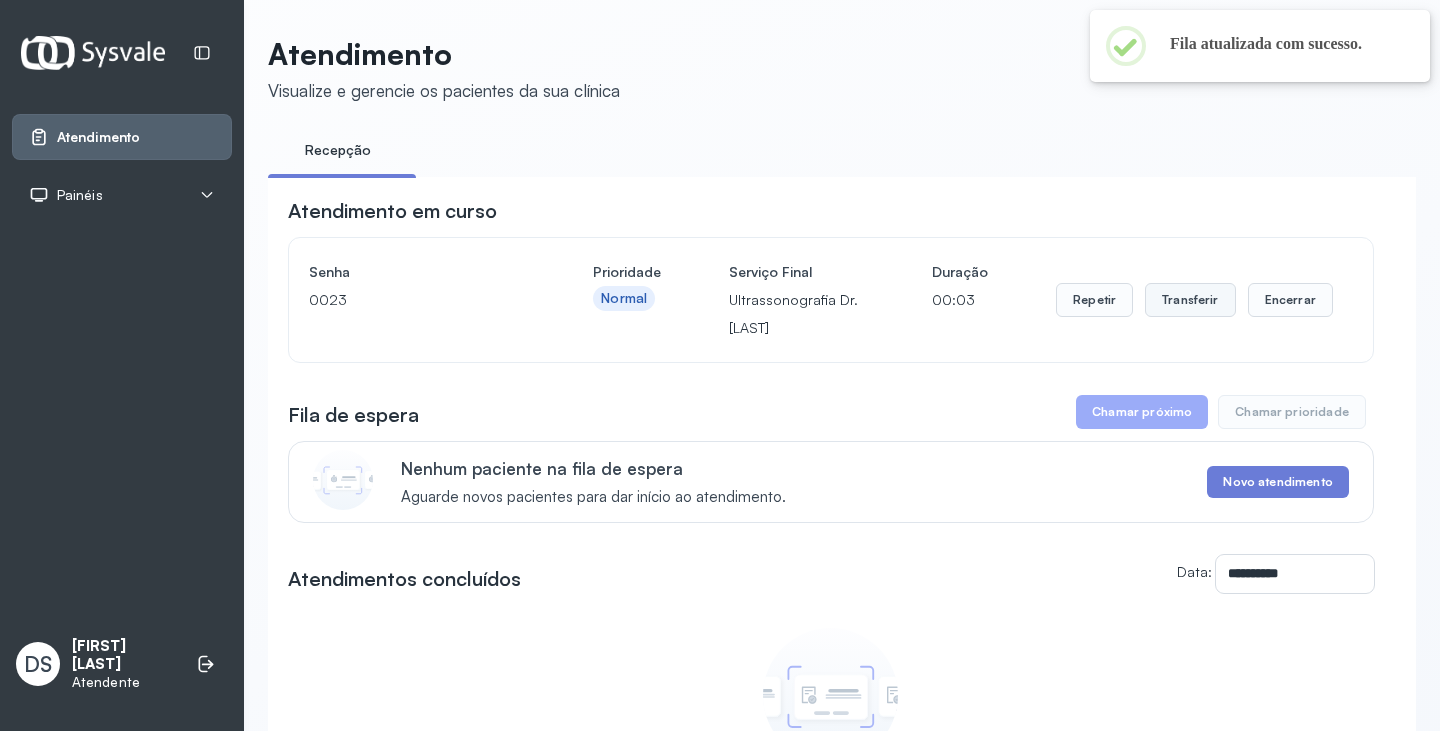 click on "Transferir" at bounding box center [1190, 300] 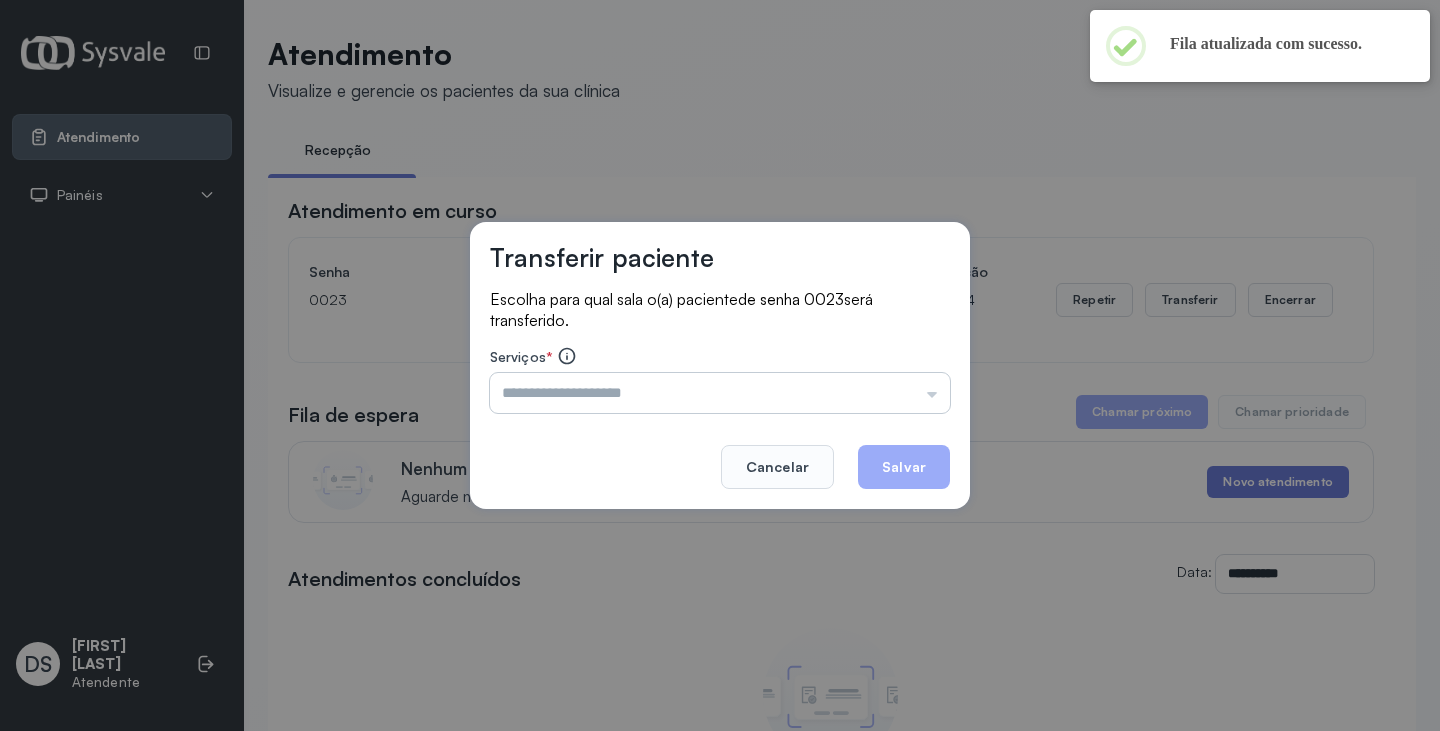click at bounding box center (720, 393) 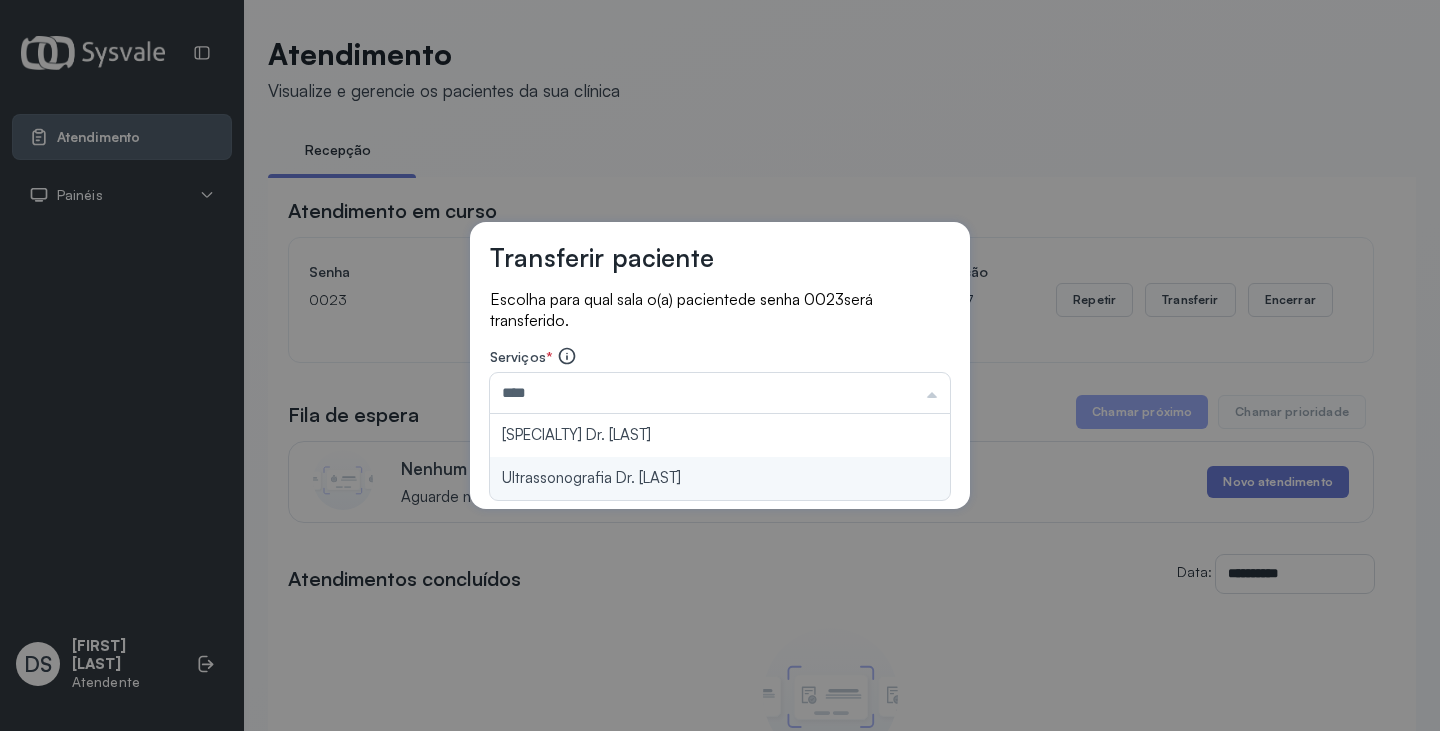 type on "**********" 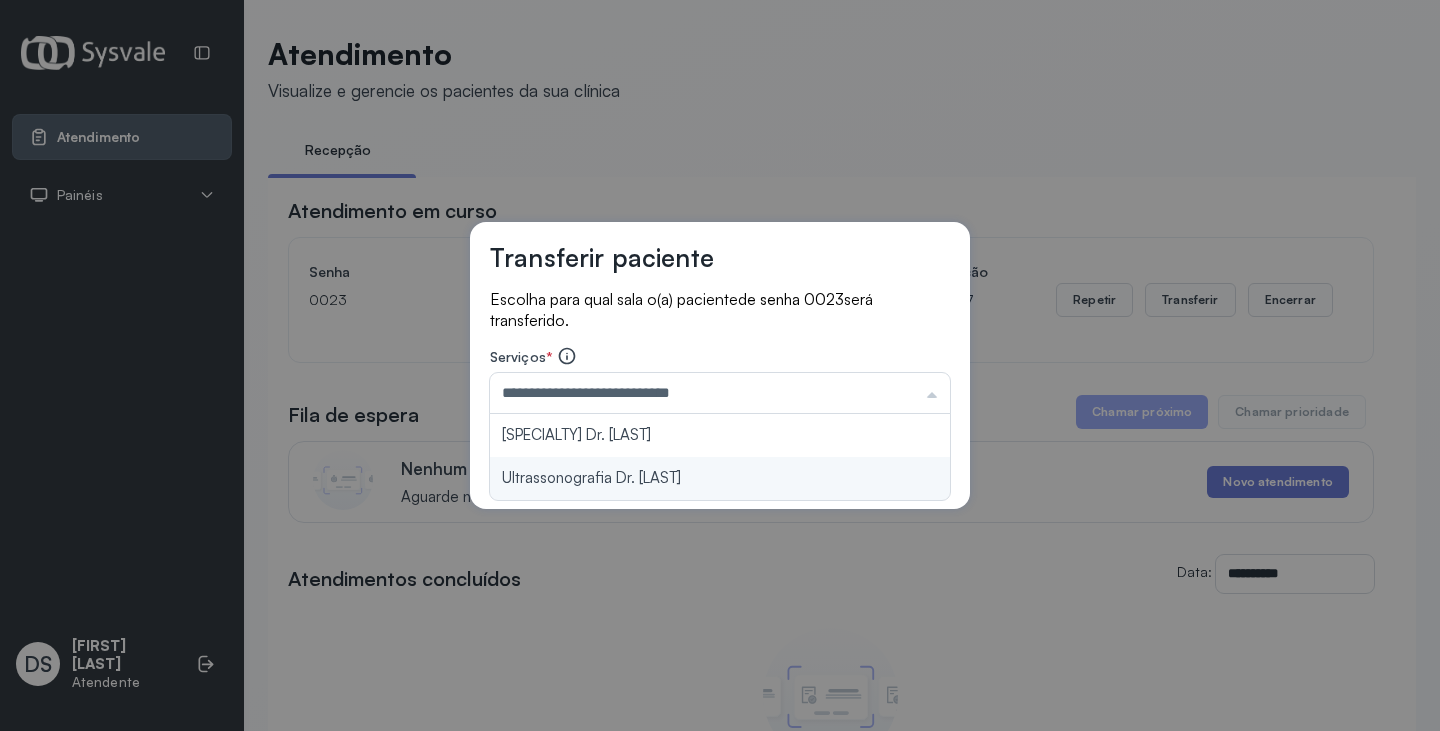 click on "**********" at bounding box center [720, 366] 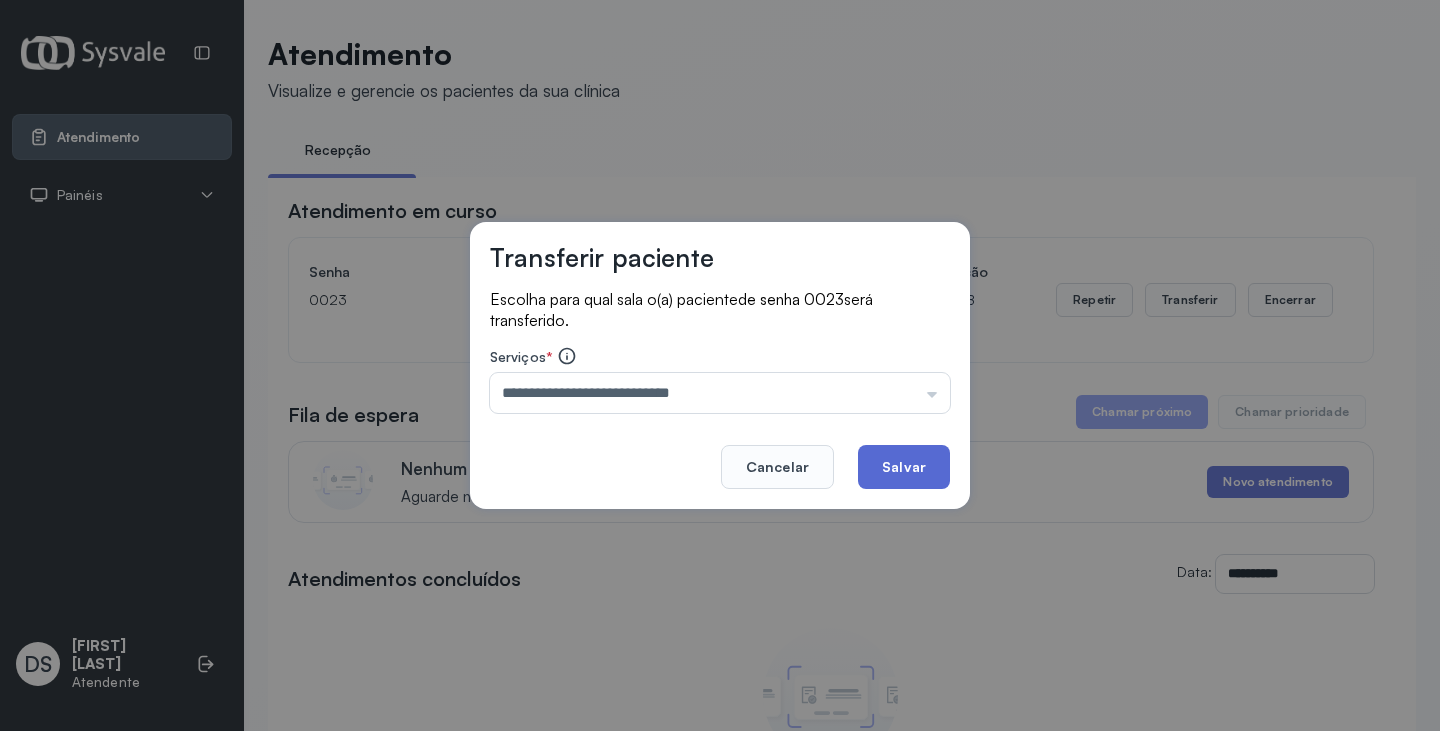 click on "Salvar" 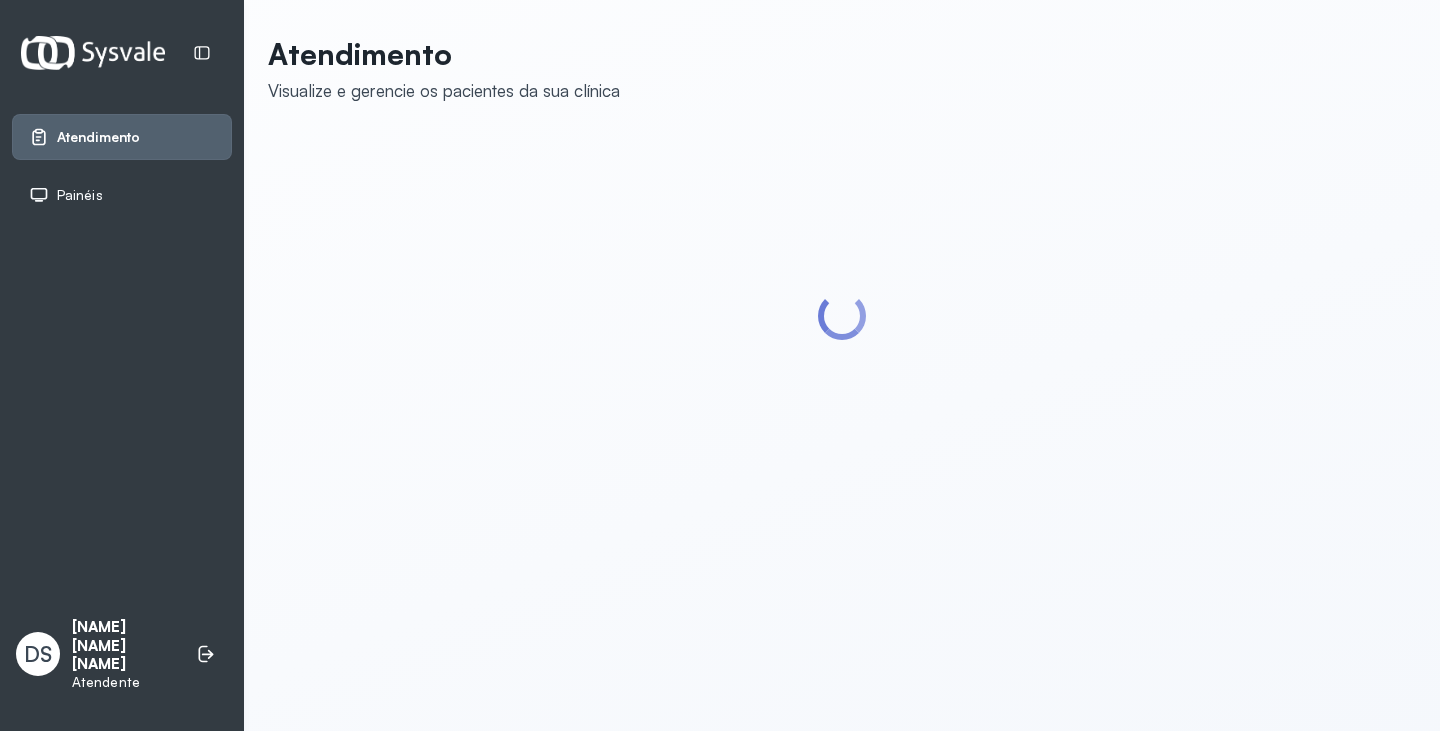 scroll, scrollTop: 0, scrollLeft: 0, axis: both 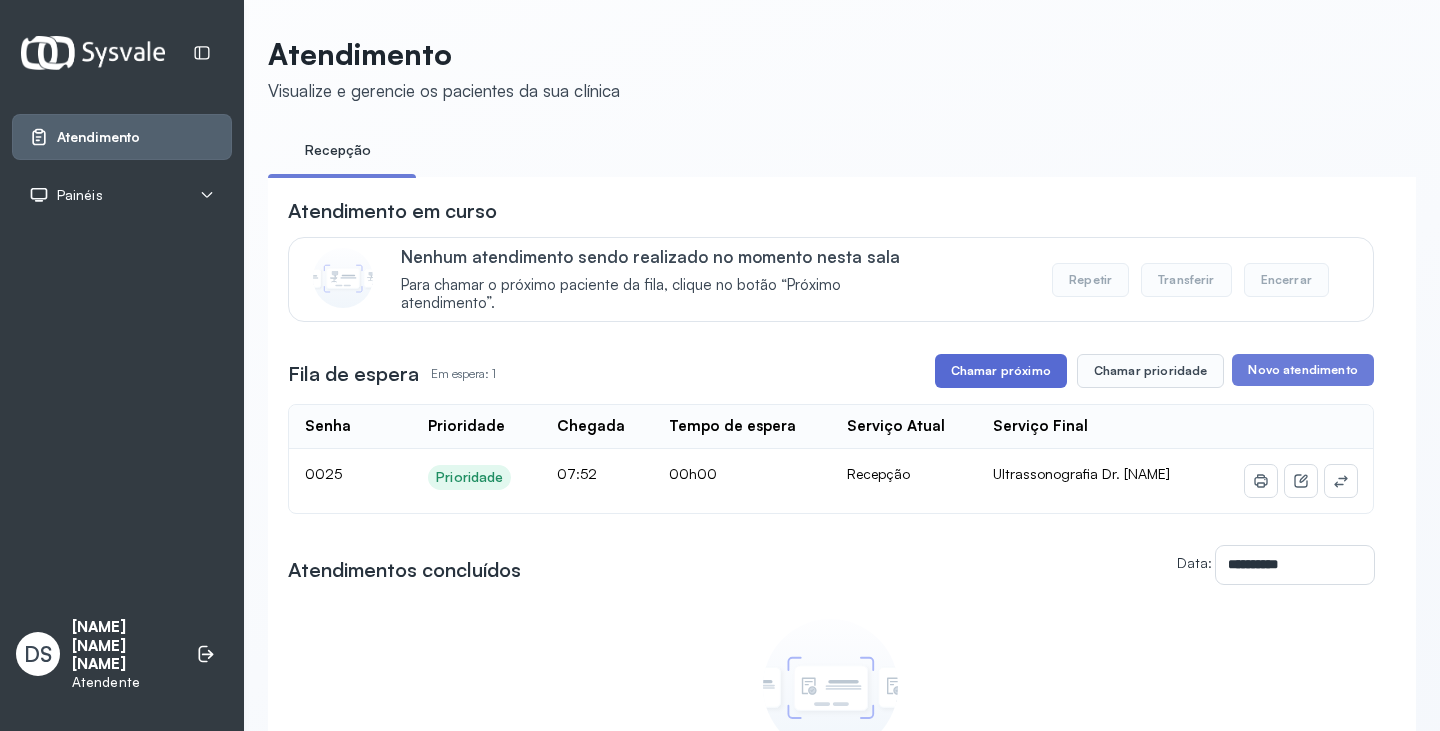 click on "Chamar próximo" at bounding box center (1001, 371) 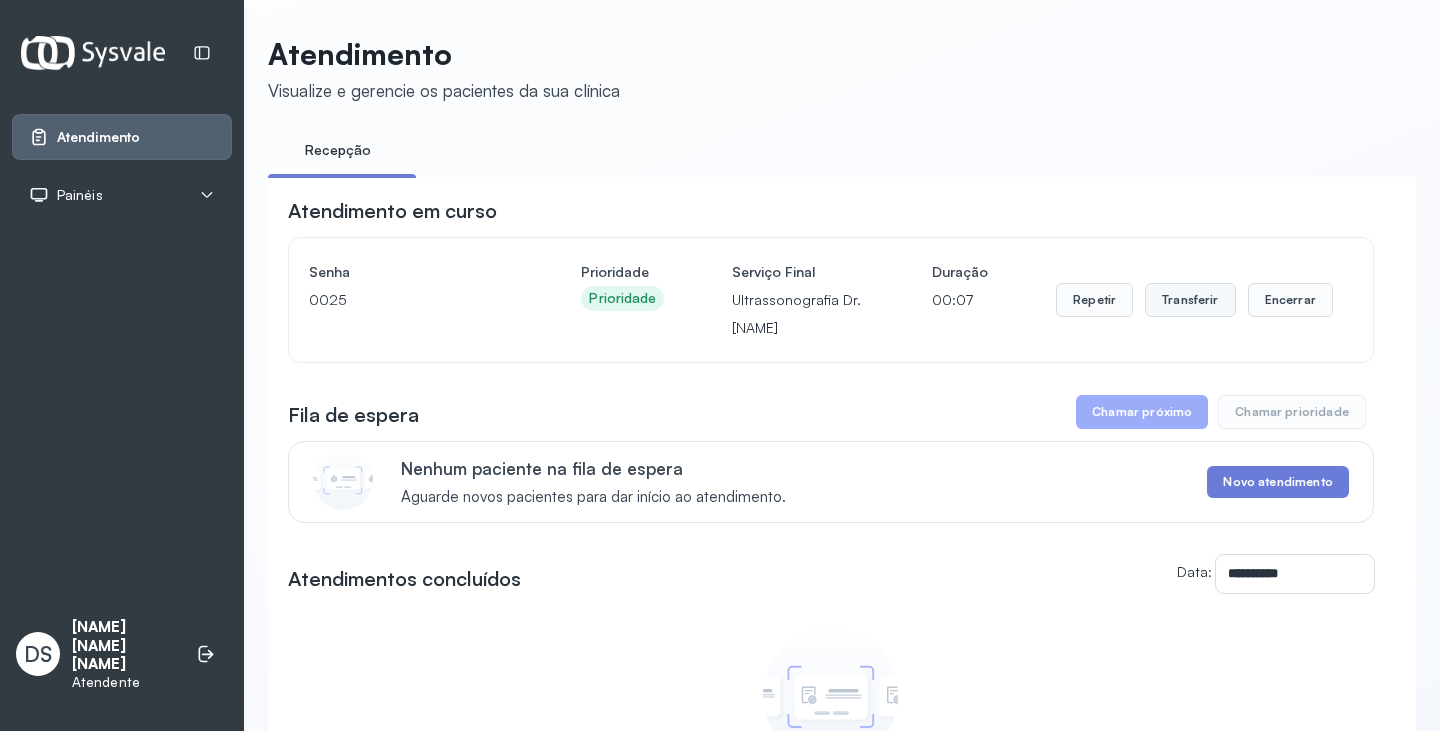 click on "Transferir" at bounding box center (1190, 300) 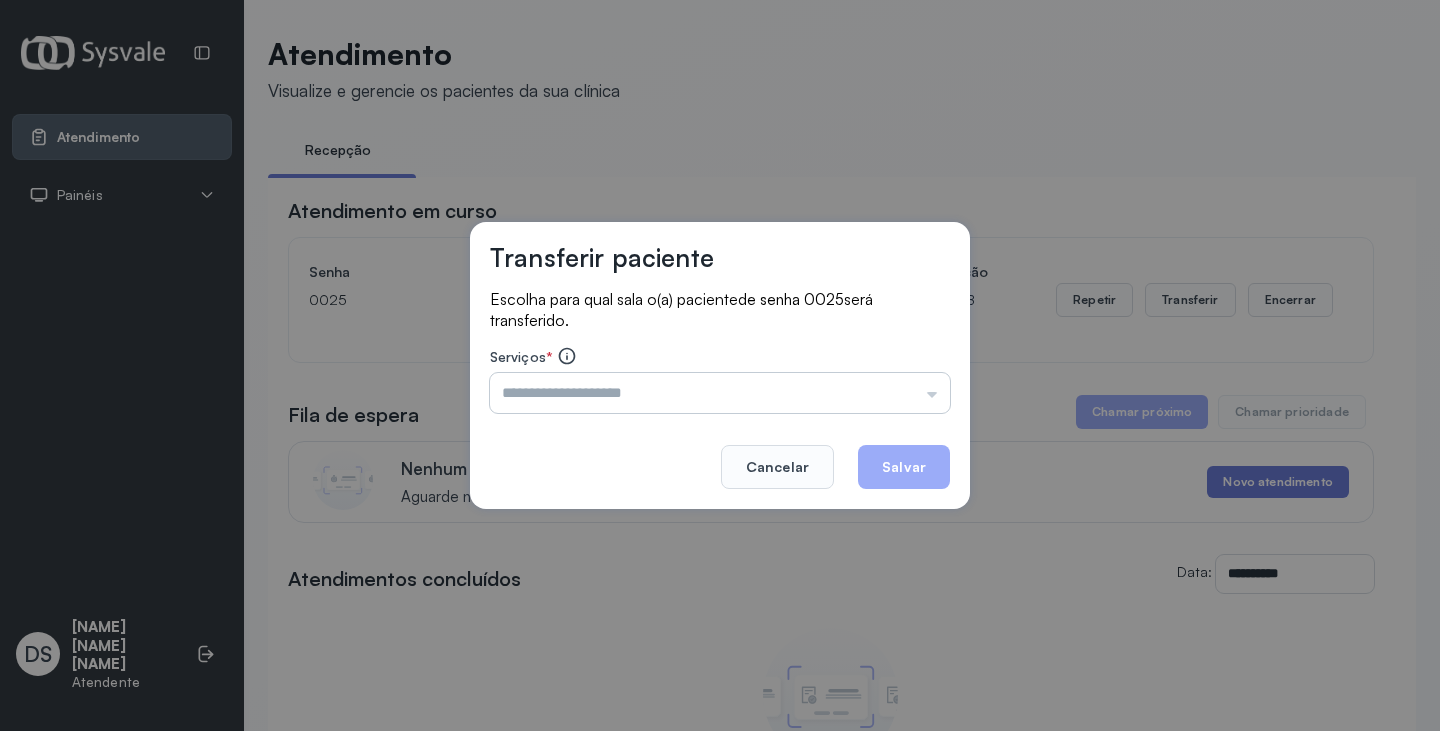 click at bounding box center (720, 393) 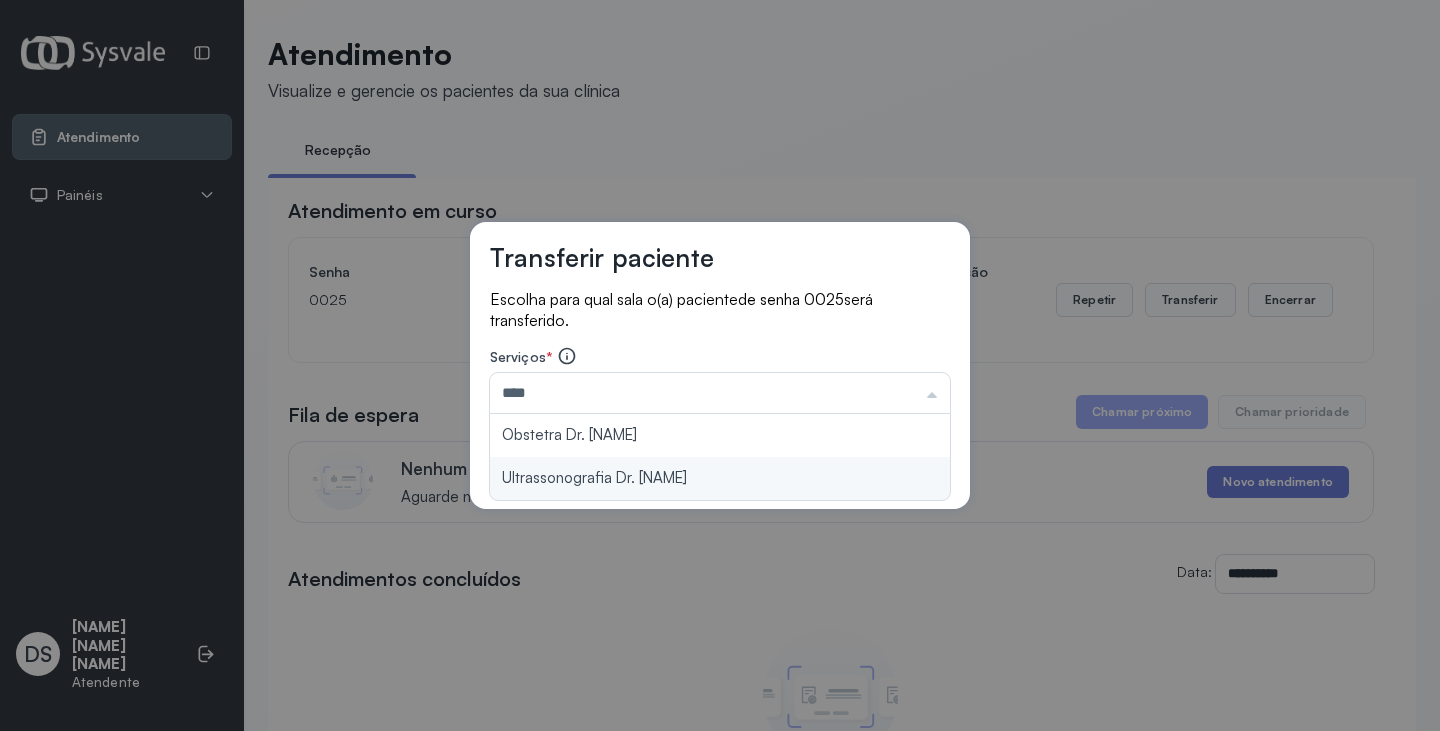 type on "**********" 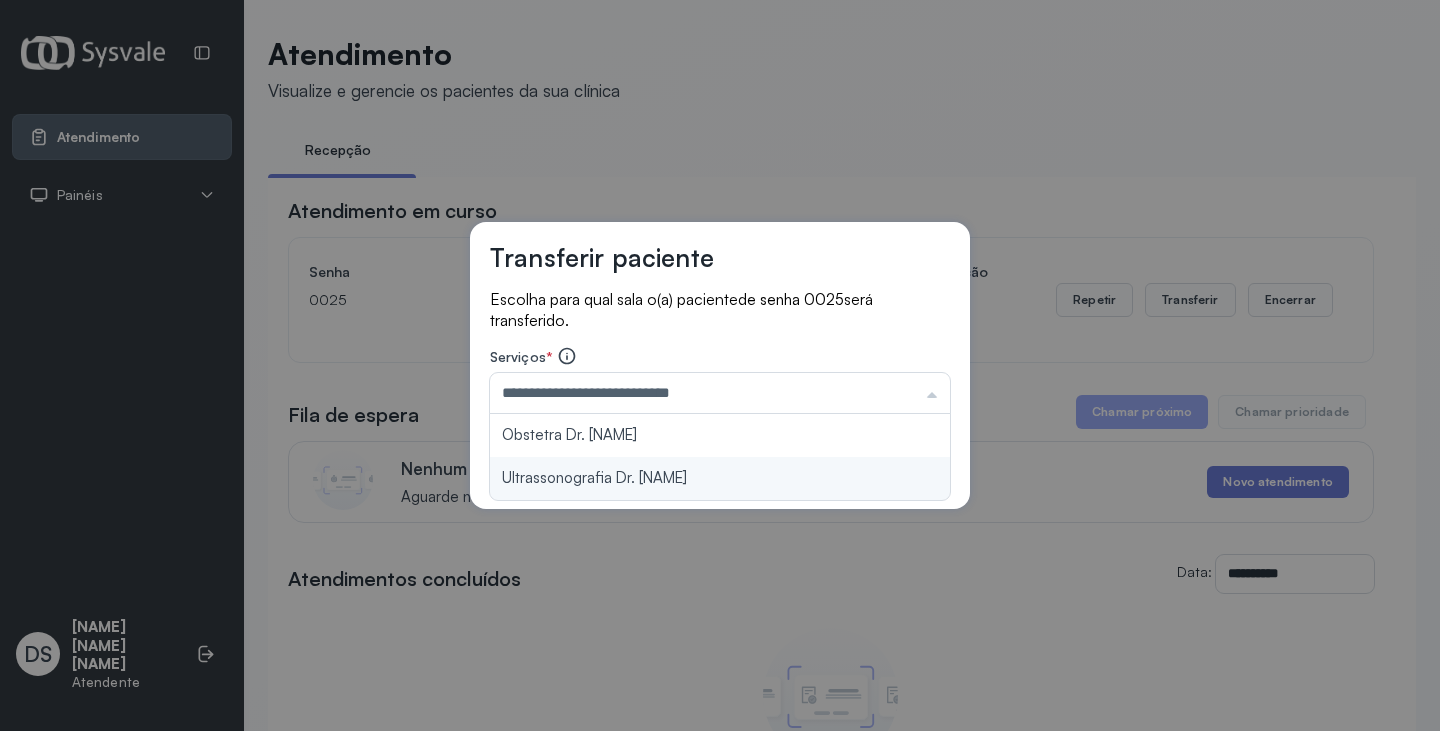 drag, startPoint x: 731, startPoint y: 495, endPoint x: 861, endPoint y: 481, distance: 130.75168 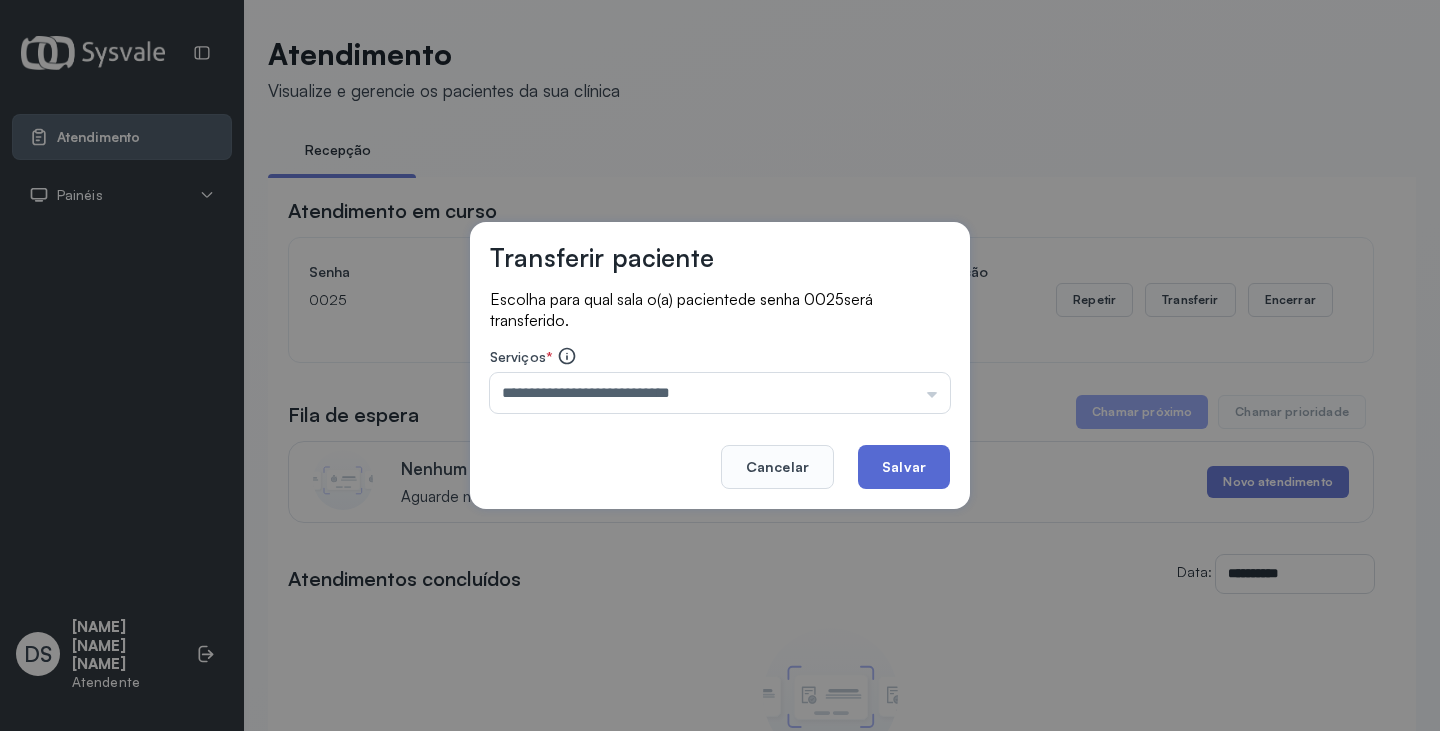 click on "Salvar" 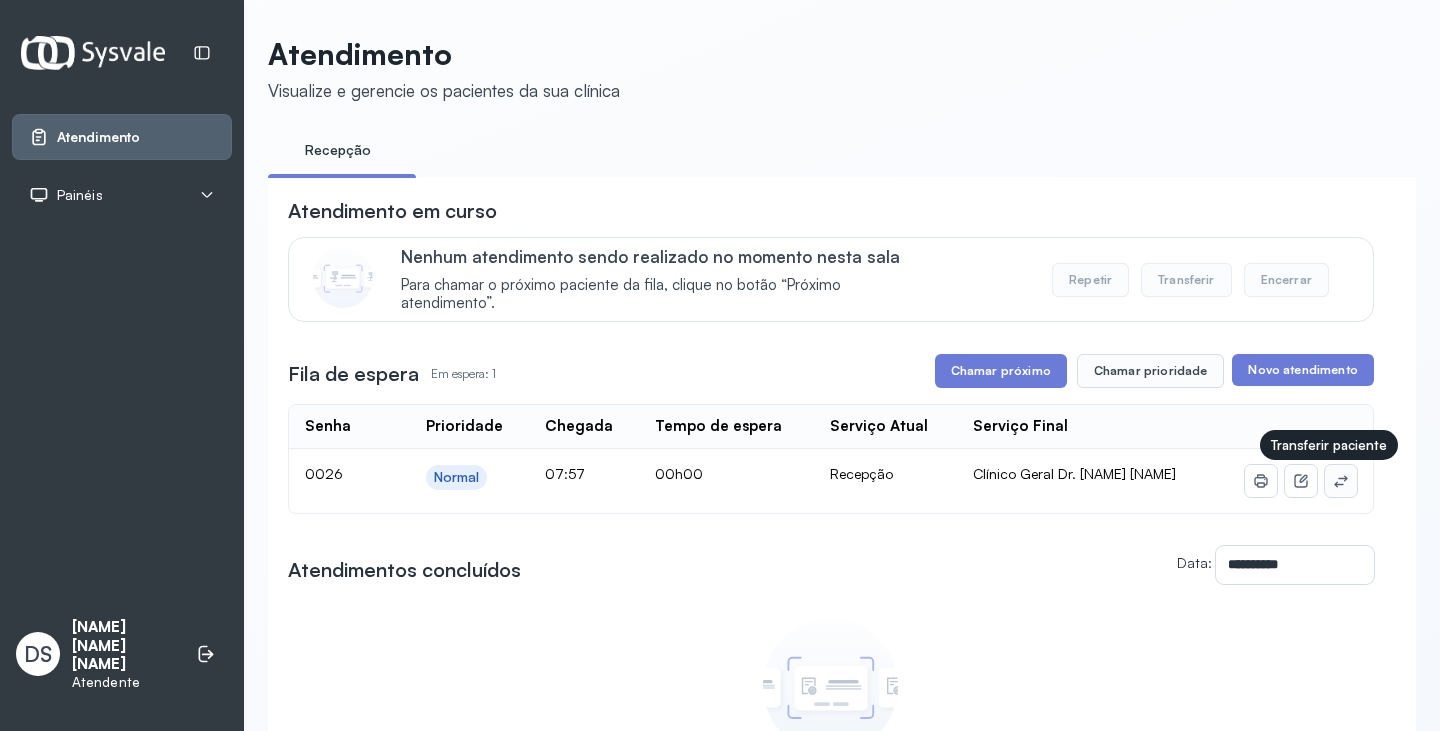 click 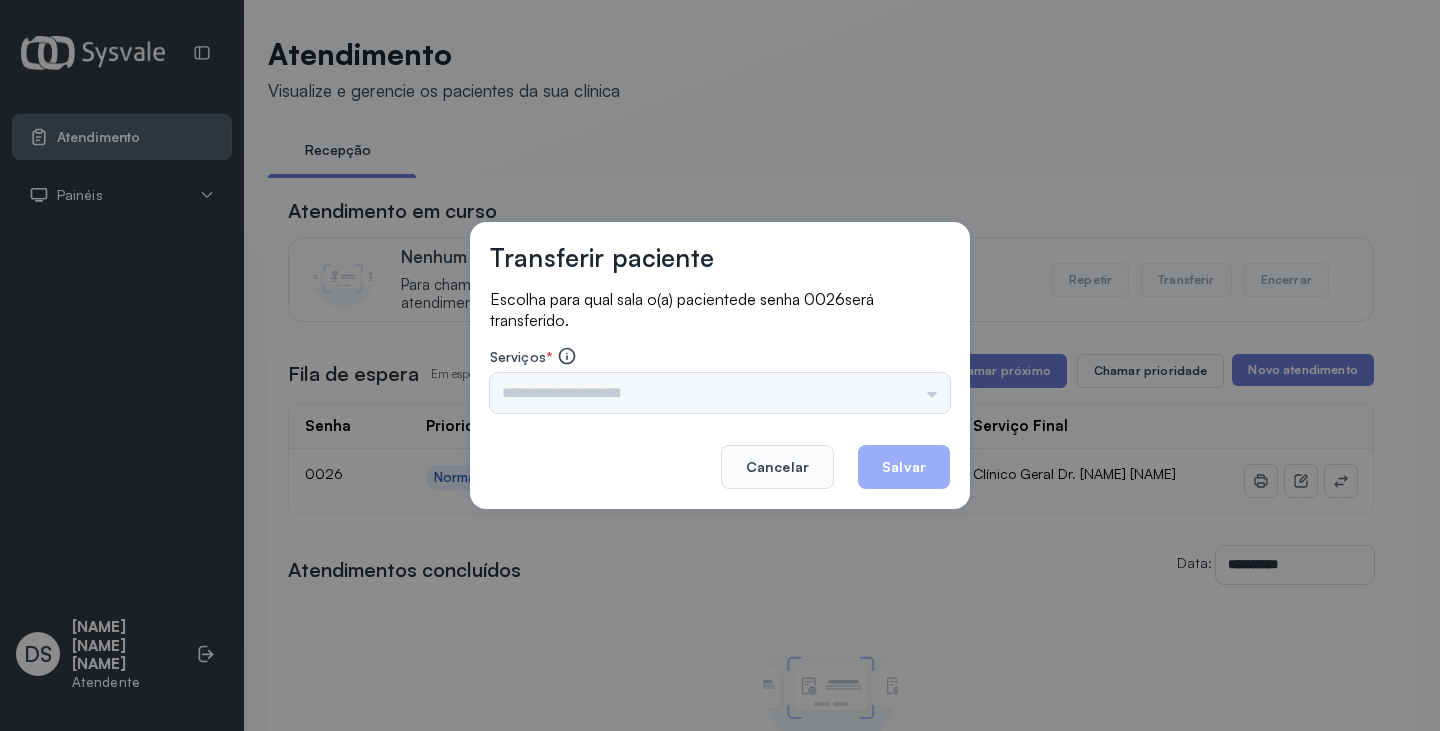 click on "Triagem Ortopedista Dr. [FIRST] Ortopedista Dr. [FIRST] Ginecologista Dr. [FIRST] Ginecologista Dra. [FIRST] Obstetra Dr. [FIRST] Obstetra Dra. [FIRST] Ultrassonografia Dr. [FIRST] Ultrassonografia Dr. [FIRST] Consulta com Neurologista Dr. [FIRST] Reumatologista Dr. [FIRST] Endocrinologista [FIRST] Dermatologista Dra. [FIRST] Nefrologista Dr. [FIRST] Geriatra Dra. [FIRST] Infectologista Dra. [FIRST] Oftalmologista Dra. Consulta Proctologista/Cirurgia Geral Dra. [FIRST] Otorrinolaringologista Dr. [FIRST] Pequena Cirurgia Dr. [FIRST] Pequena Cirurgia Dr. [FIRST] ECG Espirometria com Broncodilatador Espirometria sem Broncodilatador Ecocardiograma - Dra. [FIRST] [LAST] Exame de PPD Enf. [FIRST] [LAST] RETIRADA DE CERUME DR. [FIRST] VACINAÇÃO Preventivo Enf. [FIRST] Preventivo Enf. [FIRST] [LAST] Consulta de Enfermagem Enf. [FIRST] Consulta de Enfermagem Enf. [FIRST] Consulta Cardiologista Dr. [FIRST] Consulta Enf. [FIRST] [LAST] Dispensação de Medicação Agendamento Consulta Enf. [FIRST] Agendamento consulta Enf. [FIRST]" at bounding box center (720, 393) 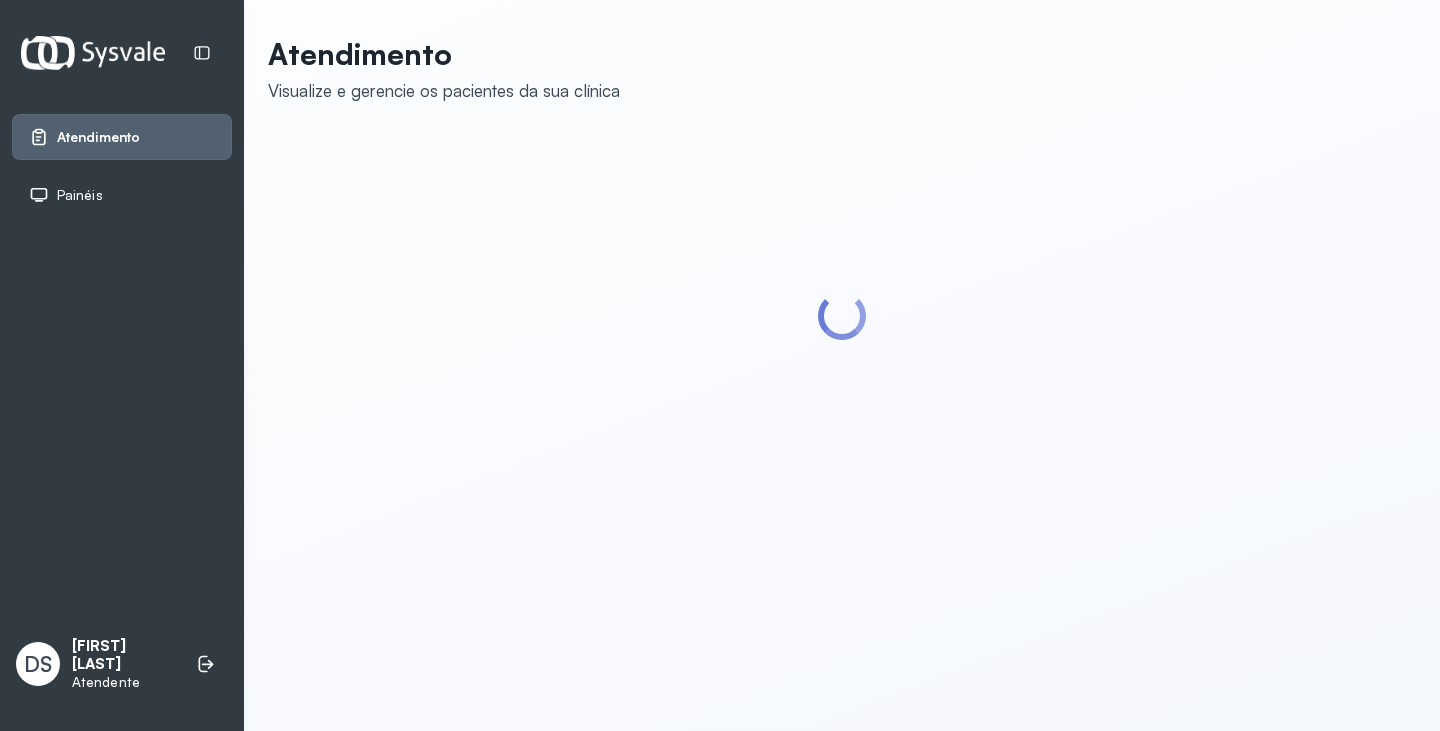 scroll, scrollTop: 0, scrollLeft: 0, axis: both 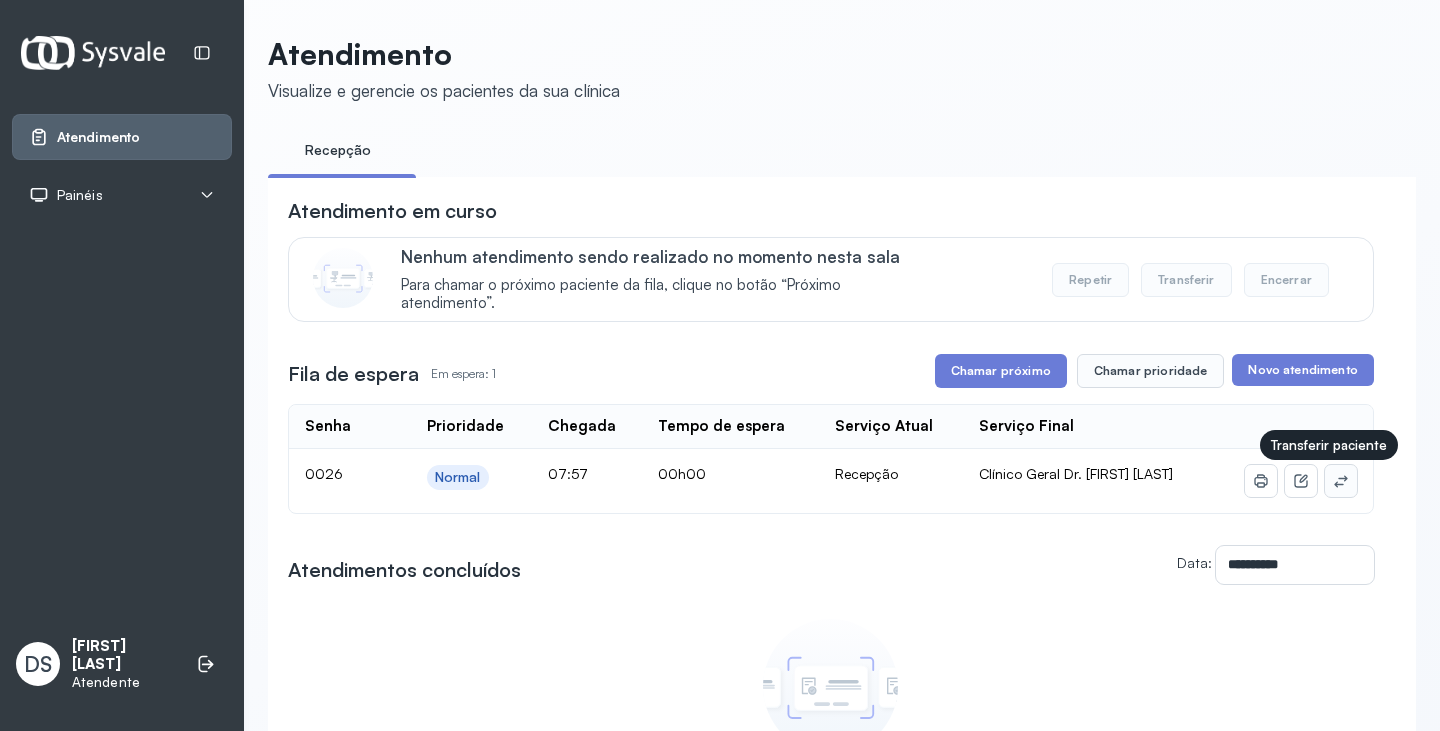 click 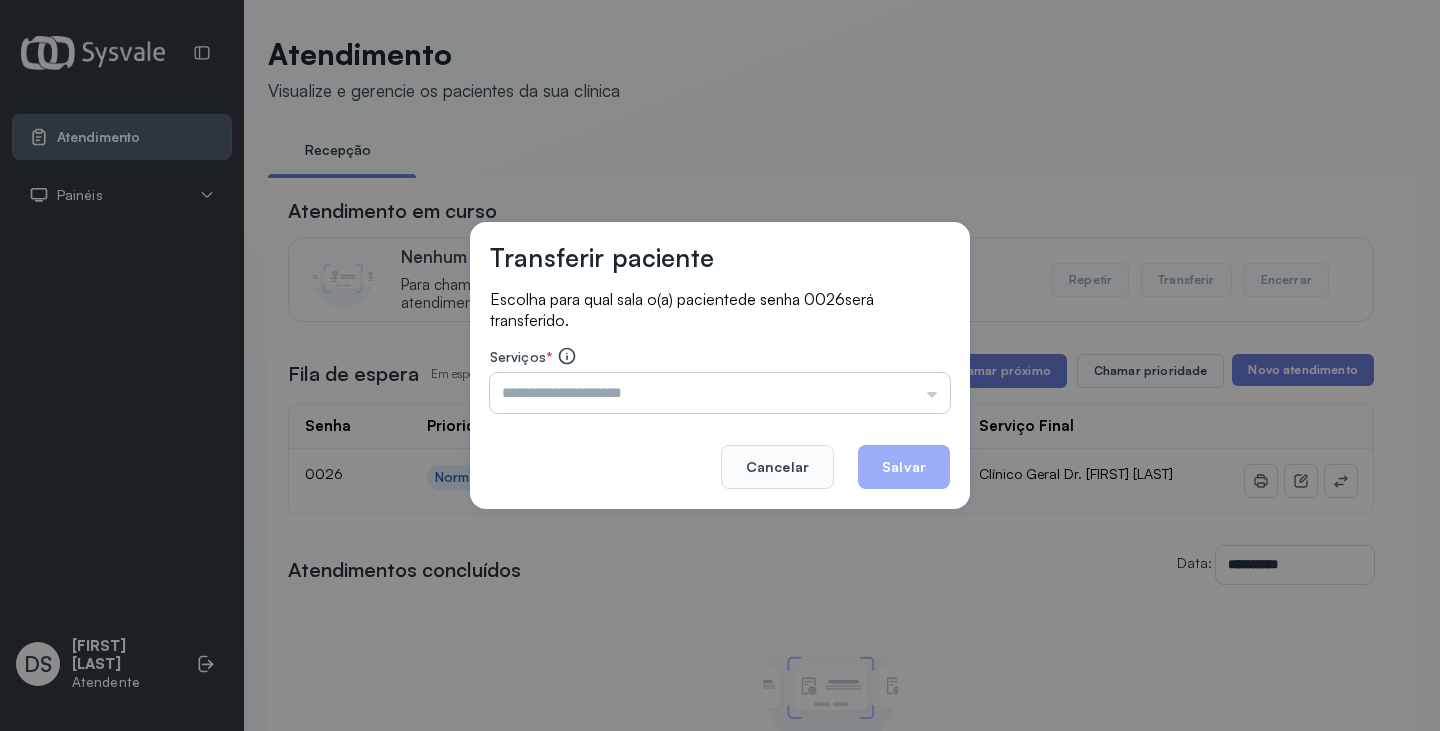 click at bounding box center [720, 393] 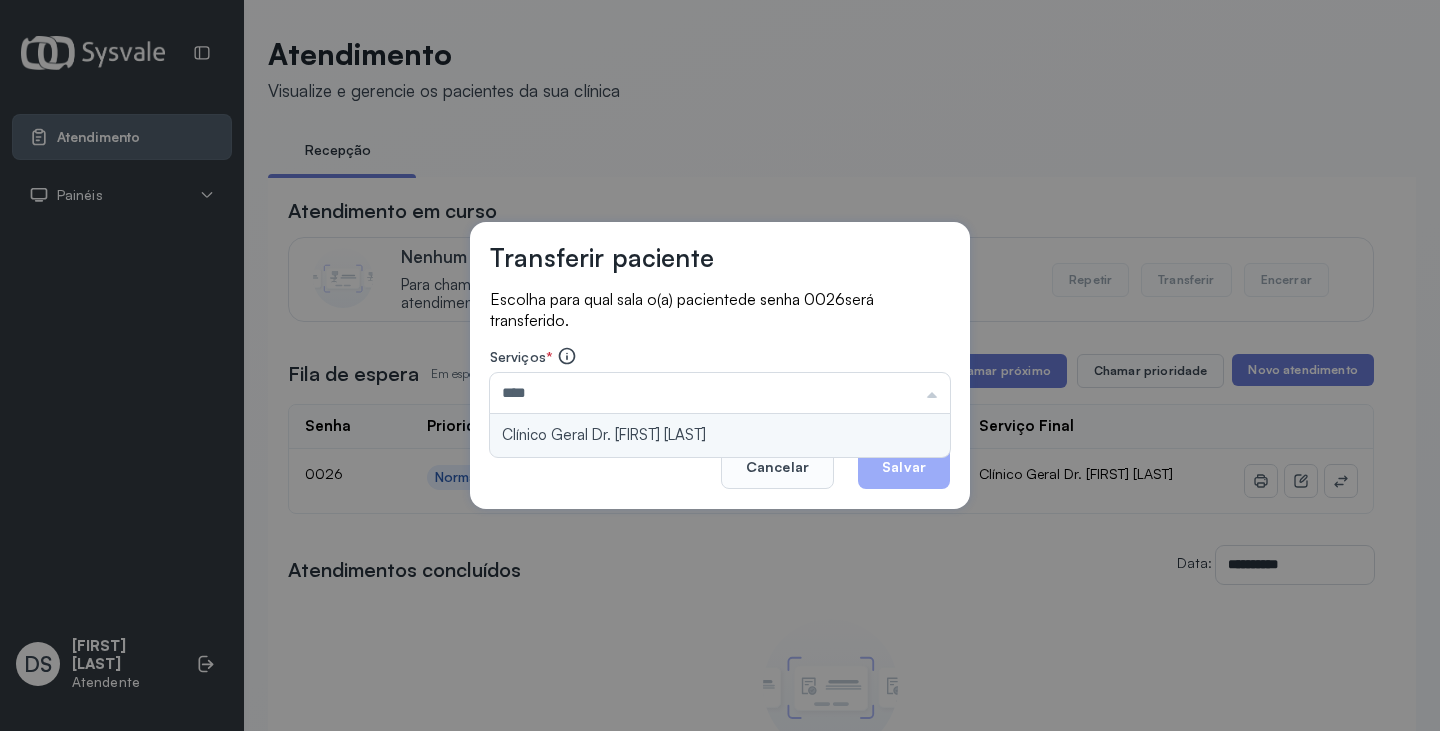 type on "**********" 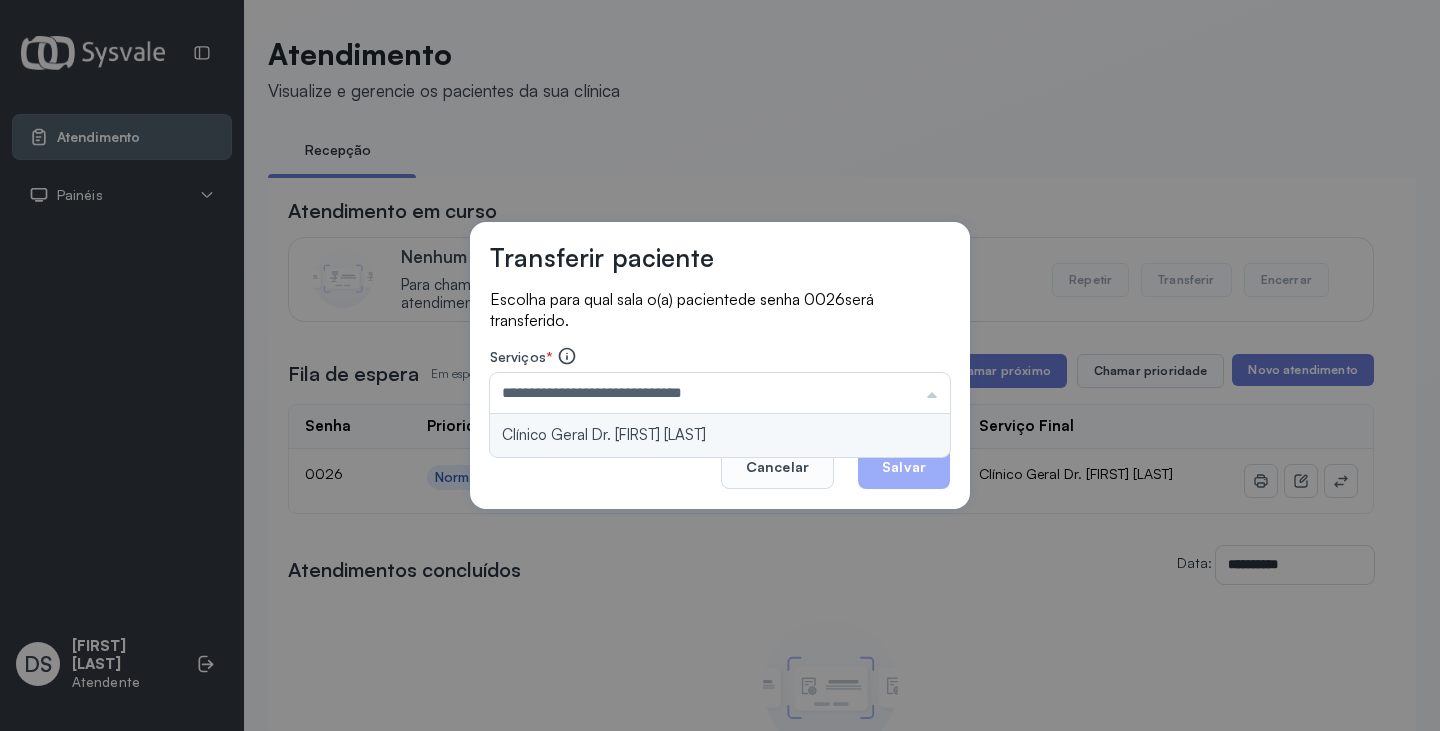 click on "**********" at bounding box center [720, 366] 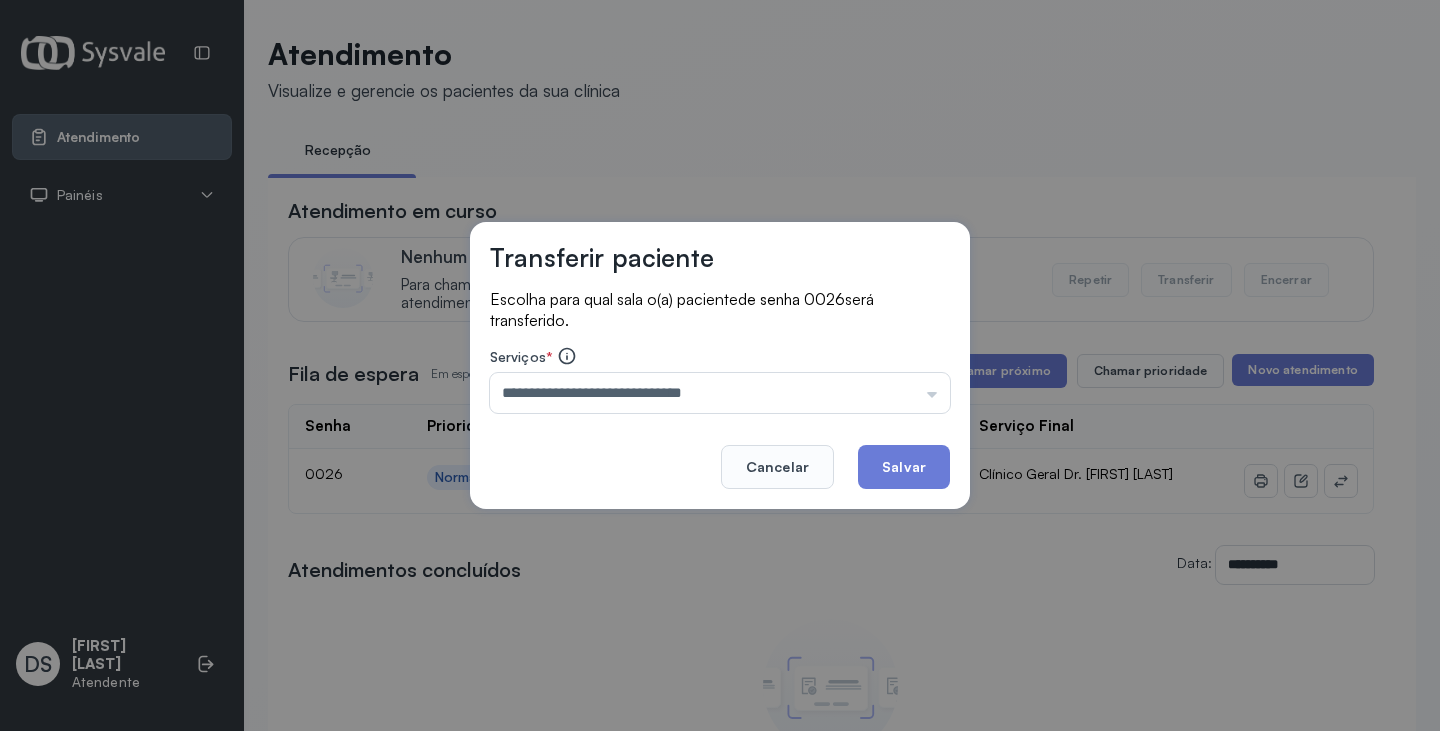 click on "Salvar" 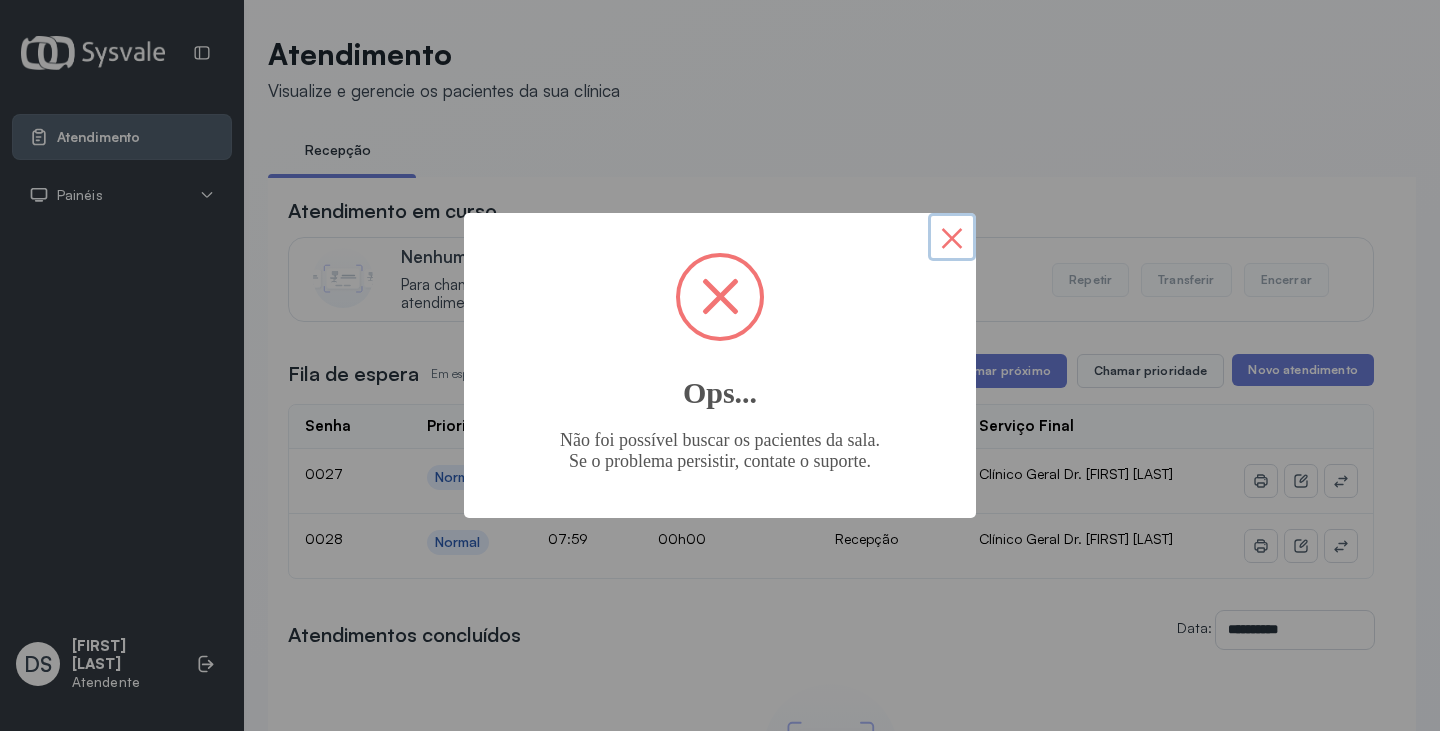 click on "×" at bounding box center [952, 237] 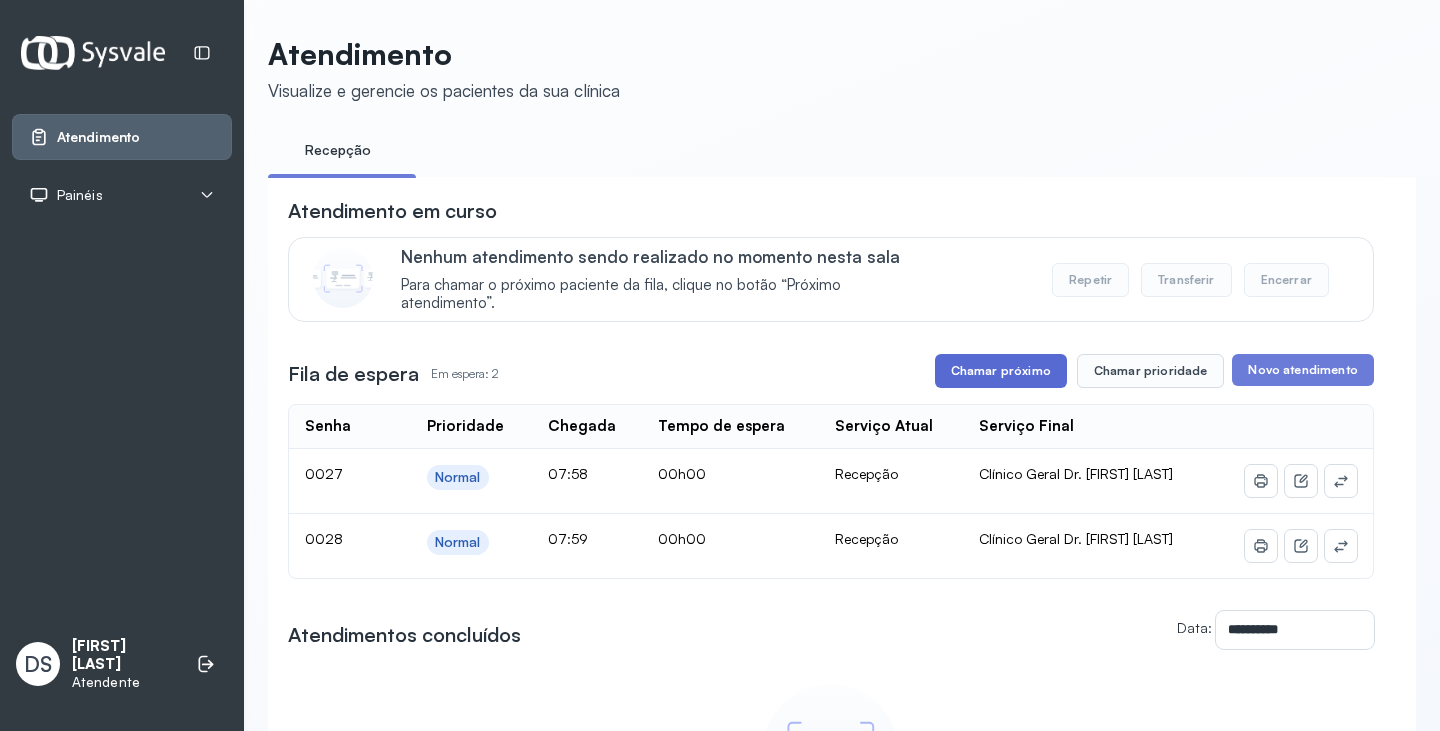 click on "Chamar próximo" at bounding box center [1001, 371] 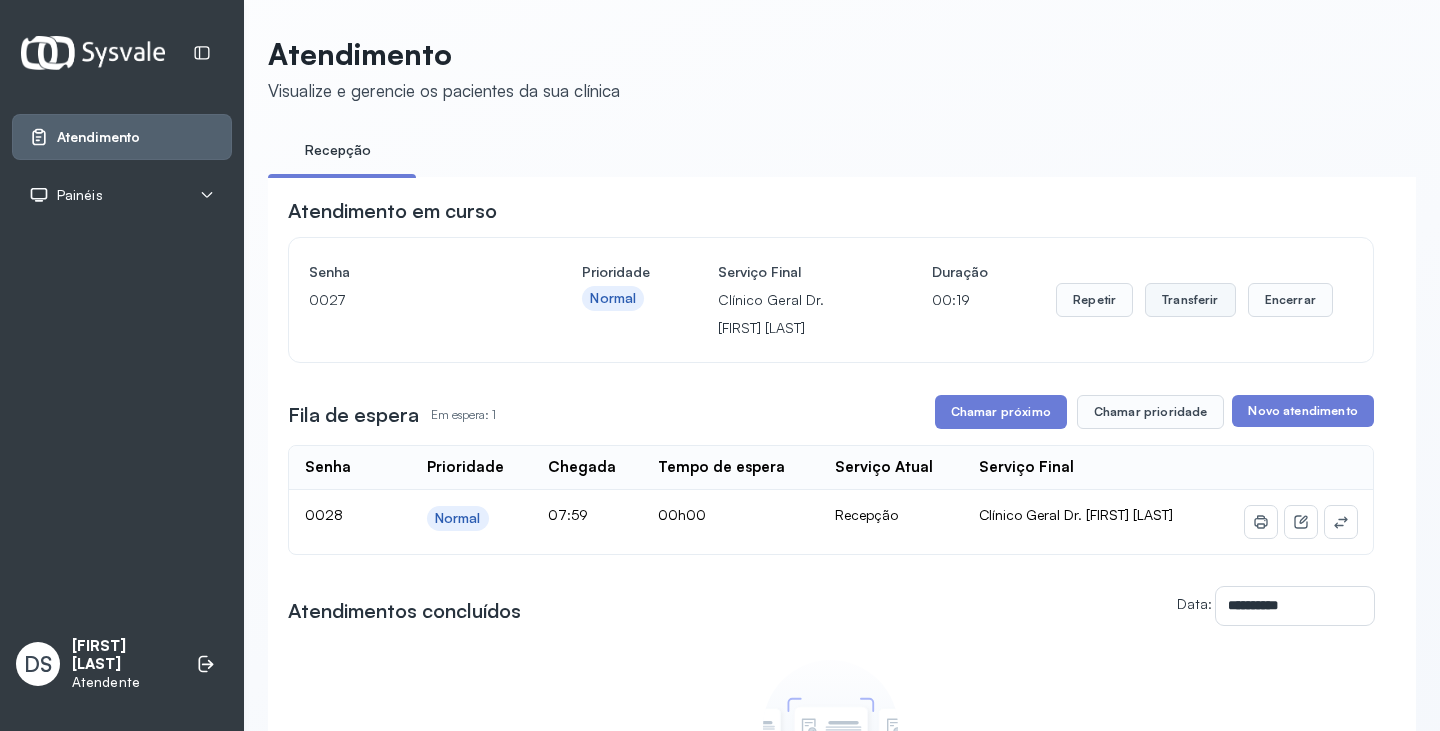 click on "Transferir" at bounding box center (1190, 300) 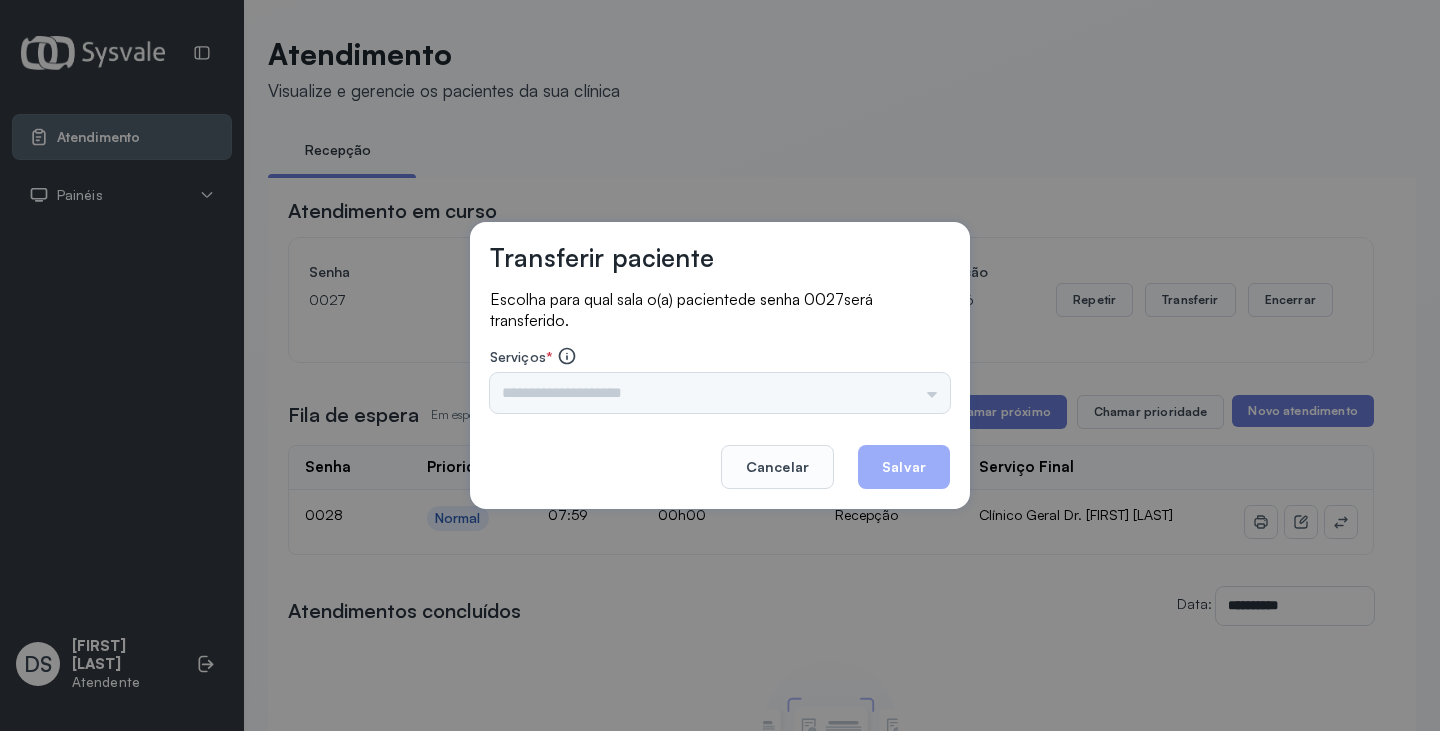 click on "Triagem Ortopedista Dr. [FIRST] Ortopedista Dr. [FIRST] Ginecologista Dr. [FIRST] Ginecologista Dra. [FIRST] Obstetra Dr. [FIRST] Obstetra Dra. [FIRST] Ultrassonografia Dr. [FIRST] Ultrassonografia Dr. [FIRST] Consulta com Neurologista Dr. [FIRST] Reumatologista Dr. [FIRST] Endocrinologista [FIRST] Dermatologista Dra. [FIRST] Nefrologista Dr. [FIRST] Geriatra Dra. [FIRST] Infectologista Dra. [FIRST] Oftalmologista Dra. Consulta Proctologista/Cirurgia Geral Dra. [FIRST] Otorrinolaringologista Dr. [FIRST] Pequena Cirurgia Dr. [FIRST] Pequena Cirurgia Dr. [FIRST] ECG Espirometria com Broncodilatador Espirometria sem Broncodilatador Ecocardiograma - Dra. [FIRST] [LAST] Exame de PPD Enf. [FIRST] [LAST] RETIRADA DE CERUME DR. [FIRST] VACINAÇÃO Preventivo Enf. [FIRST] Preventivo Enf. [FIRST] [LAST] Consulta de Enfermagem Enf. [FIRST] Consulta de Enfermagem Enf. [FIRST] Consulta Cardiologista Dr. [FIRST] Consulta Enf. [FIRST] [LAST] Dispensação de Medicação Agendamento Consulta Enf. [FIRST] Agendamento consulta Enf. [FIRST]" at bounding box center (720, 393) 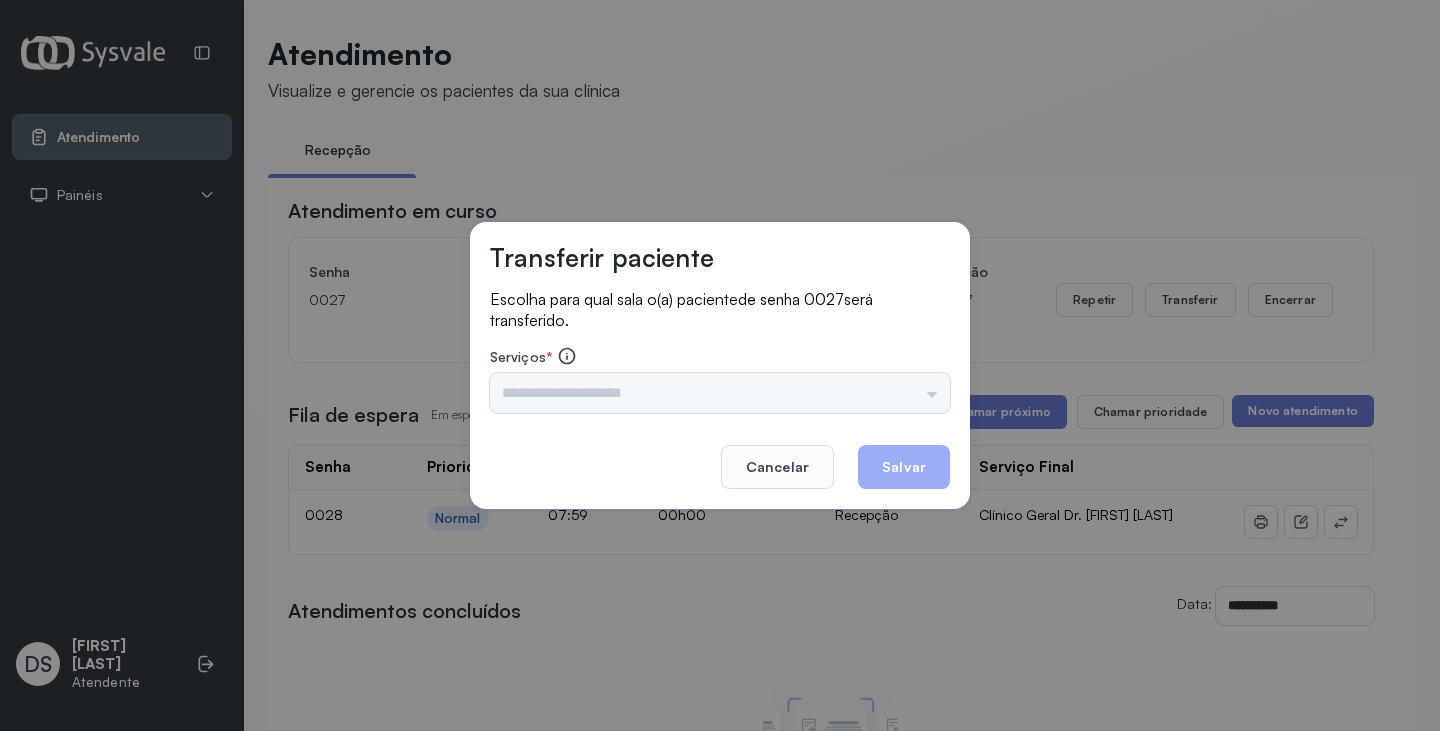 click on "Triagem Ortopedista Dr. [FIRST] Ortopedista Dr. [FIRST] Ginecologista Dr. [FIRST] Ginecologista Dra. [FIRST] Obstetra Dr. [FIRST] Obstetra Dra. [FIRST] Ultrassonografia Dr. [FIRST] Ultrassonografia Dr. [FIRST] Consulta com Neurologista Dr. [FIRST] Reumatologista Dr. [FIRST] Endocrinologista [FIRST] Dermatologista Dra. [FIRST] Nefrologista Dr. [FIRST] Geriatra Dra. [FIRST] Infectologista Dra. [FIRST] Oftalmologista Dra. Consulta Proctologista/Cirurgia Geral Dra. [FIRST] Otorrinolaringologista Dr. [FIRST] Pequena Cirurgia Dr. [FIRST] Pequena Cirurgia Dr. [FIRST] ECG Espirometria com Broncodilatador Espirometria sem Broncodilatador Ecocardiograma - Dra. [FIRST] [LAST] Exame de PPD Enf. [FIRST] [LAST] RETIRADA DE CERUME DR. [FIRST] VACINAÇÃO Preventivo Enf. [FIRST] Preventivo Enf. [FIRST] [LAST] Consulta de Enfermagem Enf. [FIRST] Consulta de Enfermagem Enf. [FIRST] Consulta Cardiologista Dr. [FIRST] Consulta Enf. [FIRST] [LAST] Dispensação de Medicação Agendamento Consulta Enf. [FIRST] Agendamento consulta Enf. [FIRST]" at bounding box center (720, 393) 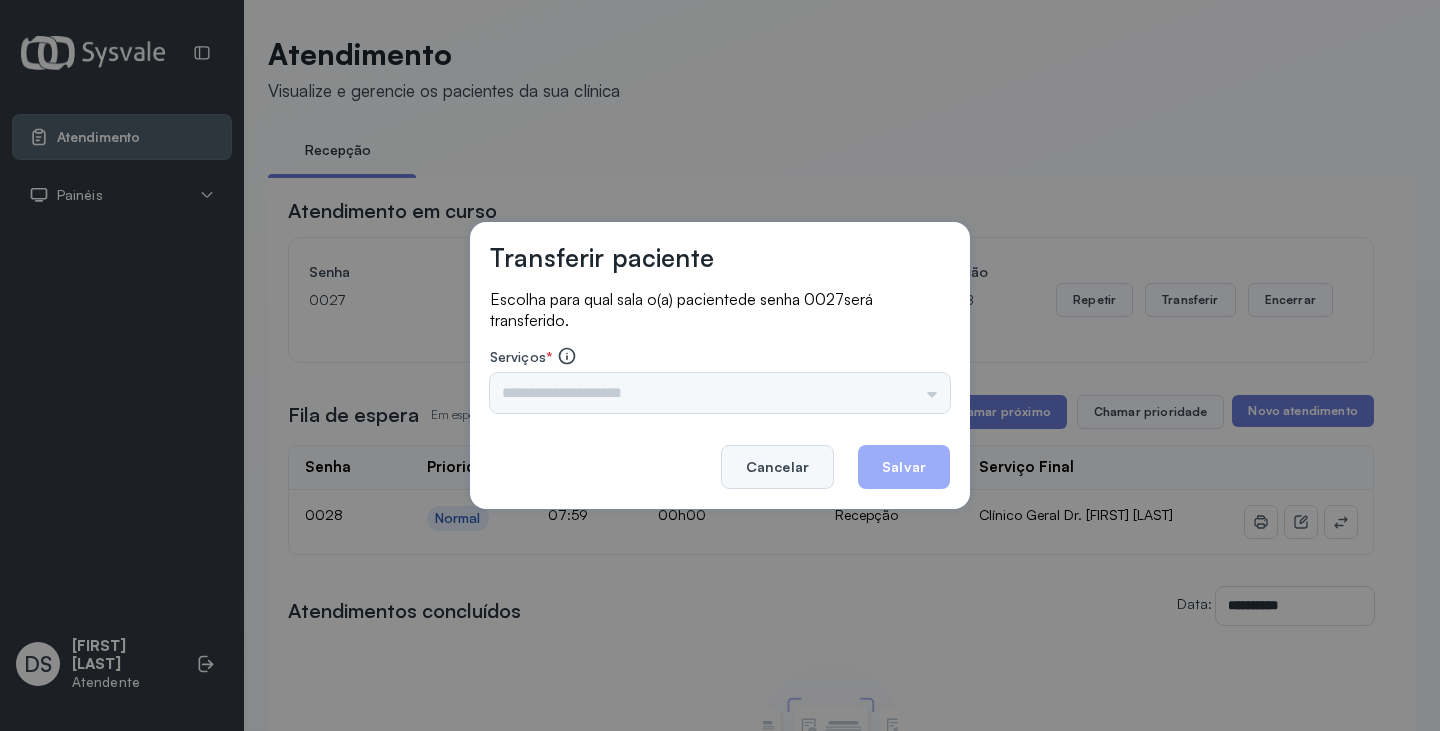 click on "Cancelar" 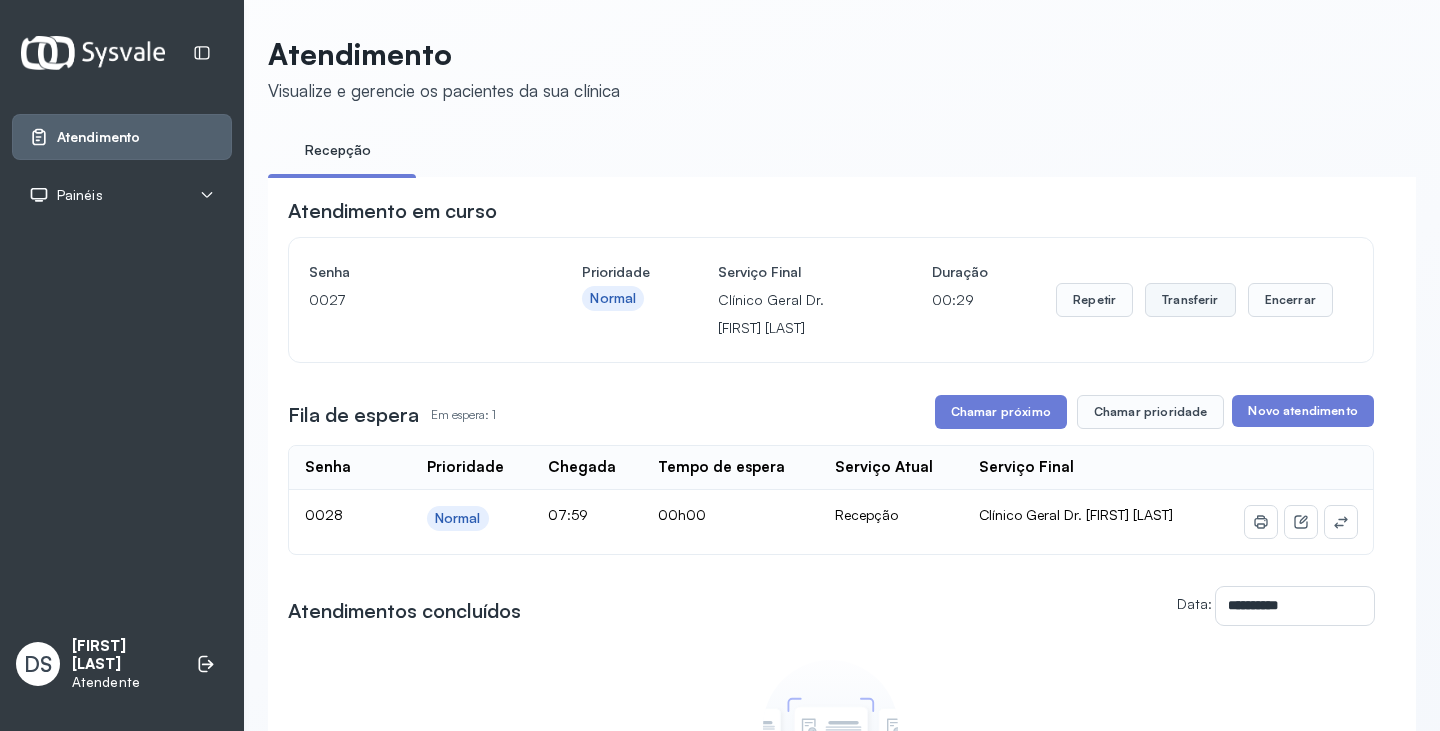 click on "Transferir" at bounding box center [1190, 300] 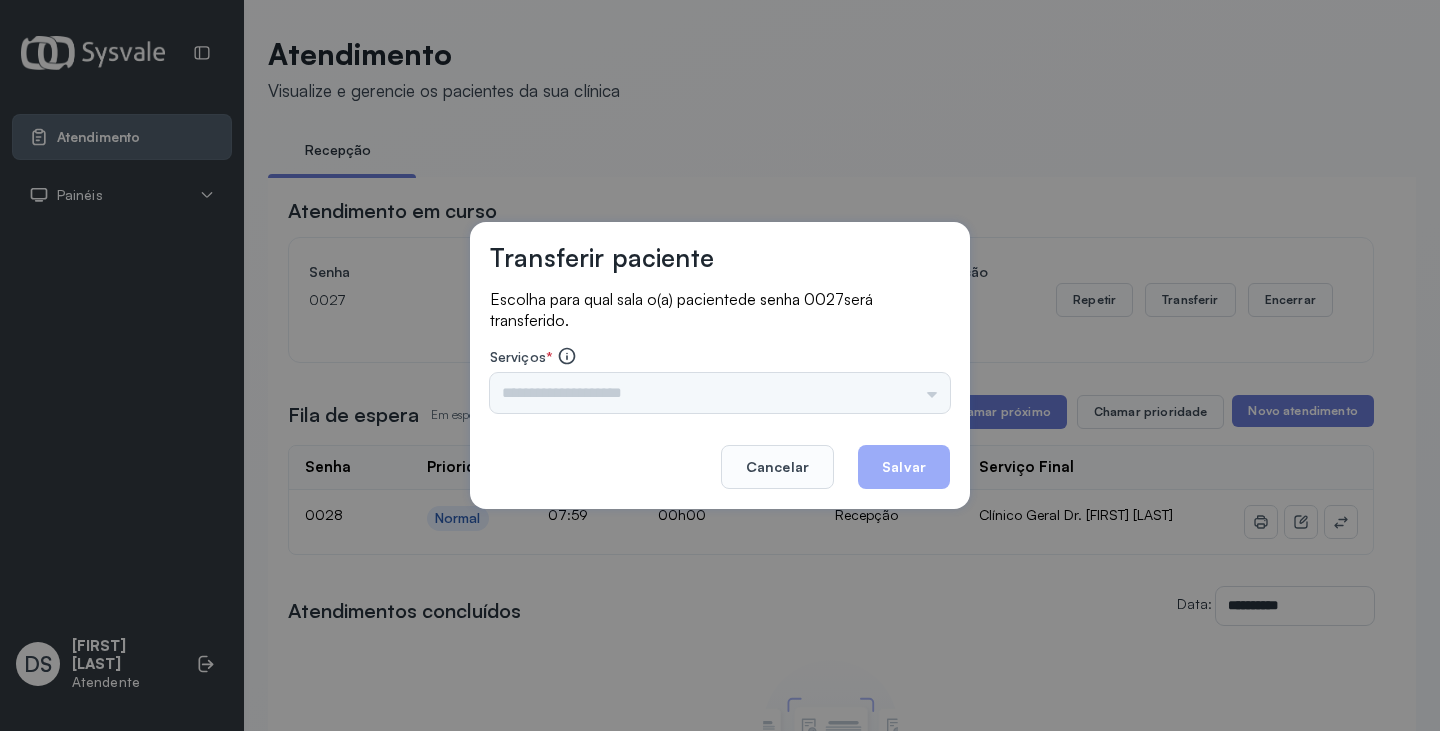 click on "Triagem Ortopedista Dr. [FIRST] Ortopedista Dr. [FIRST] Ginecologista Dr. [FIRST] Ginecologista Dra. [FIRST] Obstetra Dr. [FIRST] Obstetra Dra. [FIRST] Ultrassonografia Dr. [FIRST] Ultrassonografia Dr. [FIRST] Consulta com Neurologista Dr. [FIRST] Reumatologista Dr. [FIRST] Endocrinologista [FIRST] Dermatologista Dra. [FIRST] Nefrologista Dr. [FIRST] Geriatra Dra. [FIRST] Infectologista Dra. [FIRST] Oftalmologista Dra. Consulta Proctologista/Cirurgia Geral Dra. [FIRST] Otorrinolaringologista Dr. [FIRST] Pequena Cirurgia Dr. [FIRST] Pequena Cirurgia Dr. [FIRST] ECG Espirometria com Broncodilatador Espirometria sem Broncodilatador Ecocardiograma - Dra. [FIRST] [LAST] Exame de PPD Enf. [FIRST] [LAST] RETIRADA DE CERUME DR. [FIRST] VACINAÇÃO Preventivo Enf. [FIRST] Preventivo Enf. [FIRST] [LAST] Consulta de Enfermagem Enf. [FIRST] Consulta de Enfermagem Enf. [FIRST] Consulta Cardiologista Dr. [FIRST] Consulta Enf. [FIRST] [LAST] Dispensação de Medicação Agendamento Consulta Enf. [FIRST] Agendamento consulta Enf. [FIRST]" at bounding box center [720, 393] 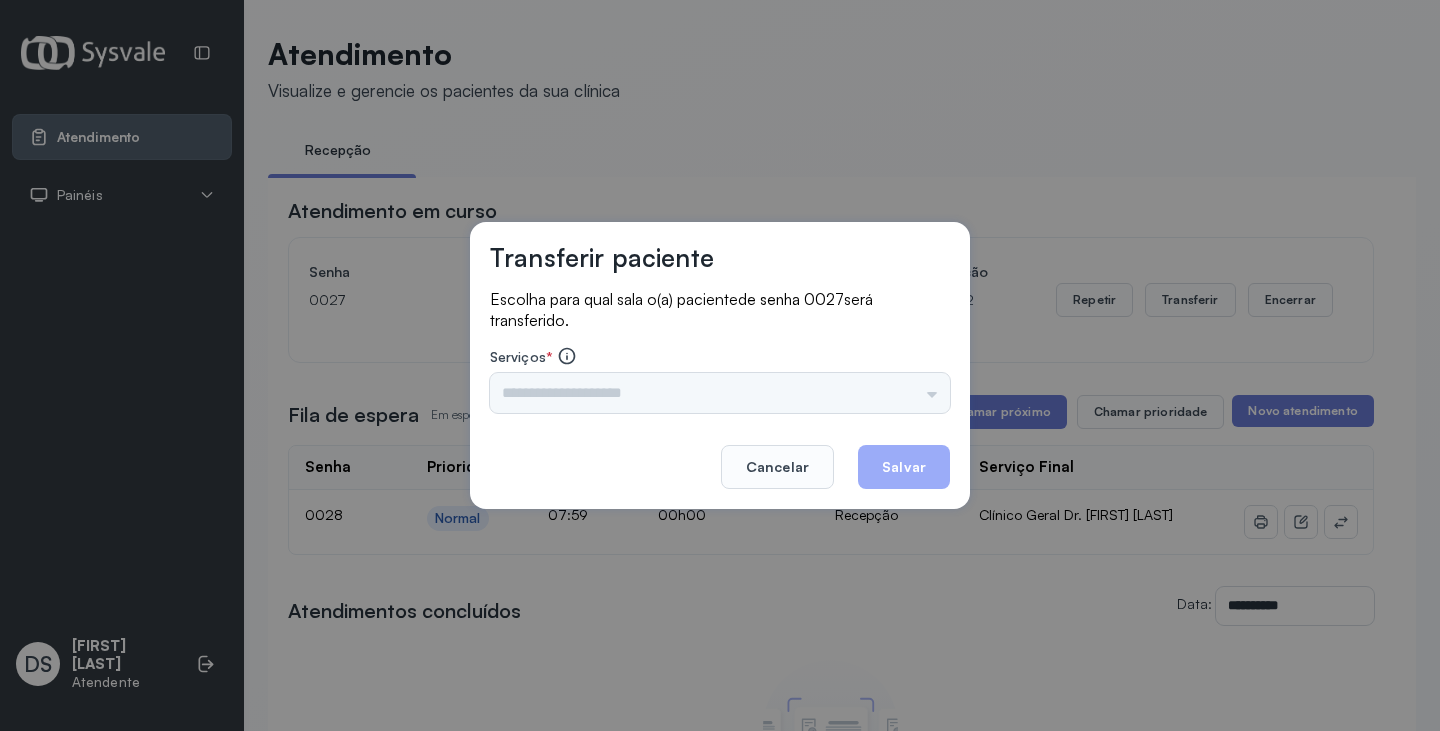 click on "Triagem Ortopedista Dr. [FIRST] Ortopedista Dr. [FIRST] Ginecologista Dr. [FIRST] Ginecologista Dra. [FIRST] Obstetra Dr. [FIRST] Obstetra Dra. [FIRST] Ultrassonografia Dr. [FIRST] Ultrassonografia Dr. [FIRST] Consulta com Neurologista Dr. [FIRST] Reumatologista Dr. [FIRST] Endocrinologista [FIRST] Dermatologista Dra. [FIRST] Nefrologista Dr. [FIRST] Geriatra Dra. [FIRST] Infectologista Dra. [FIRST] Oftalmologista Dra. Consulta Proctologista/Cirurgia Geral Dra. [FIRST] Otorrinolaringologista Dr. [FIRST] Pequena Cirurgia Dr. [FIRST] Pequena Cirurgia Dr. [FIRST] ECG Espirometria com Broncodilatador Espirometria sem Broncodilatador Ecocardiograma - Dra. [FIRST] [LAST] Exame de PPD Enf. [FIRST] [LAST] RETIRADA DE CERUME DR. [FIRST] VACINAÇÃO Preventivo Enf. [FIRST] Preventivo Enf. [FIRST] [LAST] Consulta de Enfermagem Enf. [FIRST] Consulta de Enfermagem Enf. [FIRST] Consulta Cardiologista Dr. [FIRST] Consulta Enf. [FIRST] [LAST] Dispensação de Medicação Agendamento Consulta Enf. [FIRST] Agendamento consulta Enf. [FIRST]" at bounding box center (720, 393) 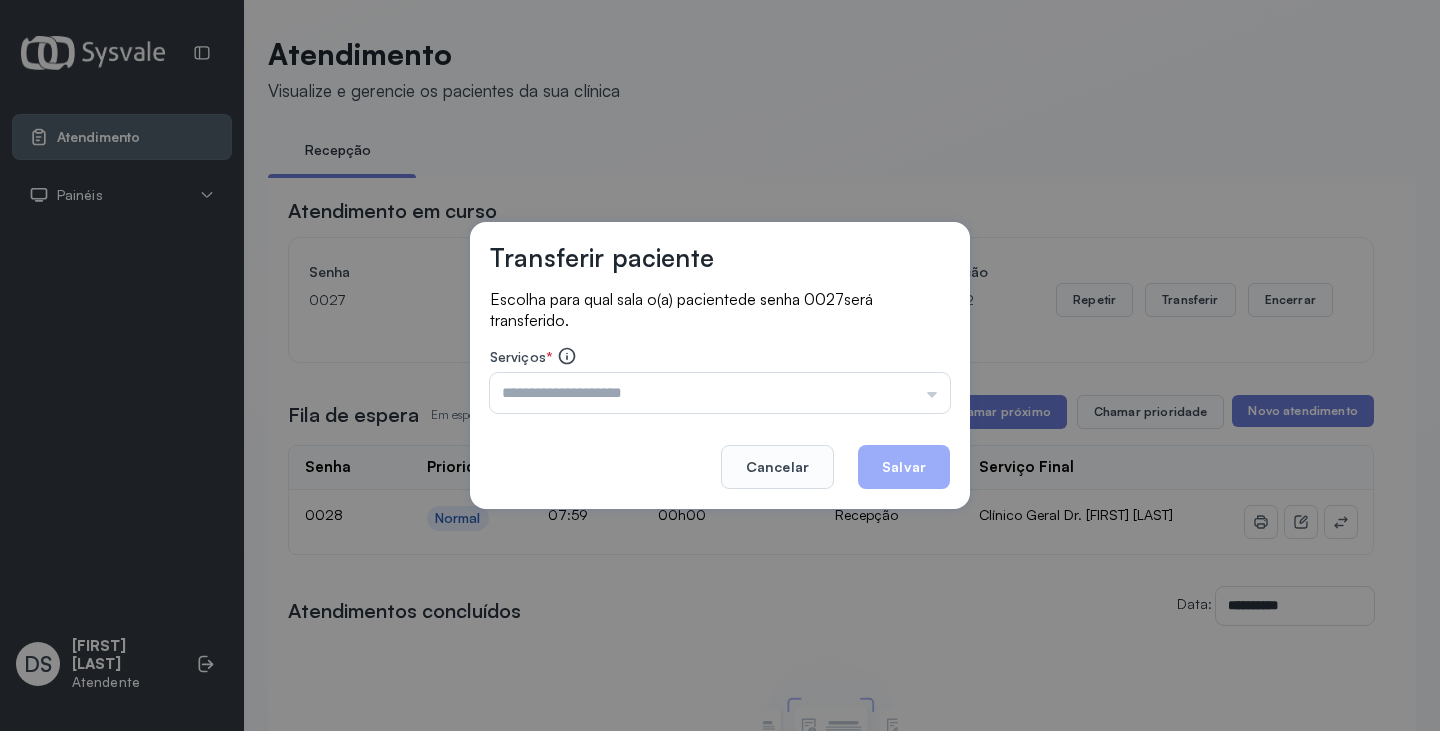 drag, startPoint x: 774, startPoint y: 476, endPoint x: 425, endPoint y: 99, distance: 513.74115 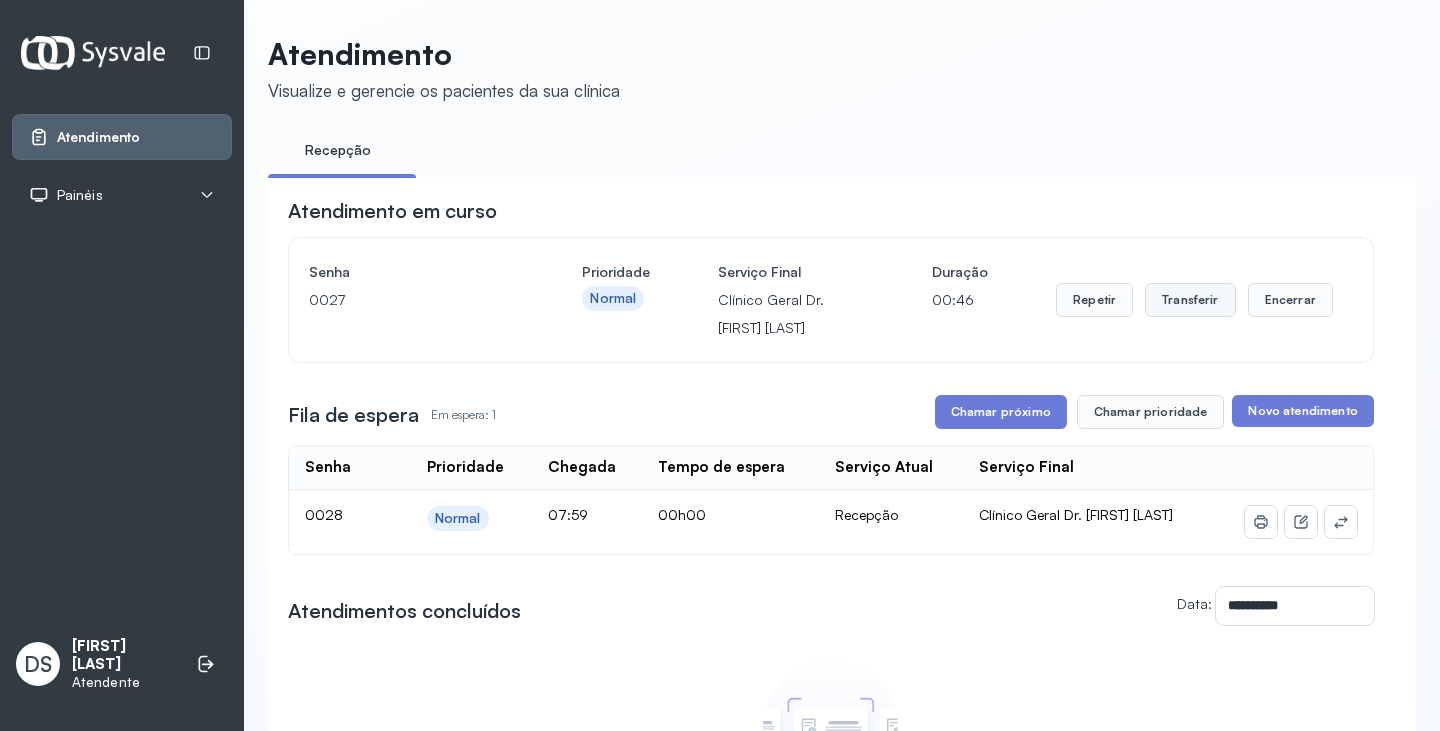 click on "Transferir" at bounding box center [1190, 300] 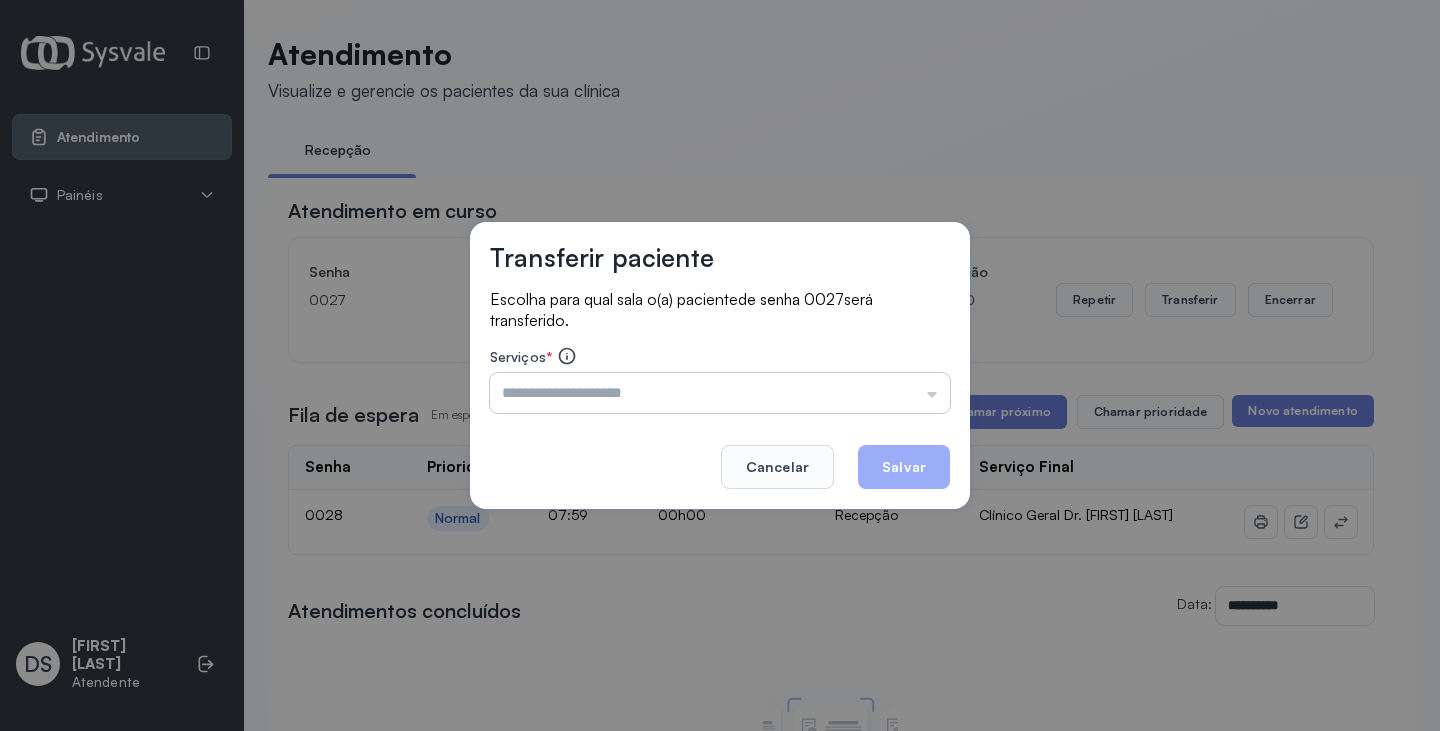 click at bounding box center (720, 393) 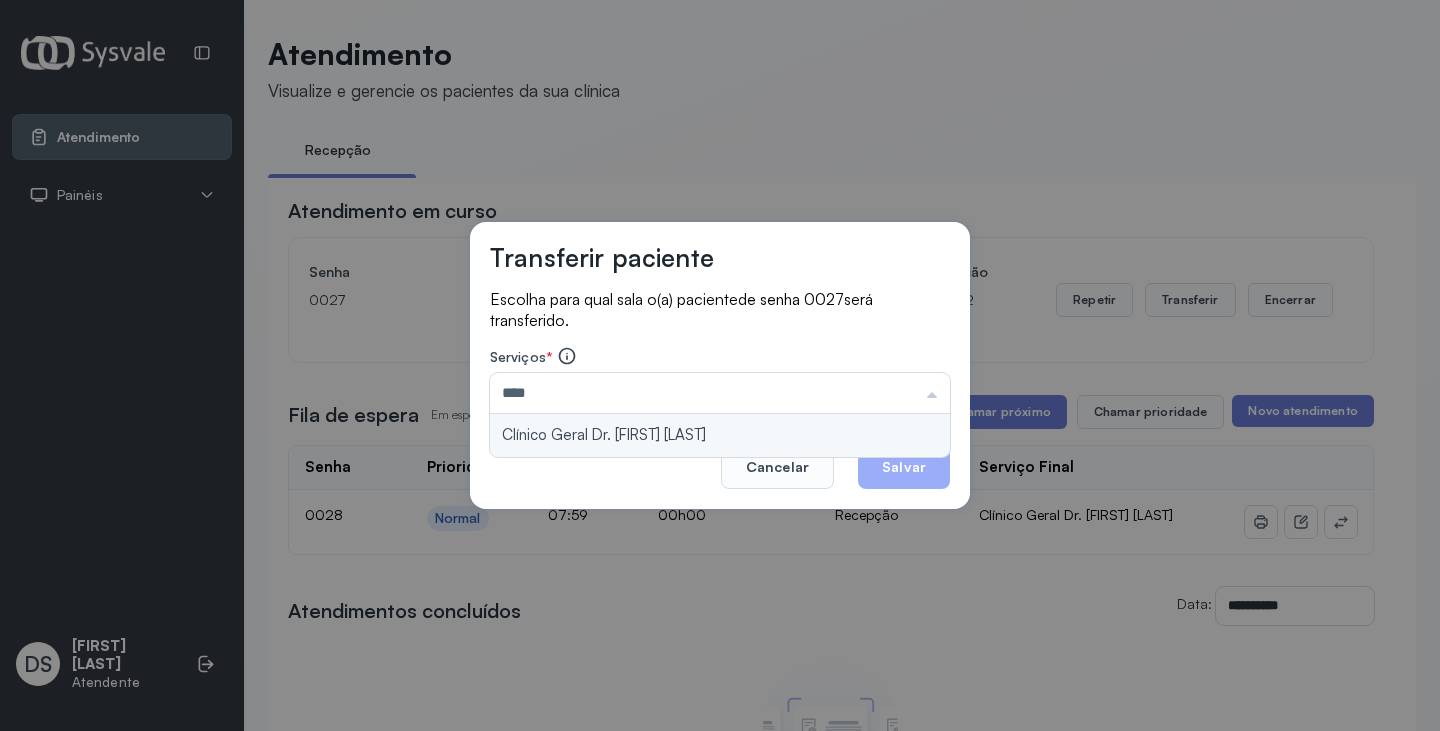 type on "**********" 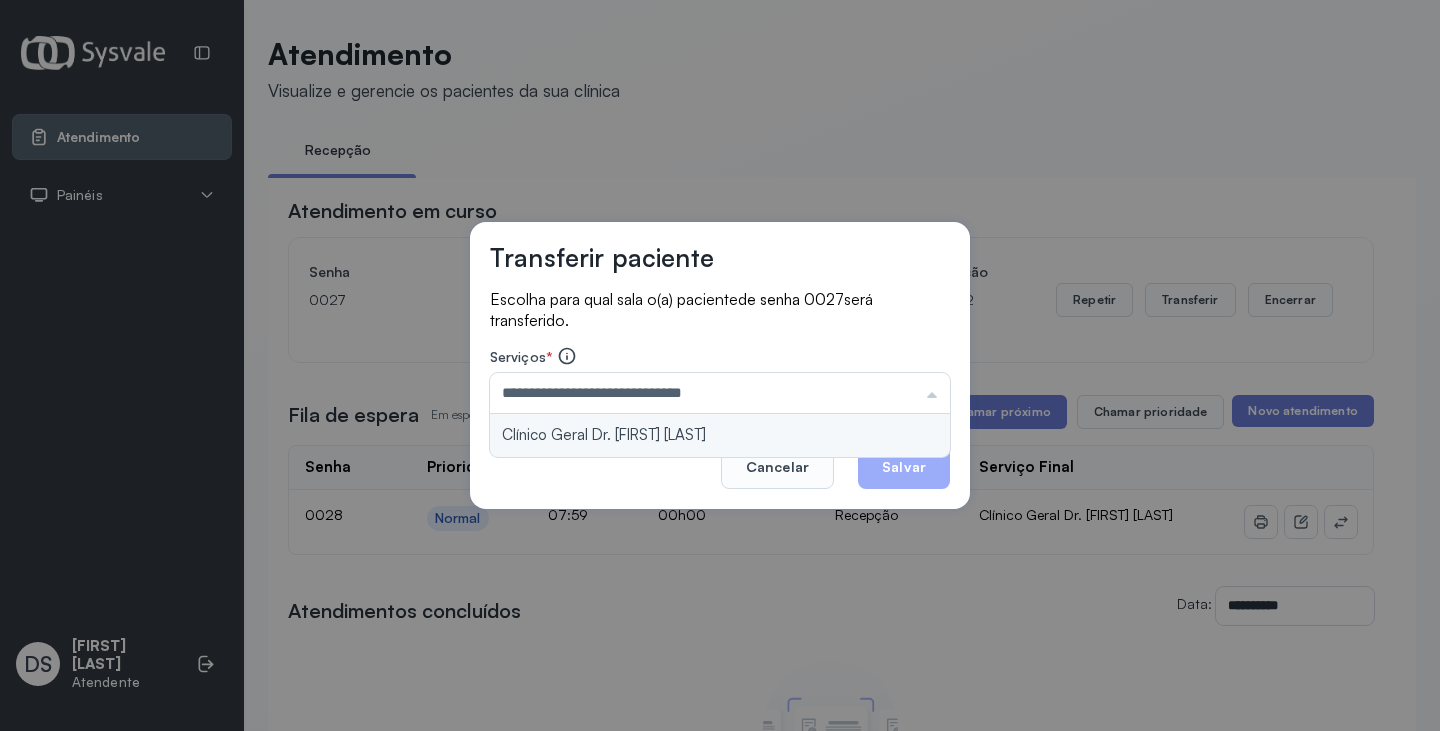 click on "**********" at bounding box center [720, 366] 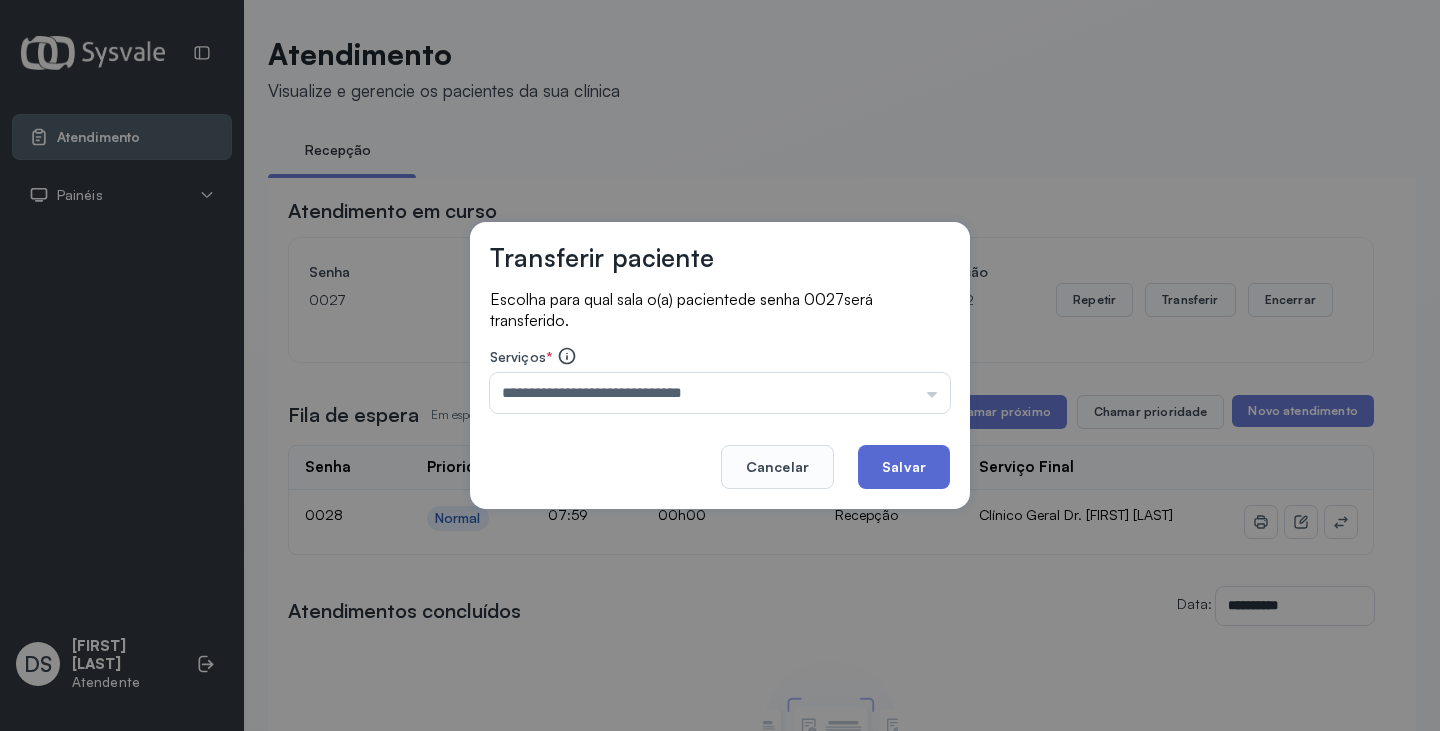 click on "Salvar" 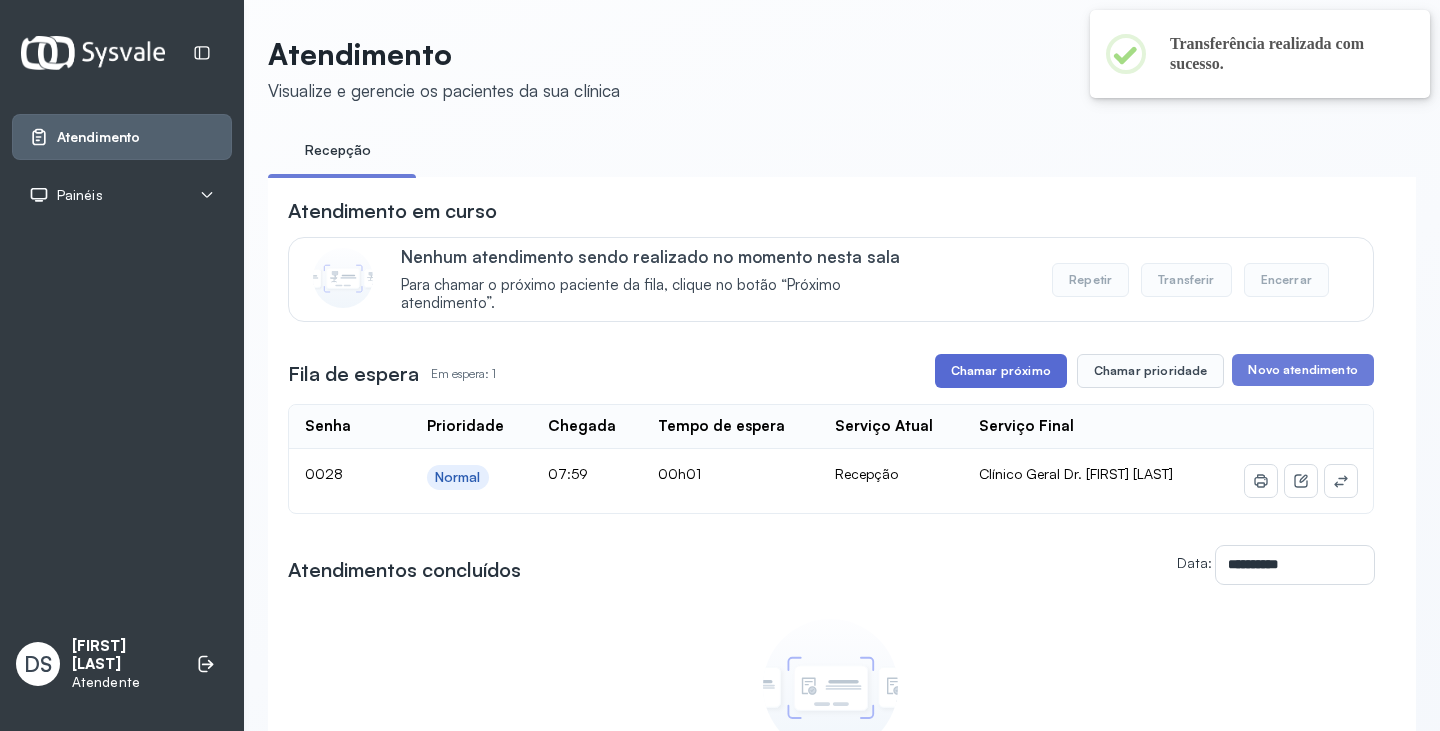 click on "Chamar próximo" at bounding box center (1001, 371) 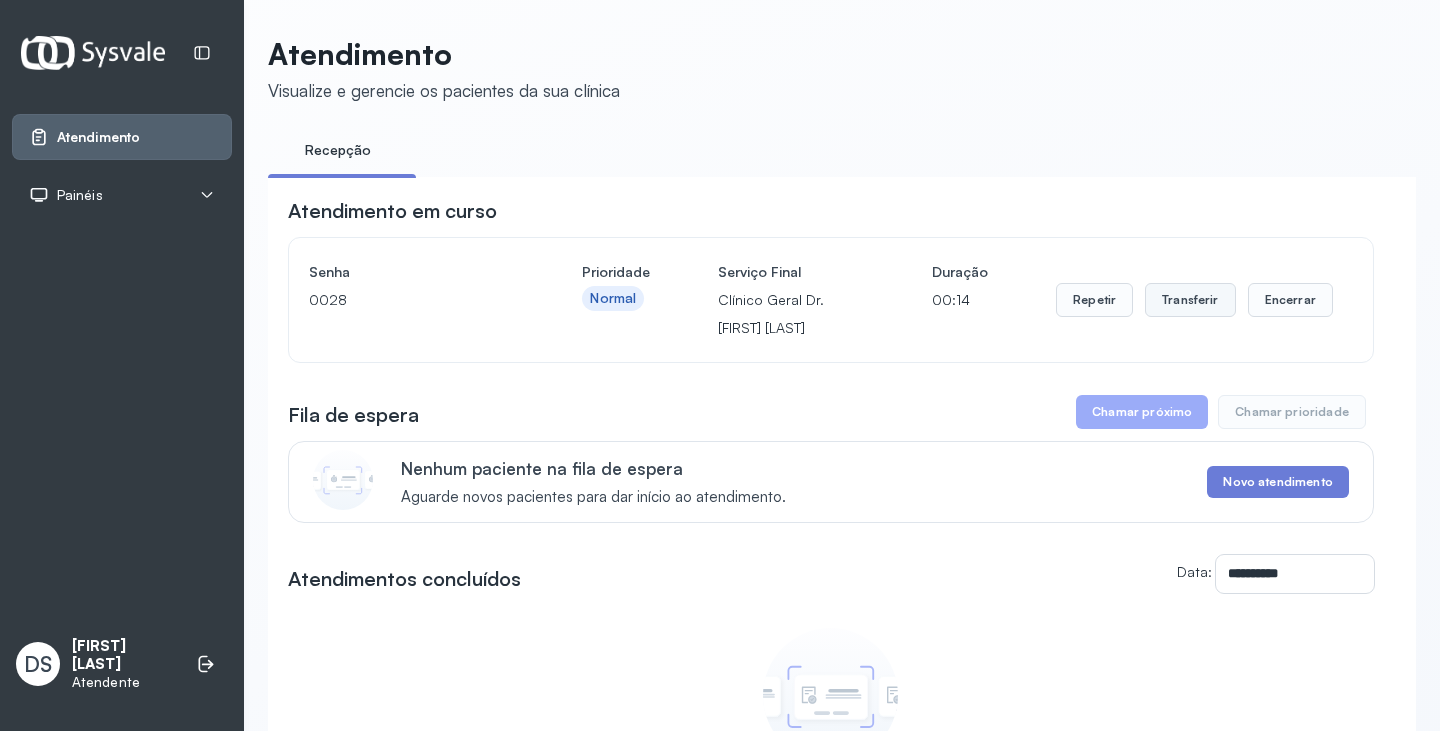 click on "Transferir" at bounding box center (1190, 300) 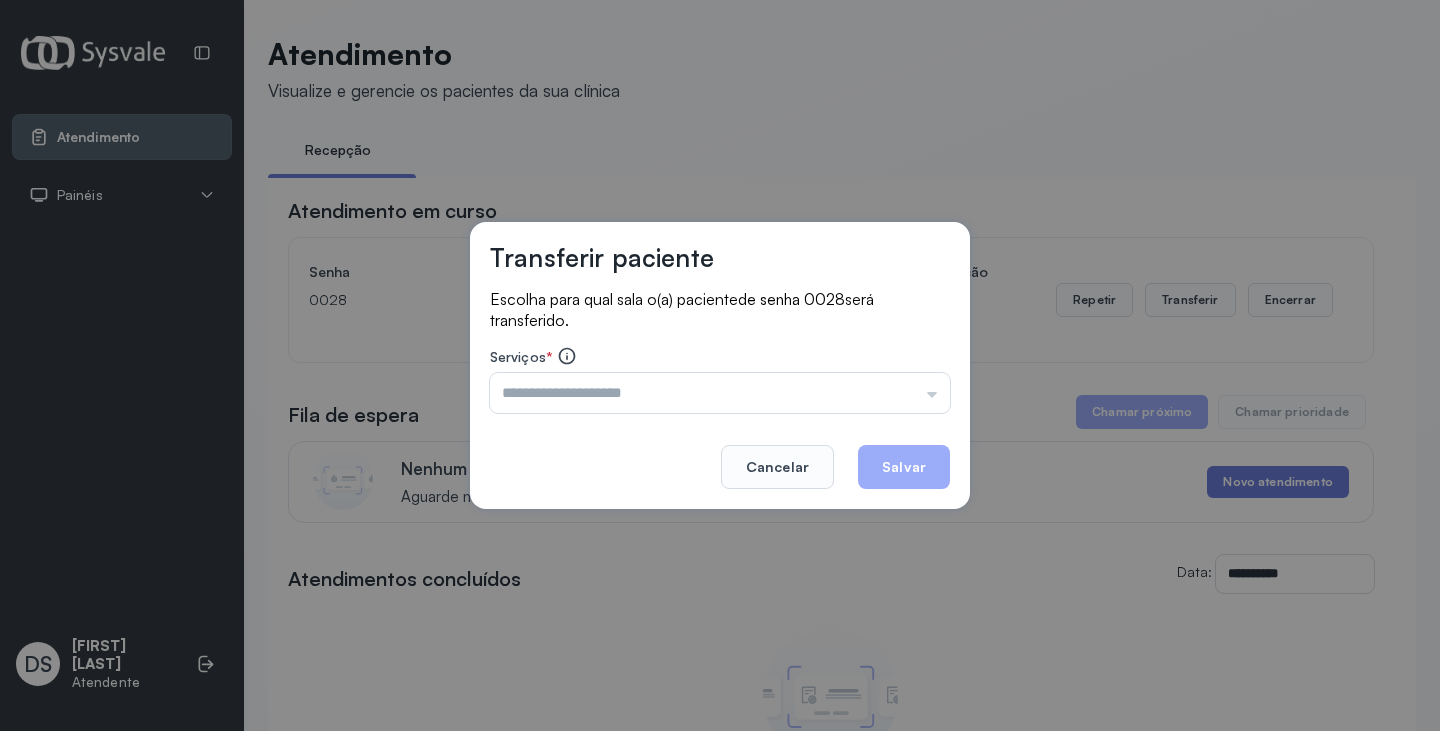 click at bounding box center (720, 393) 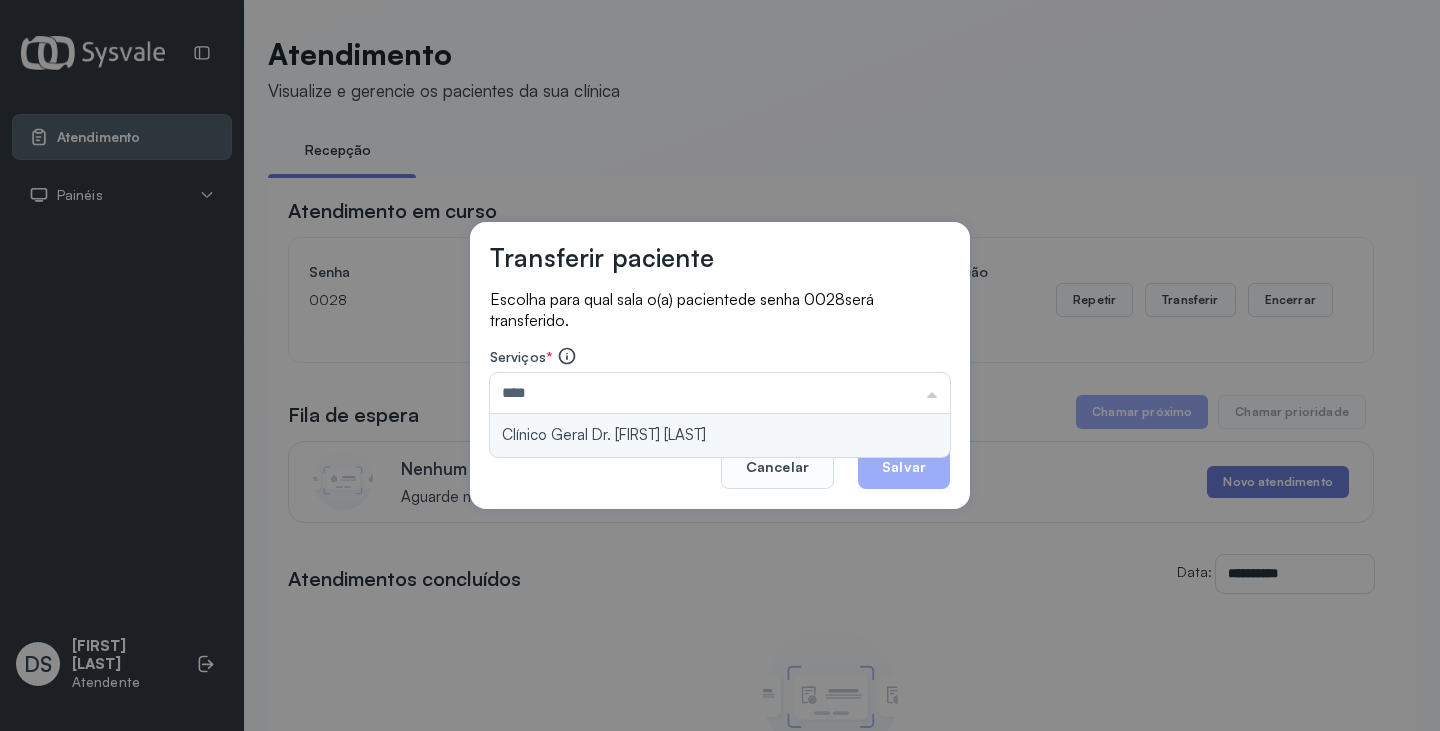 type on "**********" 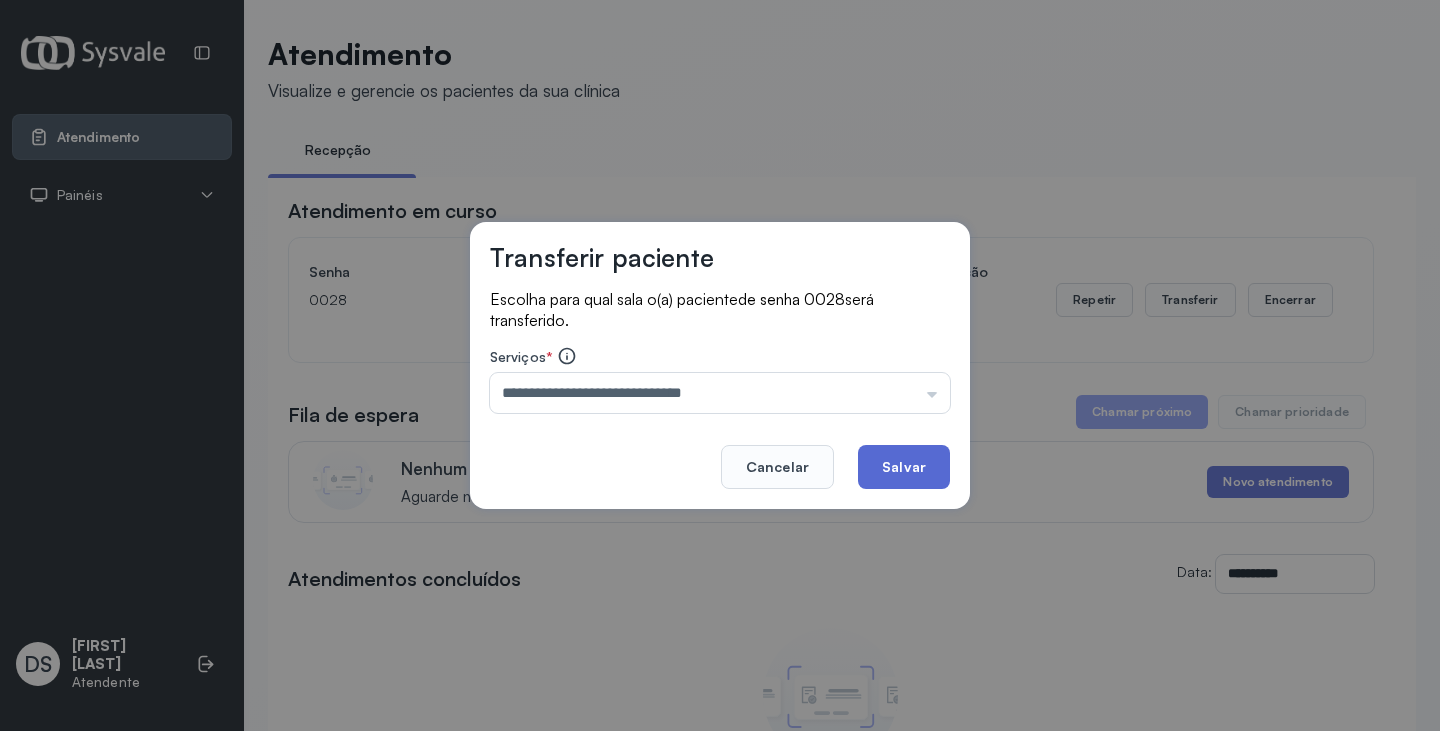 drag, startPoint x: 811, startPoint y: 432, endPoint x: 890, endPoint y: 456, distance: 82.565125 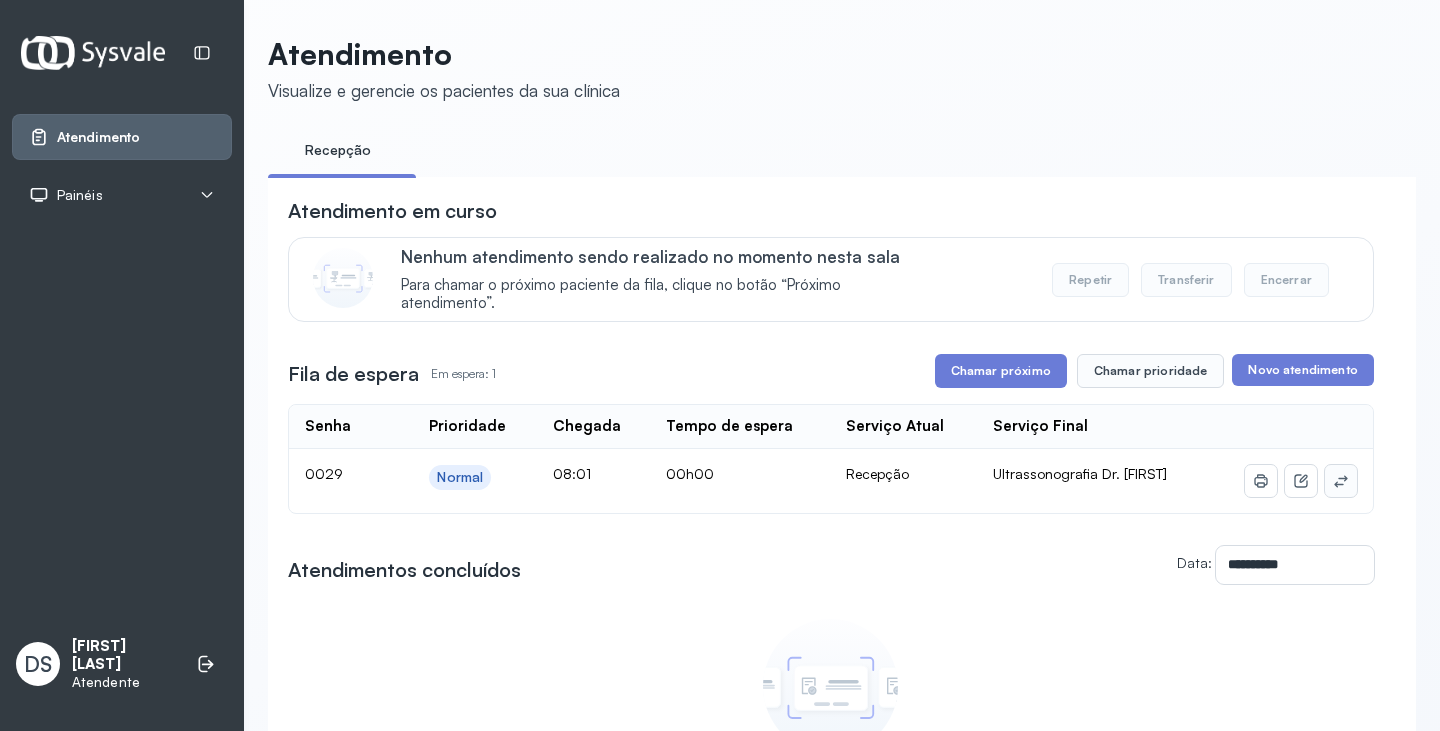 click 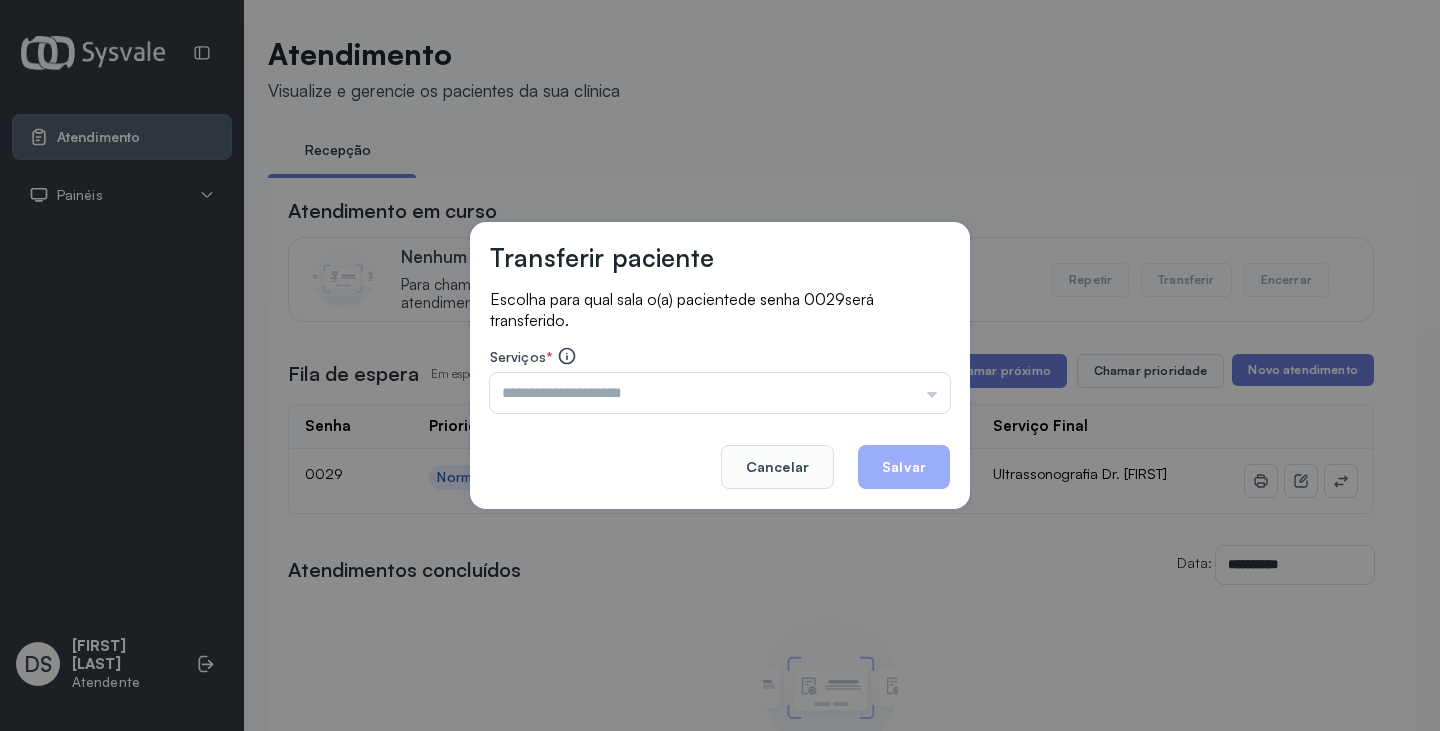 click at bounding box center [720, 393] 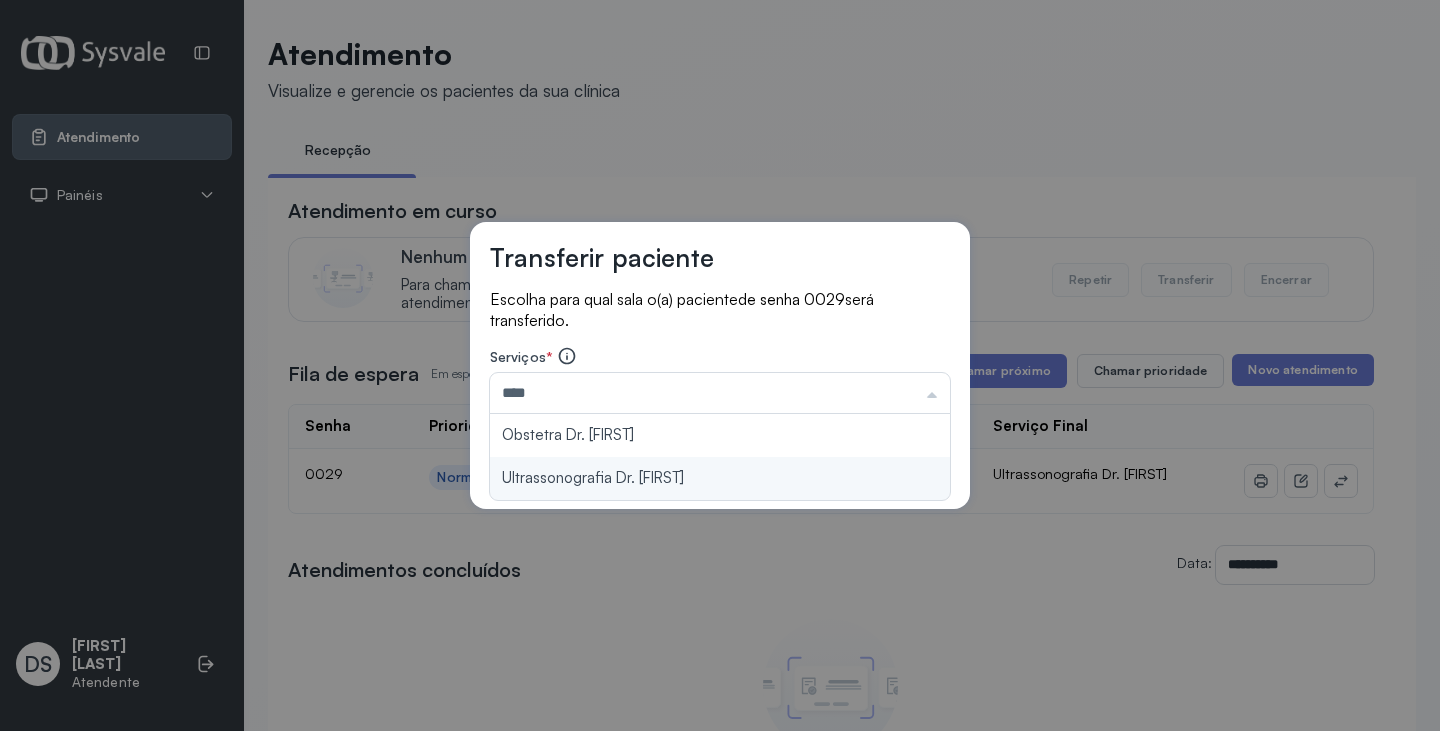 type on "**********" 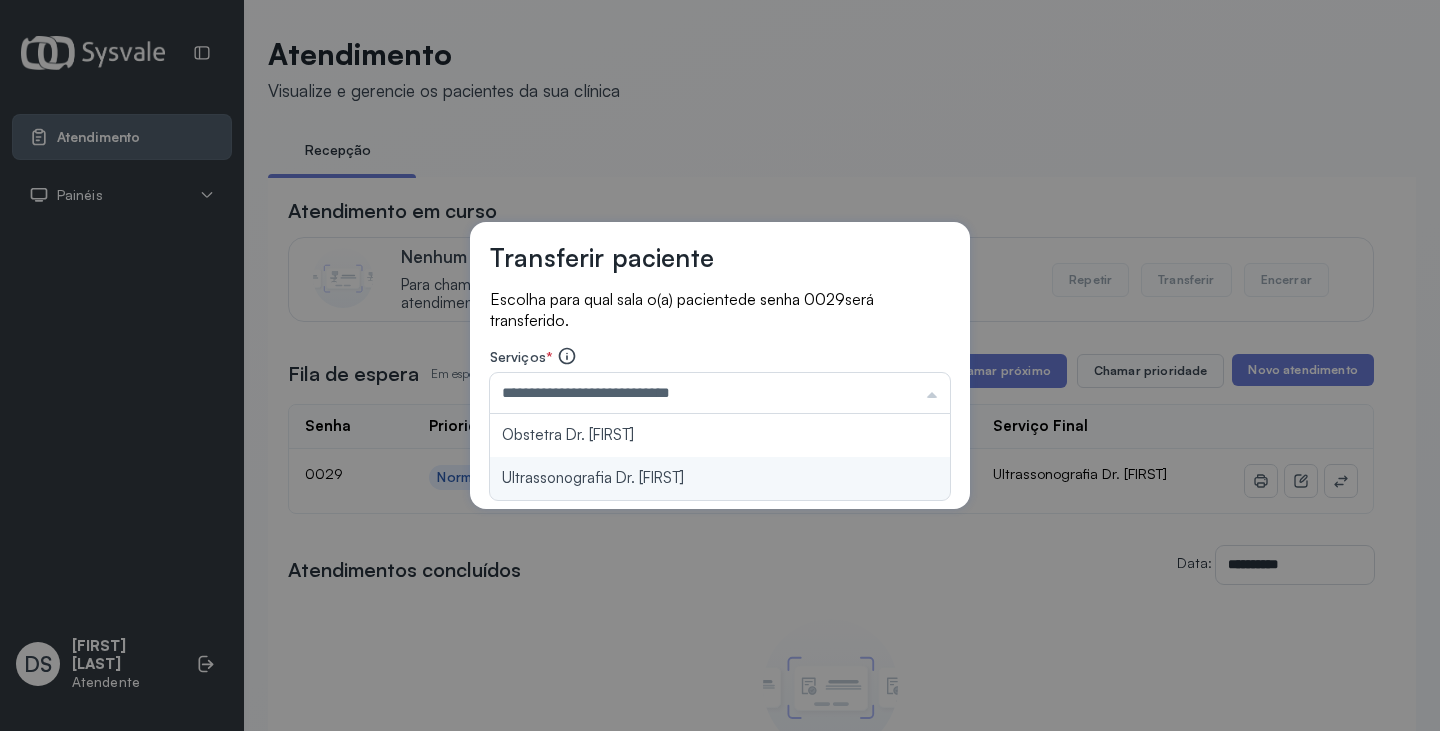 drag, startPoint x: 780, startPoint y: 474, endPoint x: 810, endPoint y: 472, distance: 30.066593 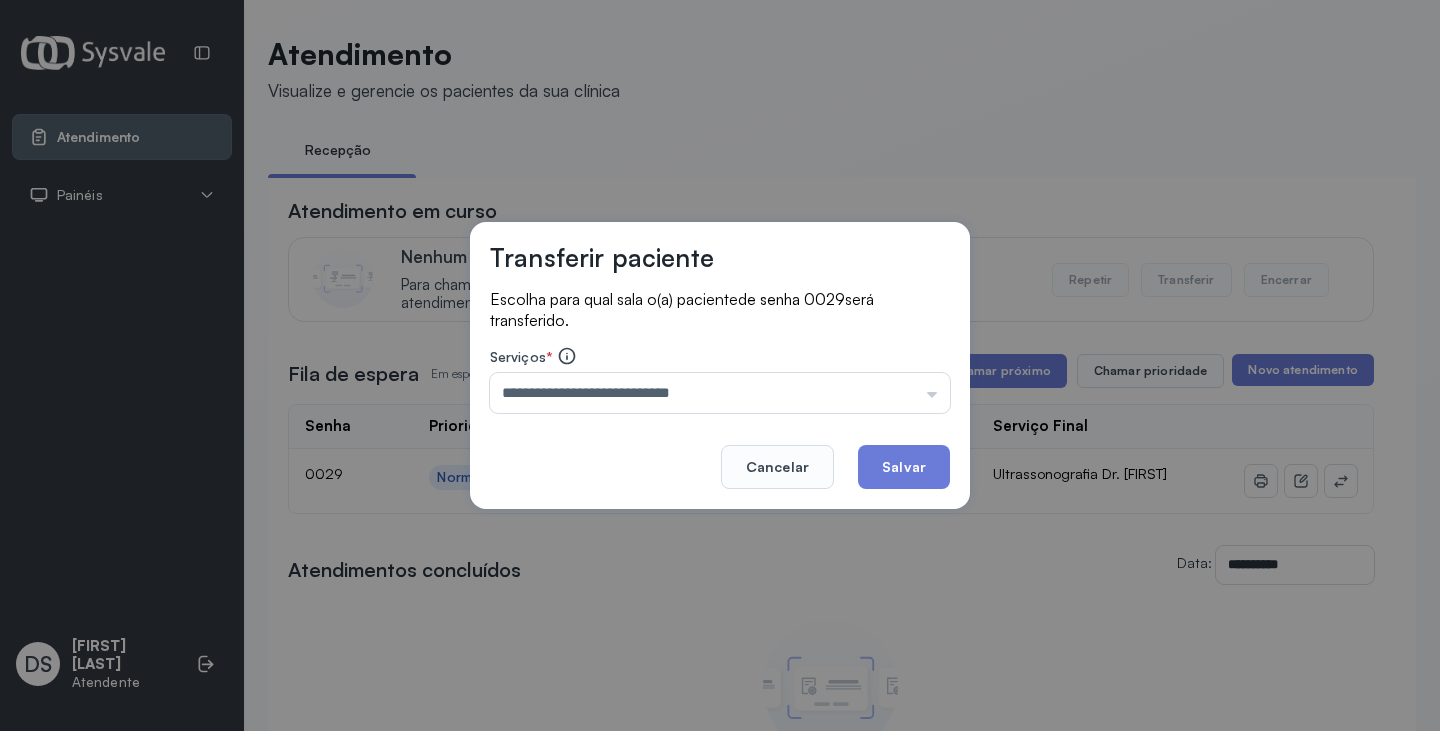 click on "Salvar" 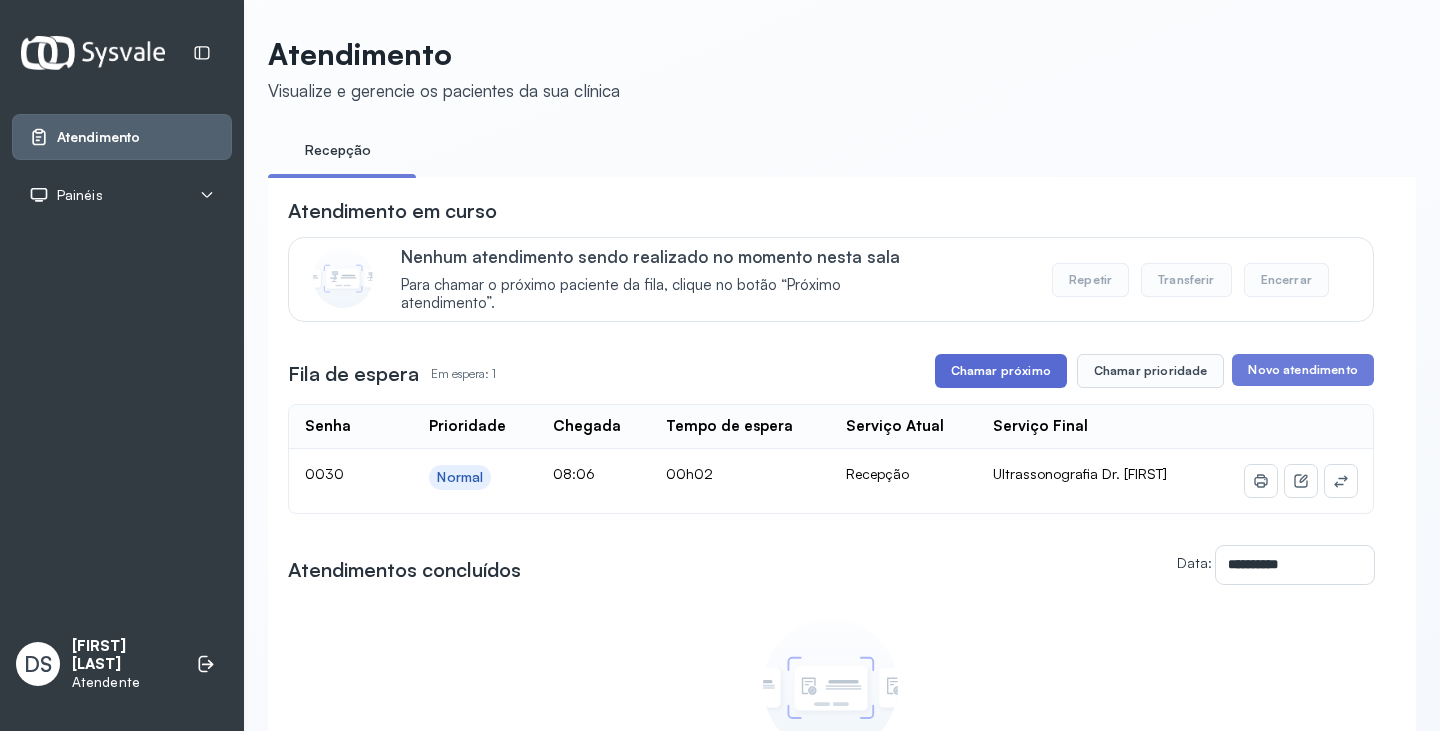 click on "Chamar próximo" at bounding box center (1001, 371) 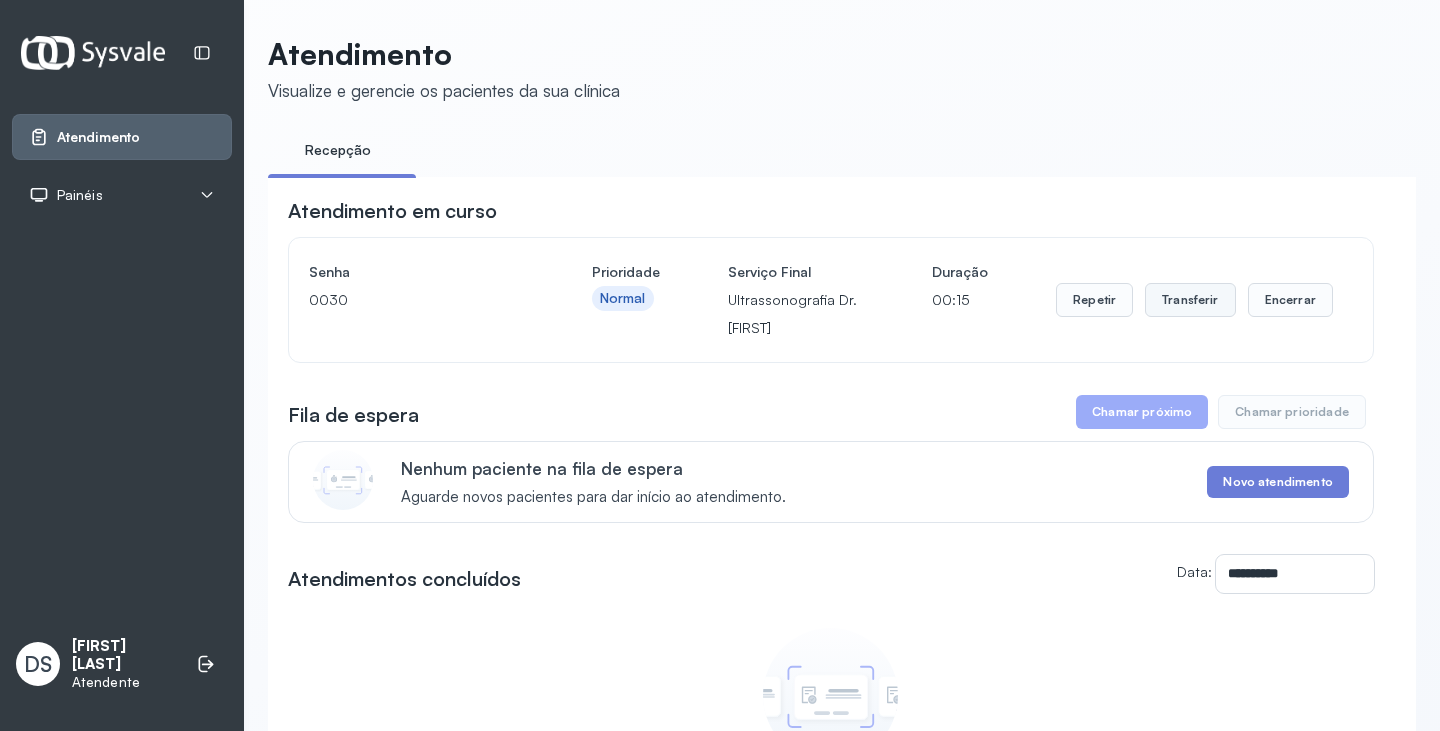 click on "Transferir" at bounding box center (1190, 300) 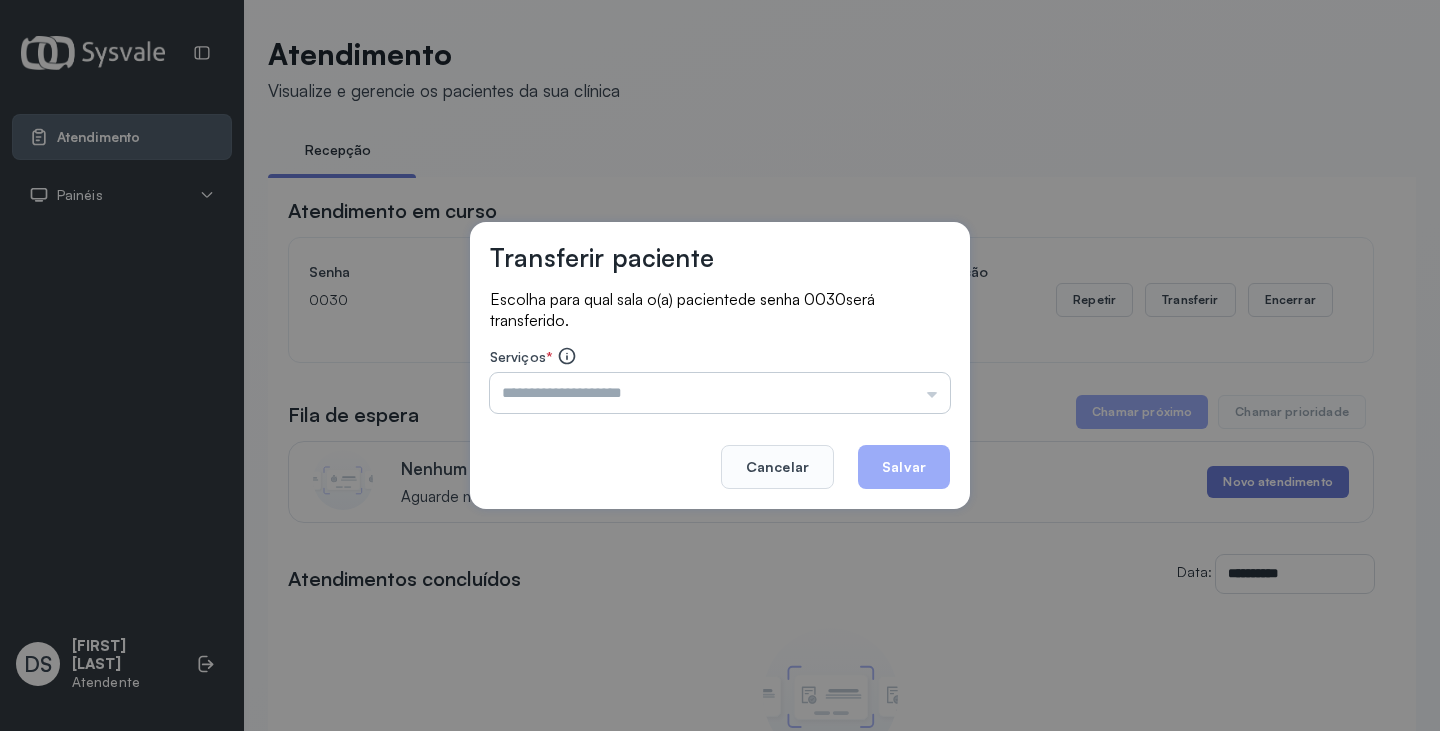 click at bounding box center (720, 393) 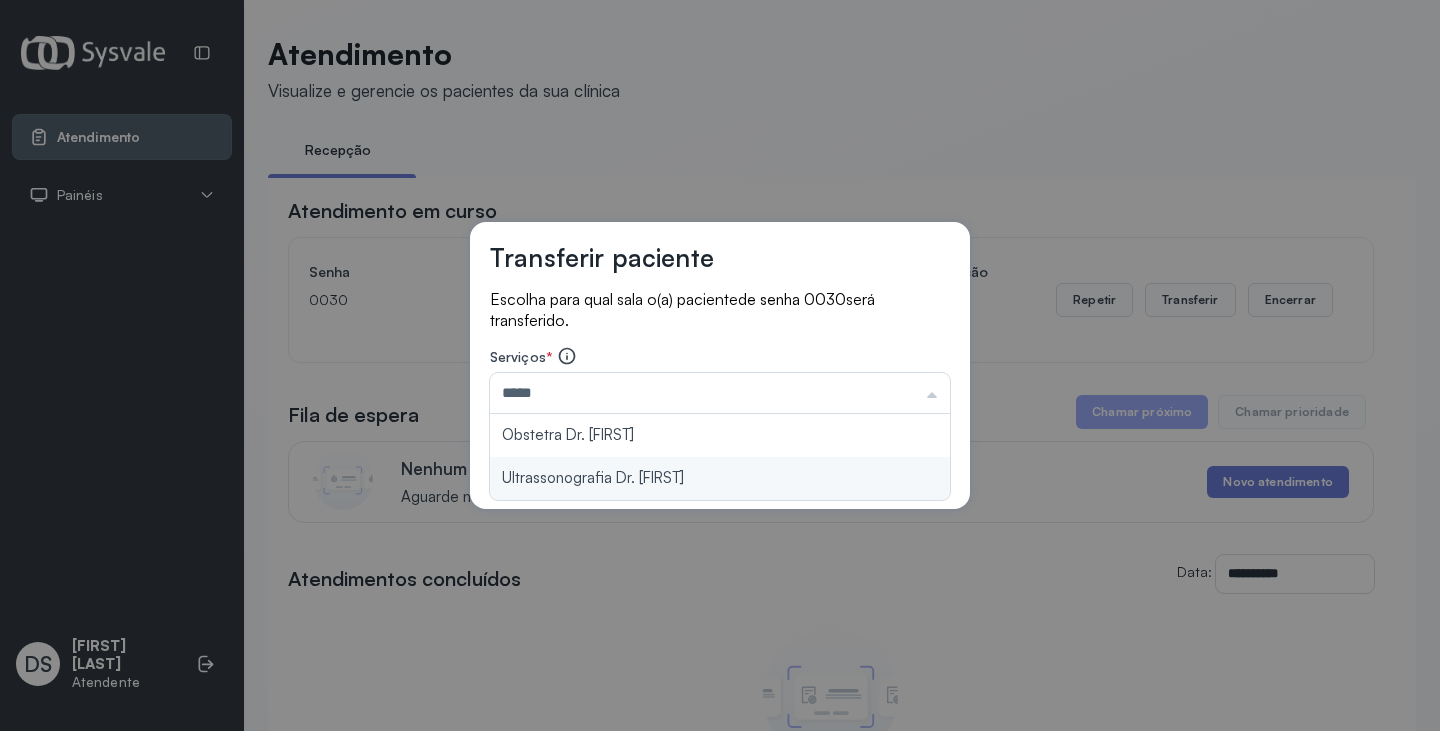 type on "**********" 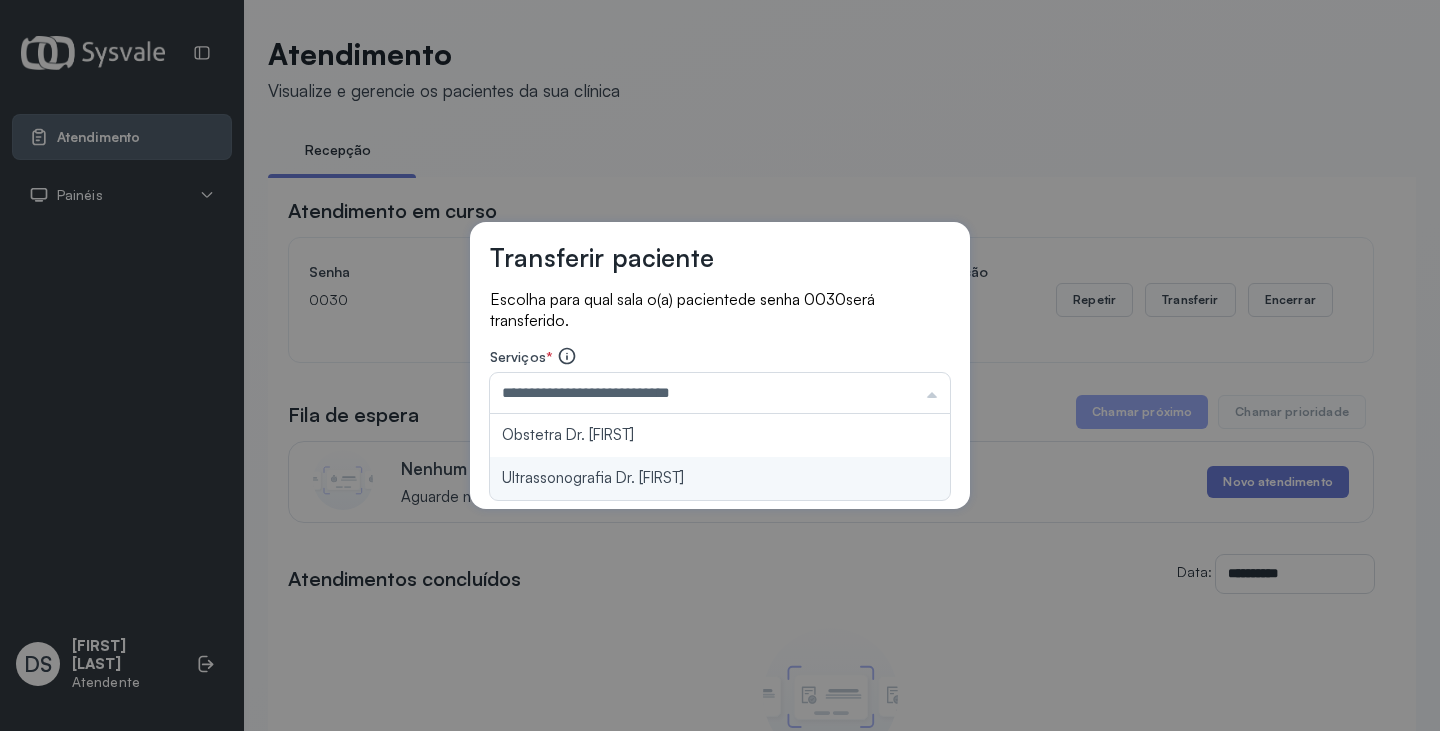 click on "**********" at bounding box center [720, 366] 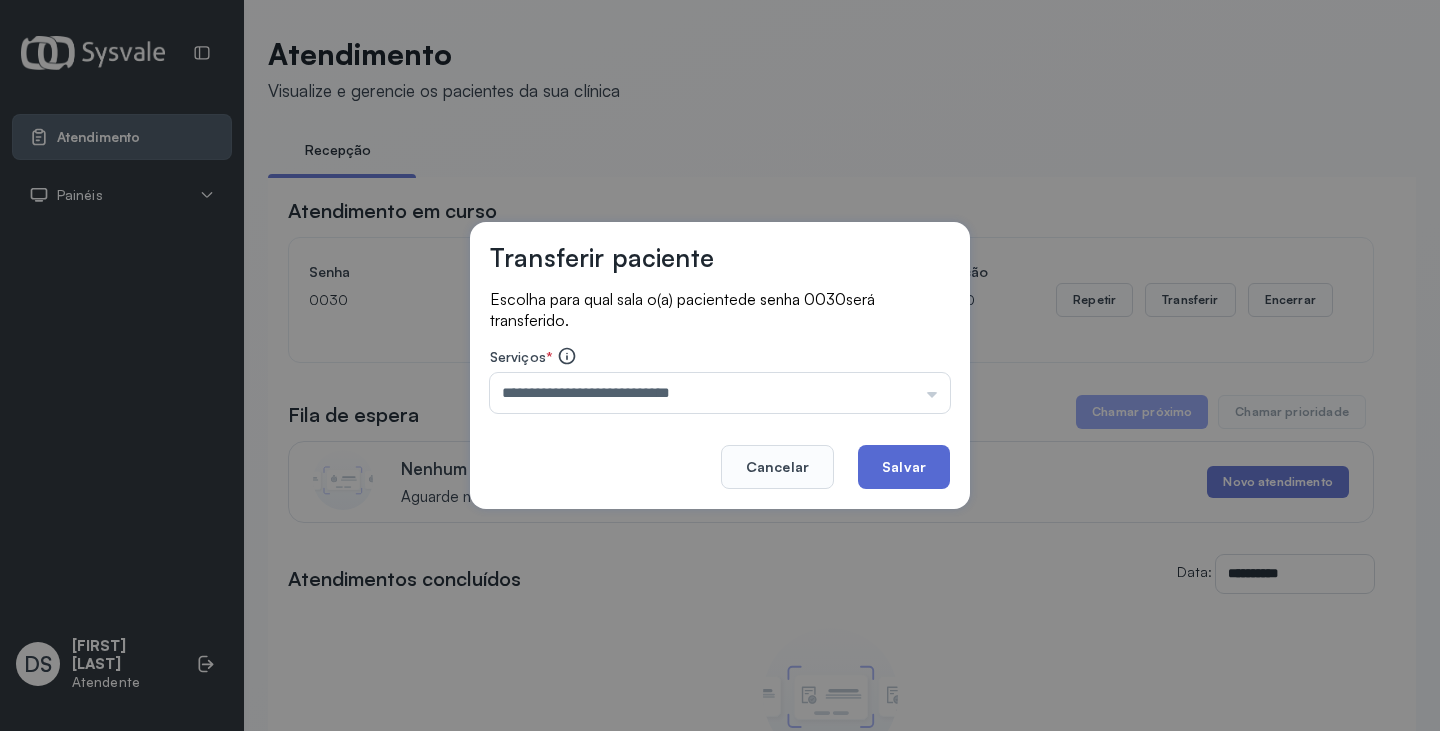 click on "Salvar" 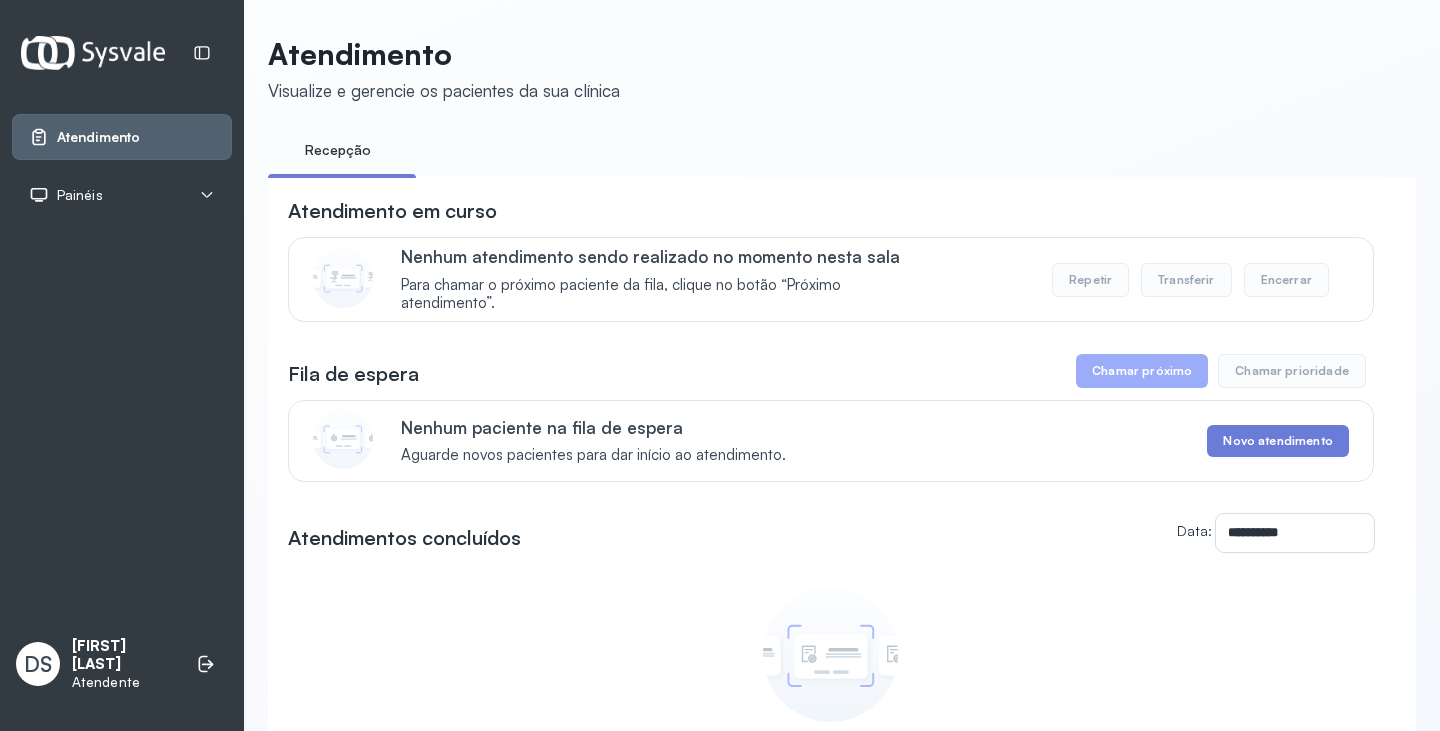 click on "Atendimento Visualize e gerencie os pacientes da sua clínica" at bounding box center (842, 69) 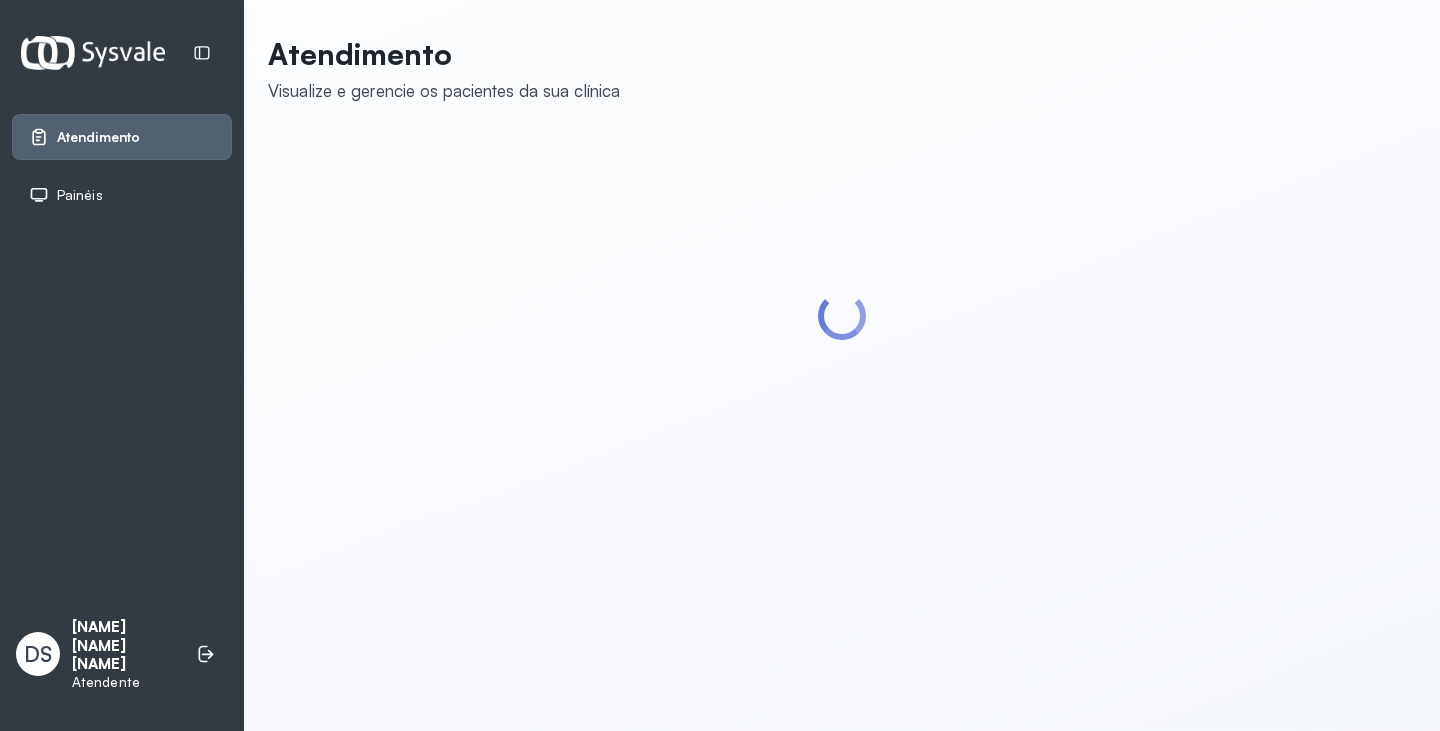 scroll, scrollTop: 0, scrollLeft: 0, axis: both 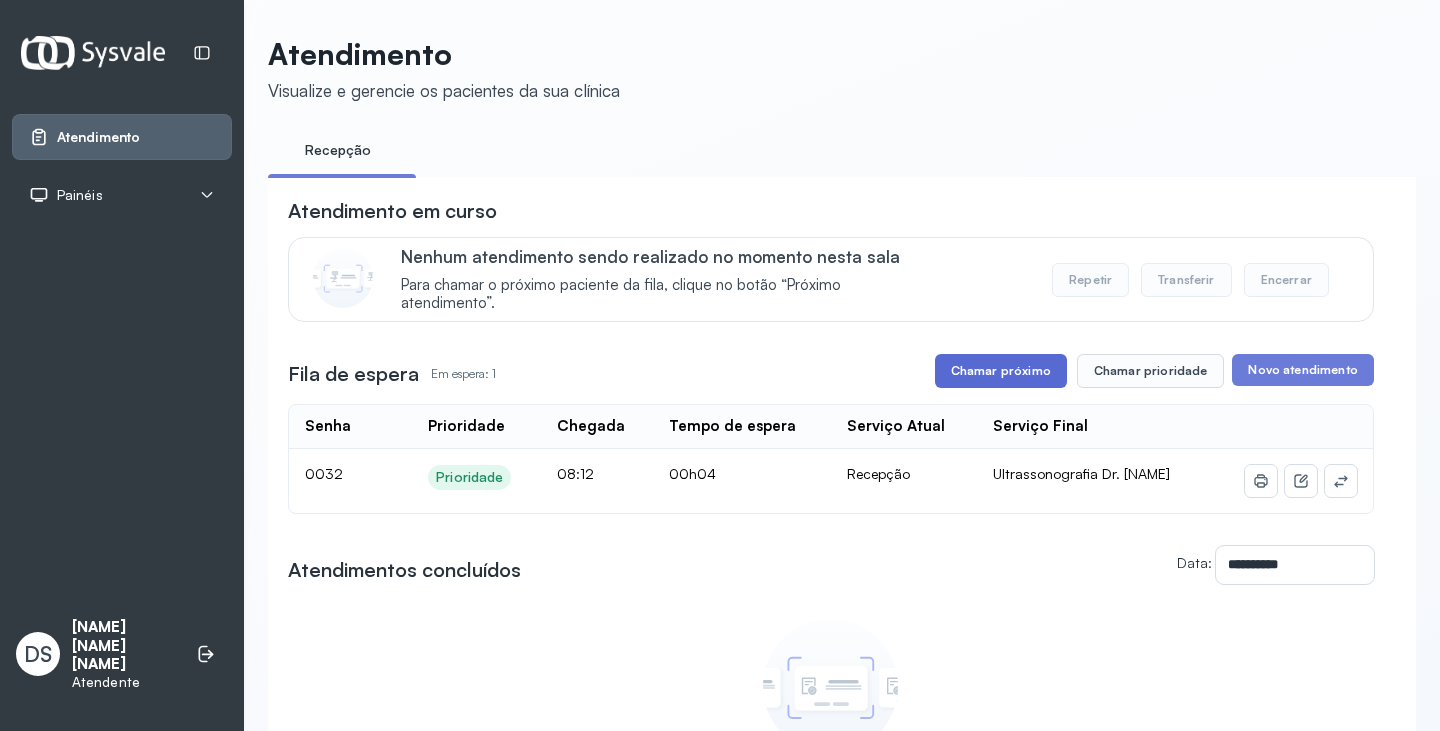 click on "Chamar próximo" at bounding box center [1001, 371] 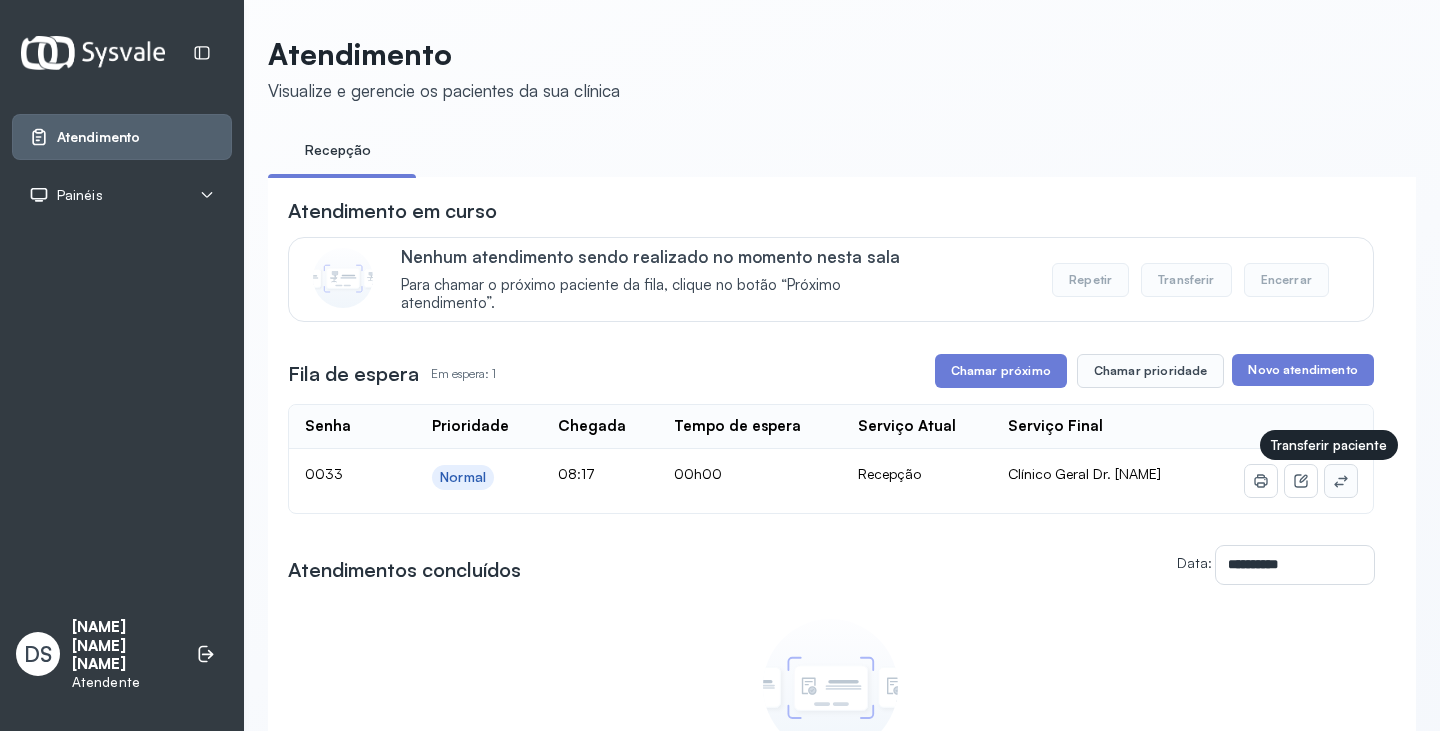click 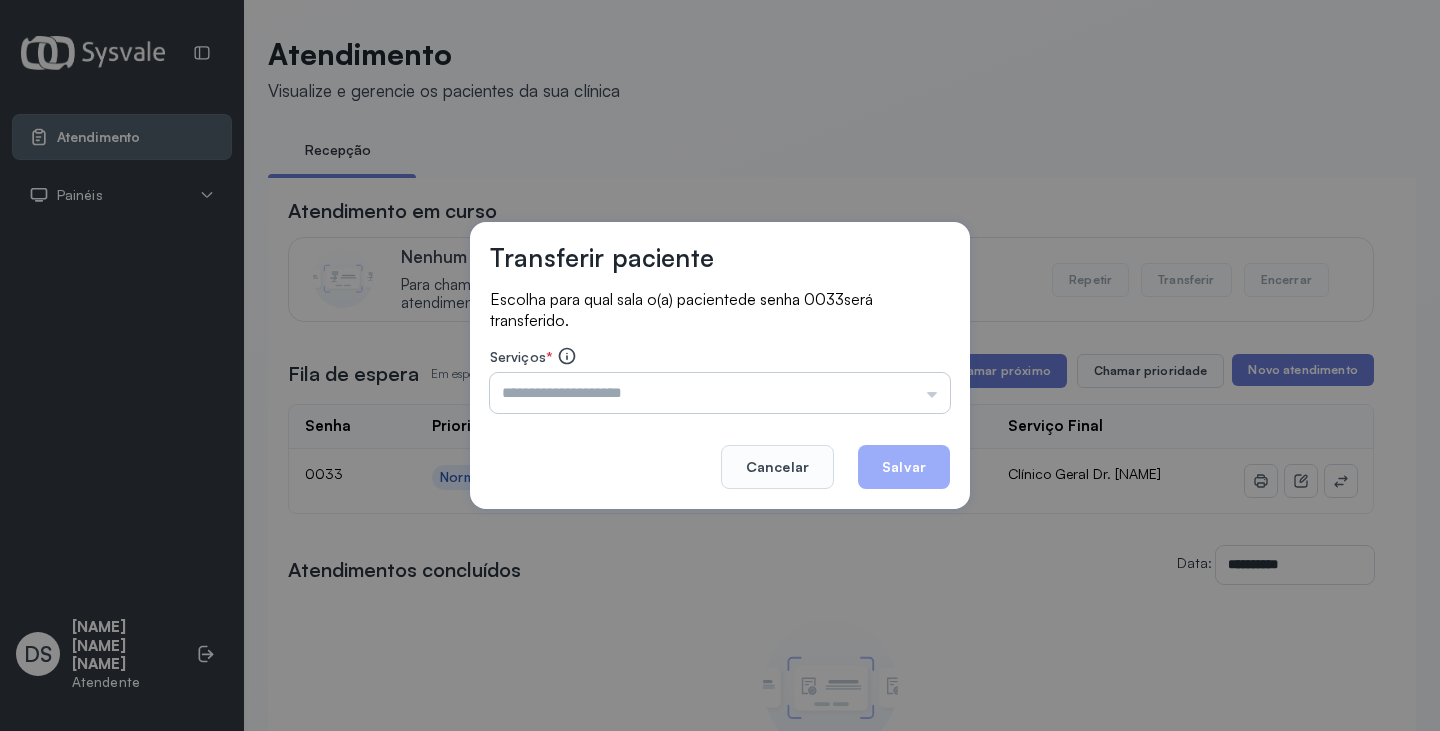 click at bounding box center [720, 393] 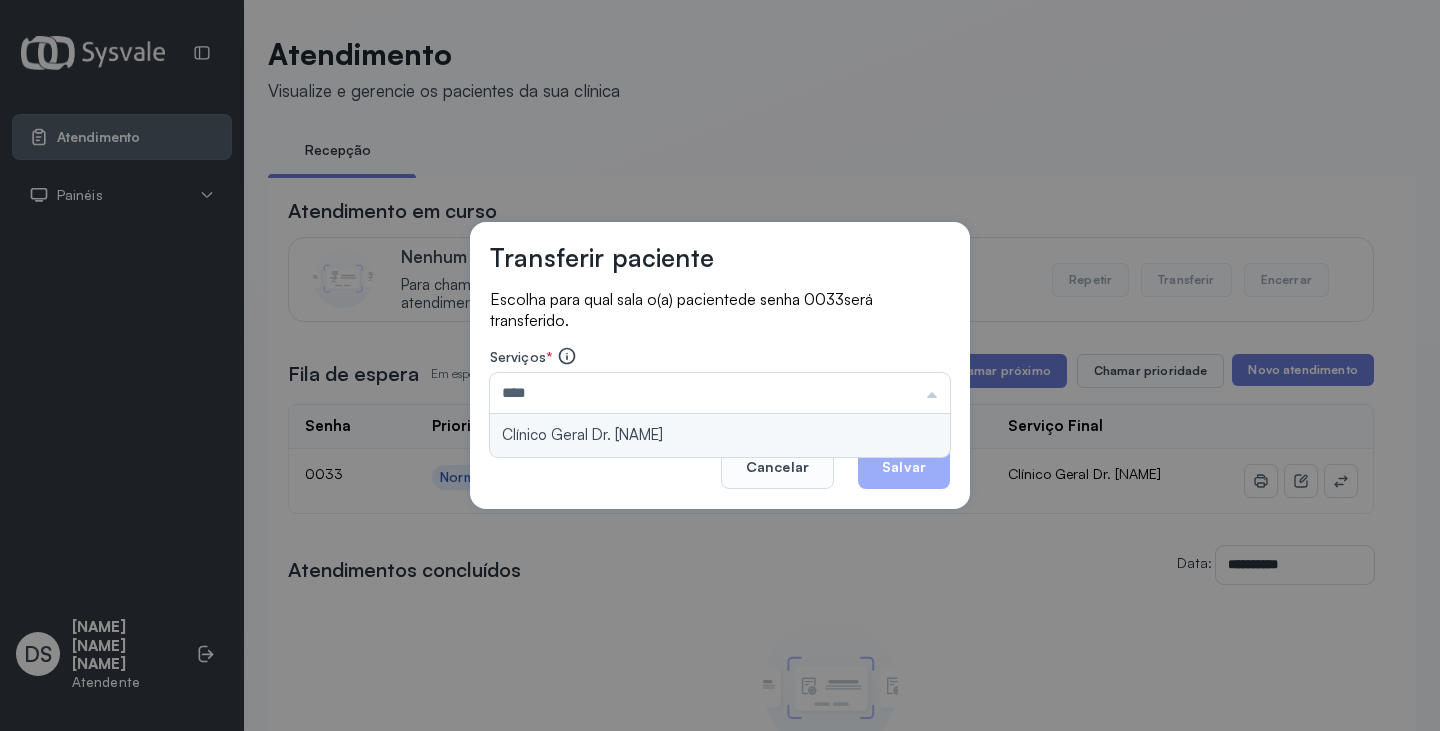 type on "**********" 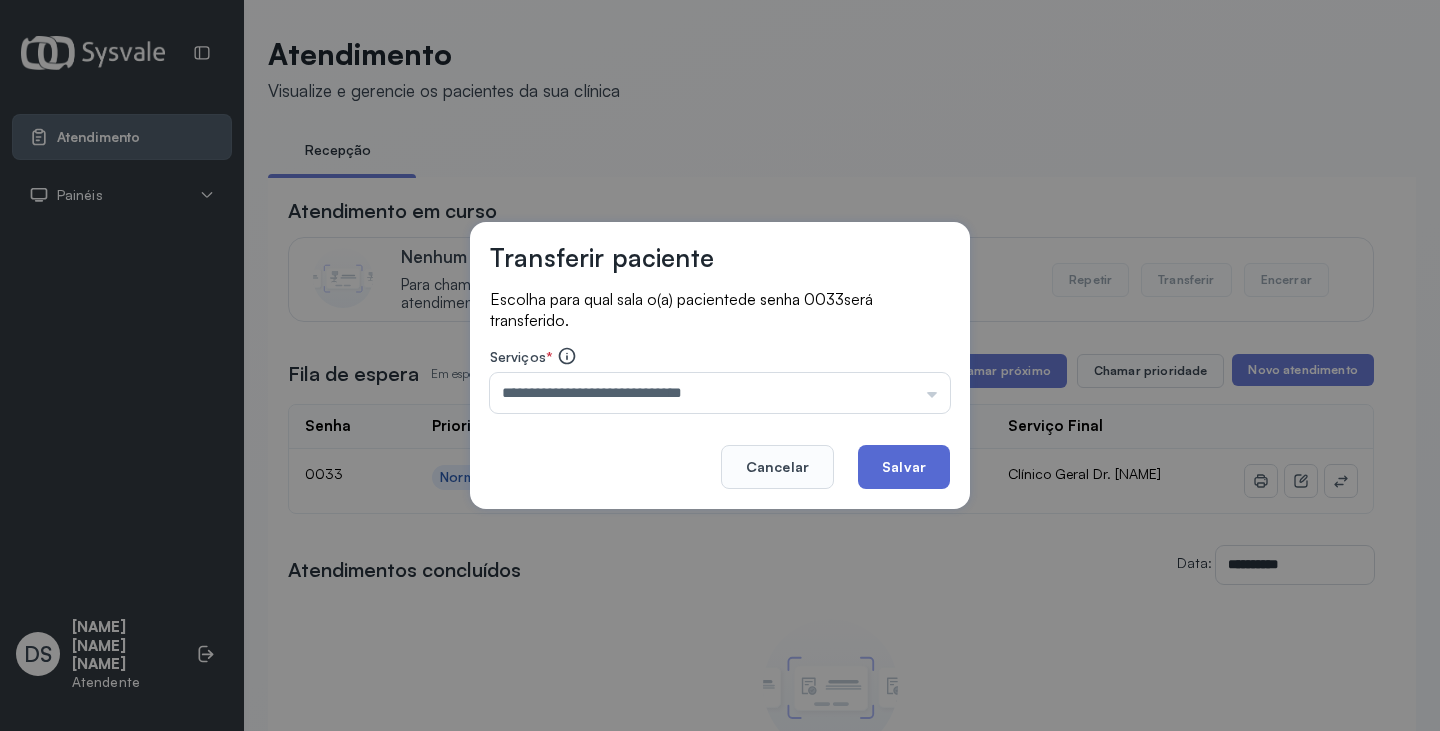 drag, startPoint x: 797, startPoint y: 426, endPoint x: 865, endPoint y: 445, distance: 70.60453 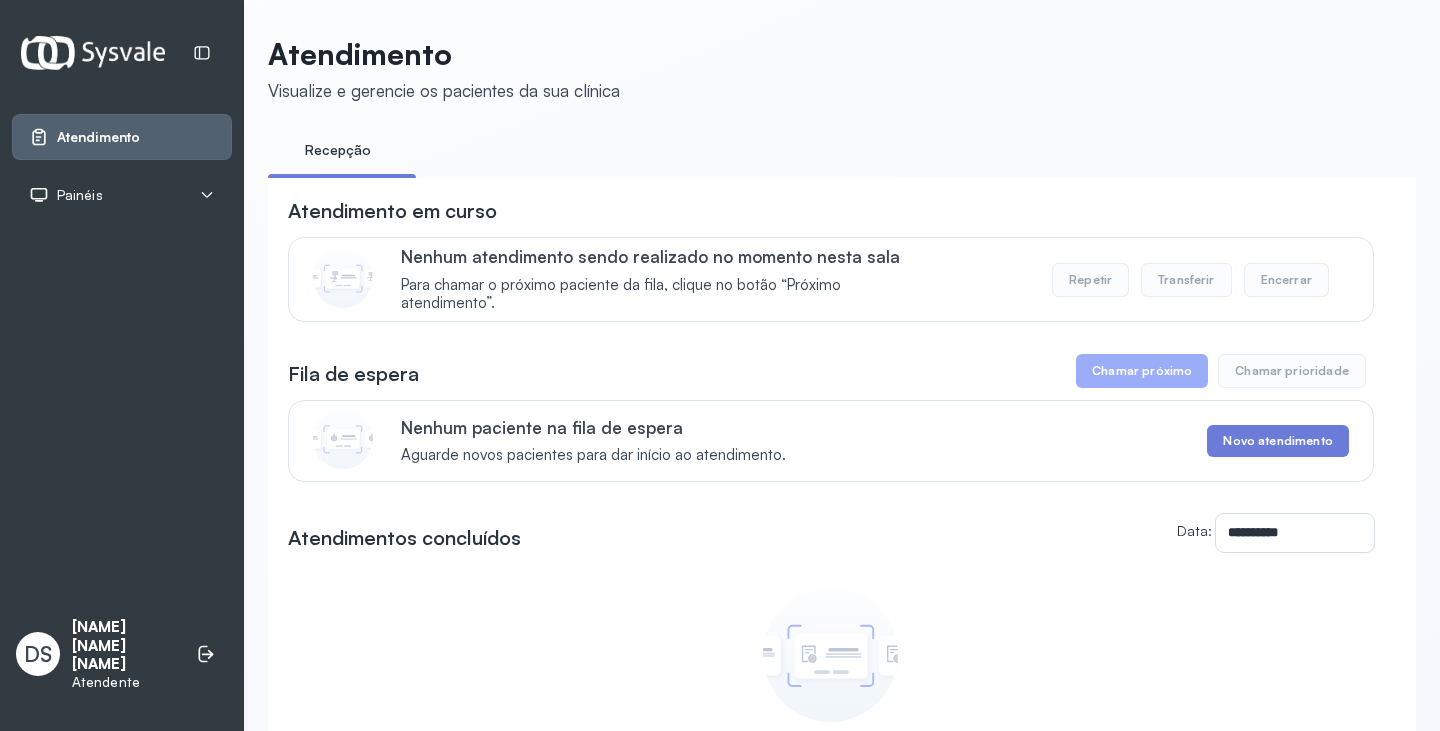 scroll, scrollTop: 263, scrollLeft: 0, axis: vertical 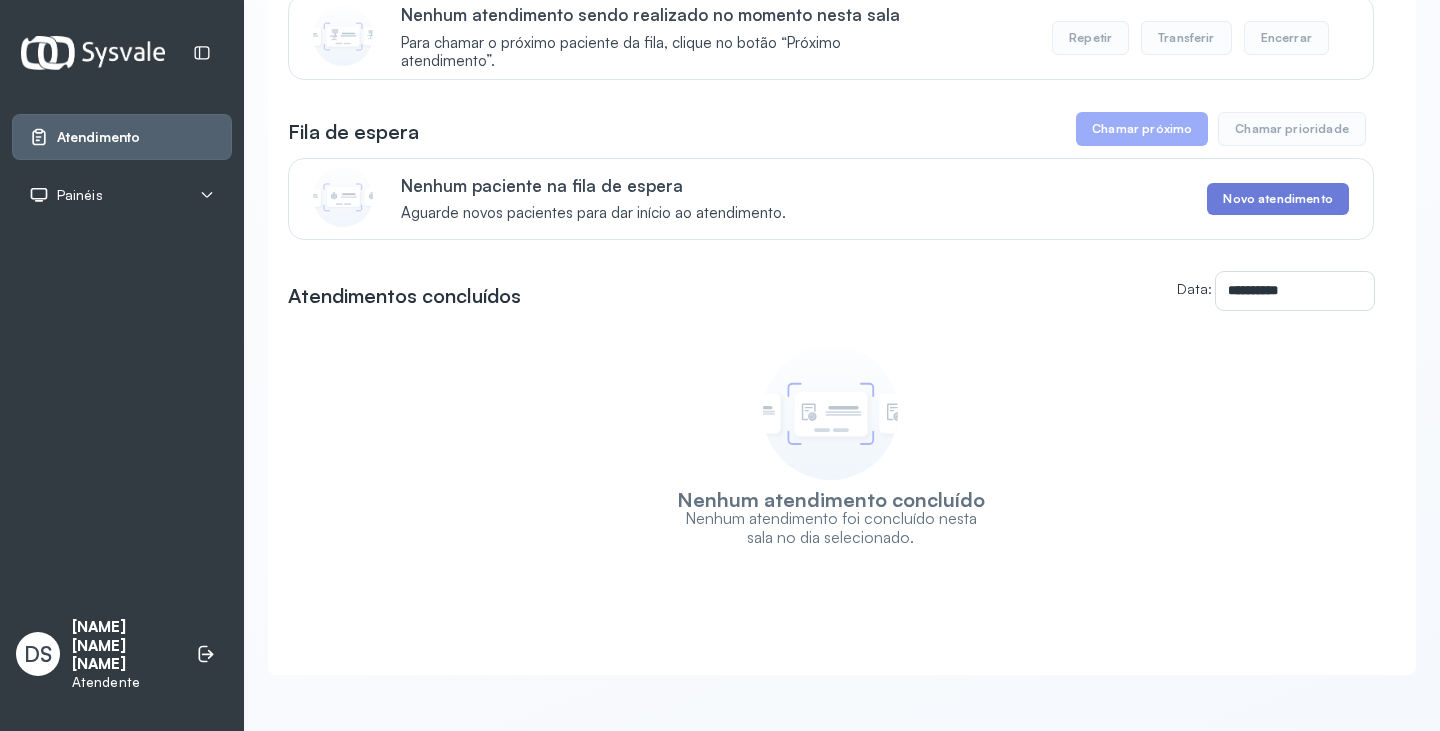 drag, startPoint x: 883, startPoint y: 451, endPoint x: 886, endPoint y: 484, distance: 33.13608 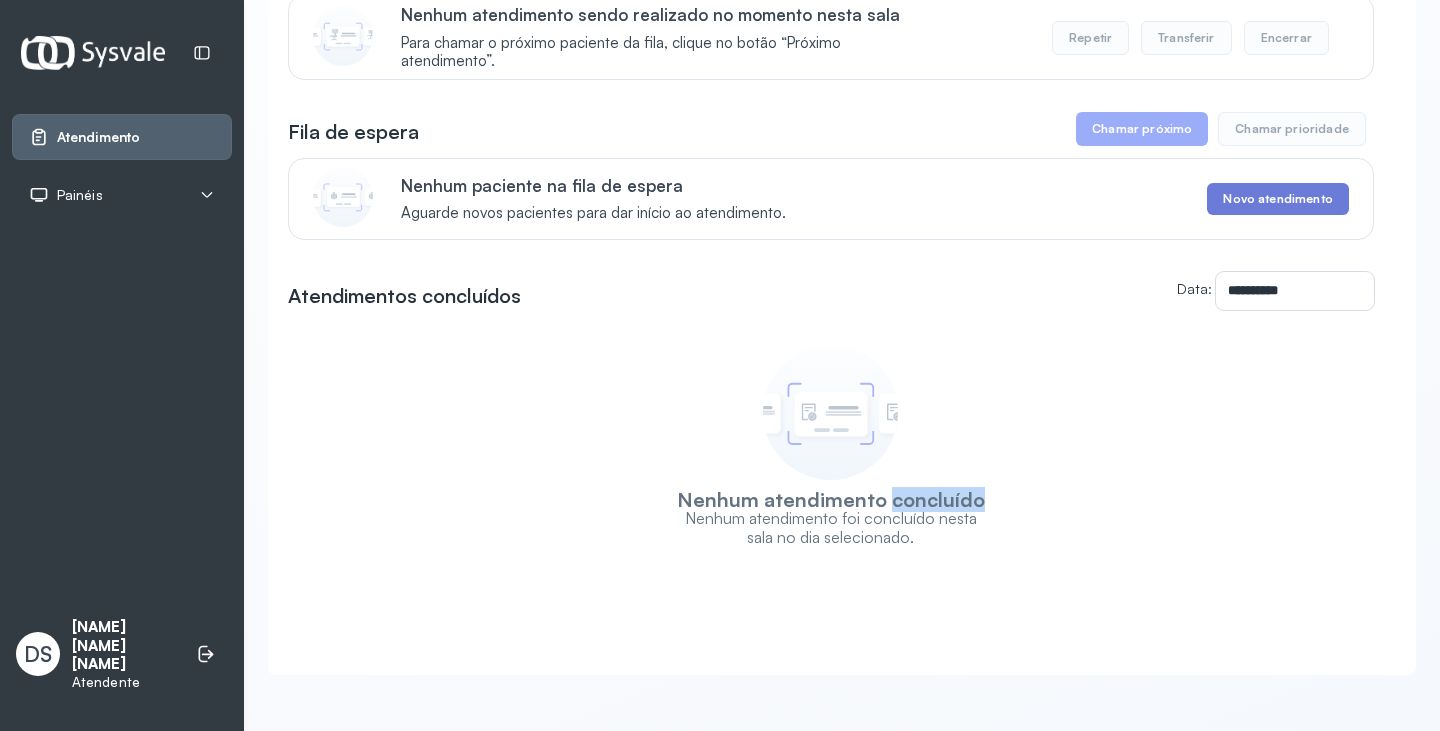 click on "Nenhum atendimento concluído" at bounding box center [831, 499] 